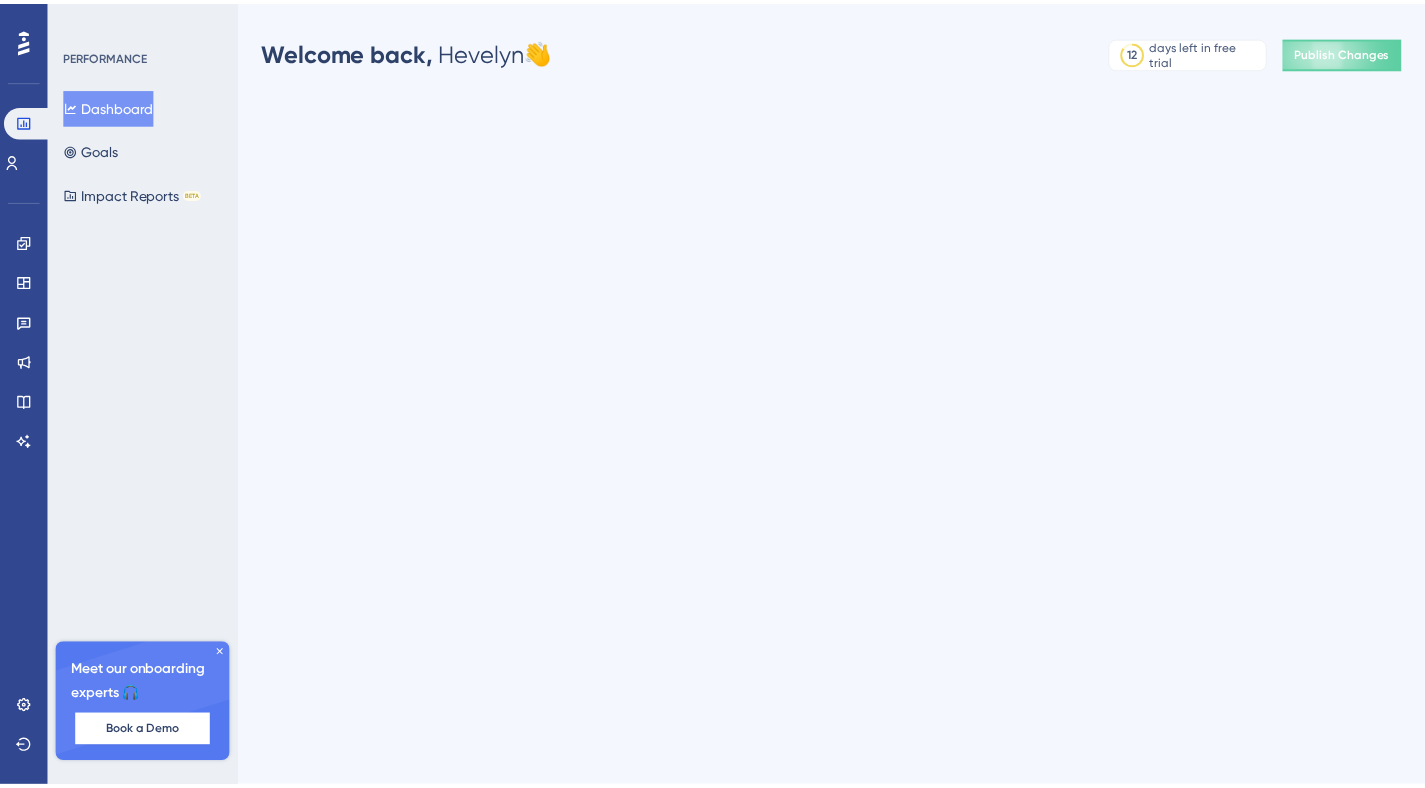 scroll, scrollTop: 0, scrollLeft: 0, axis: both 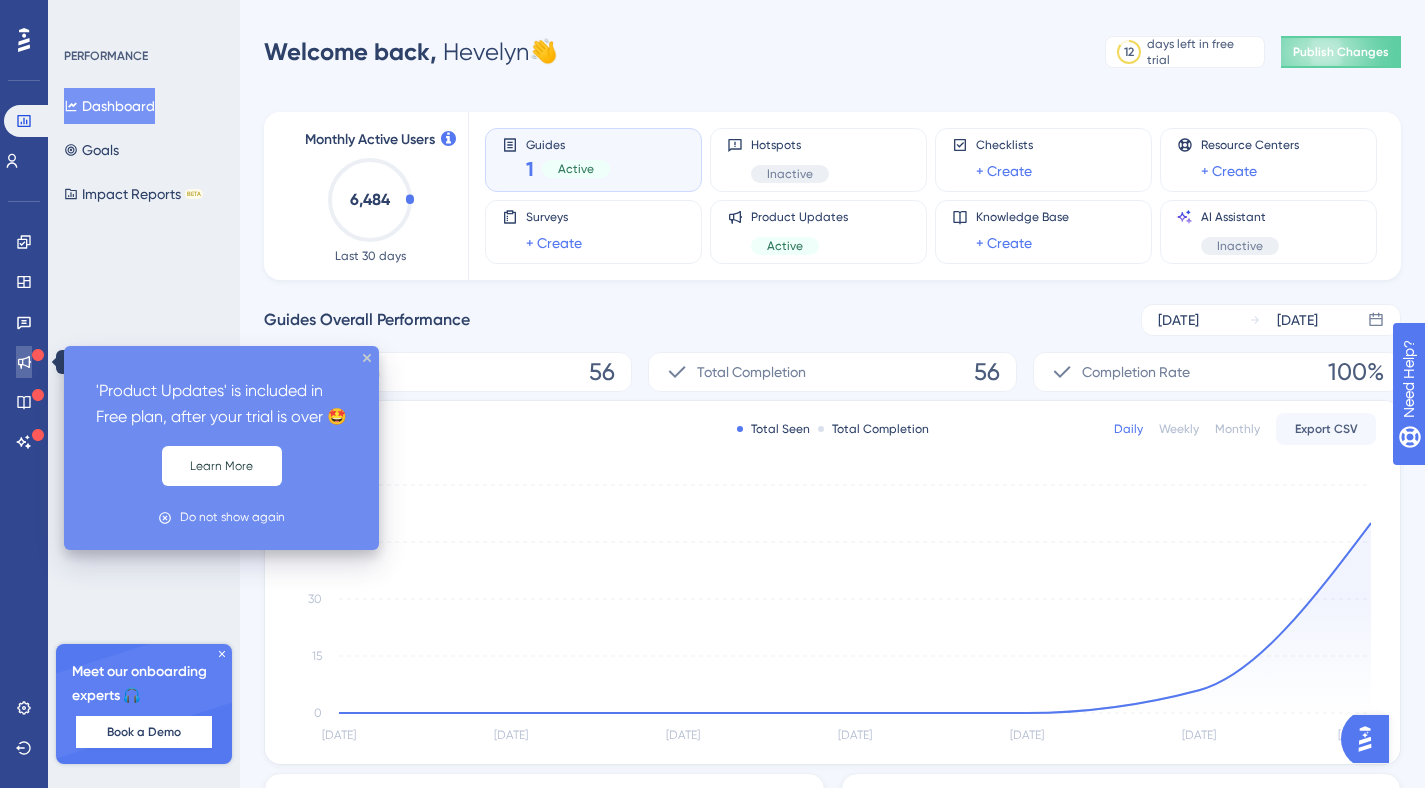 click at bounding box center [24, 362] 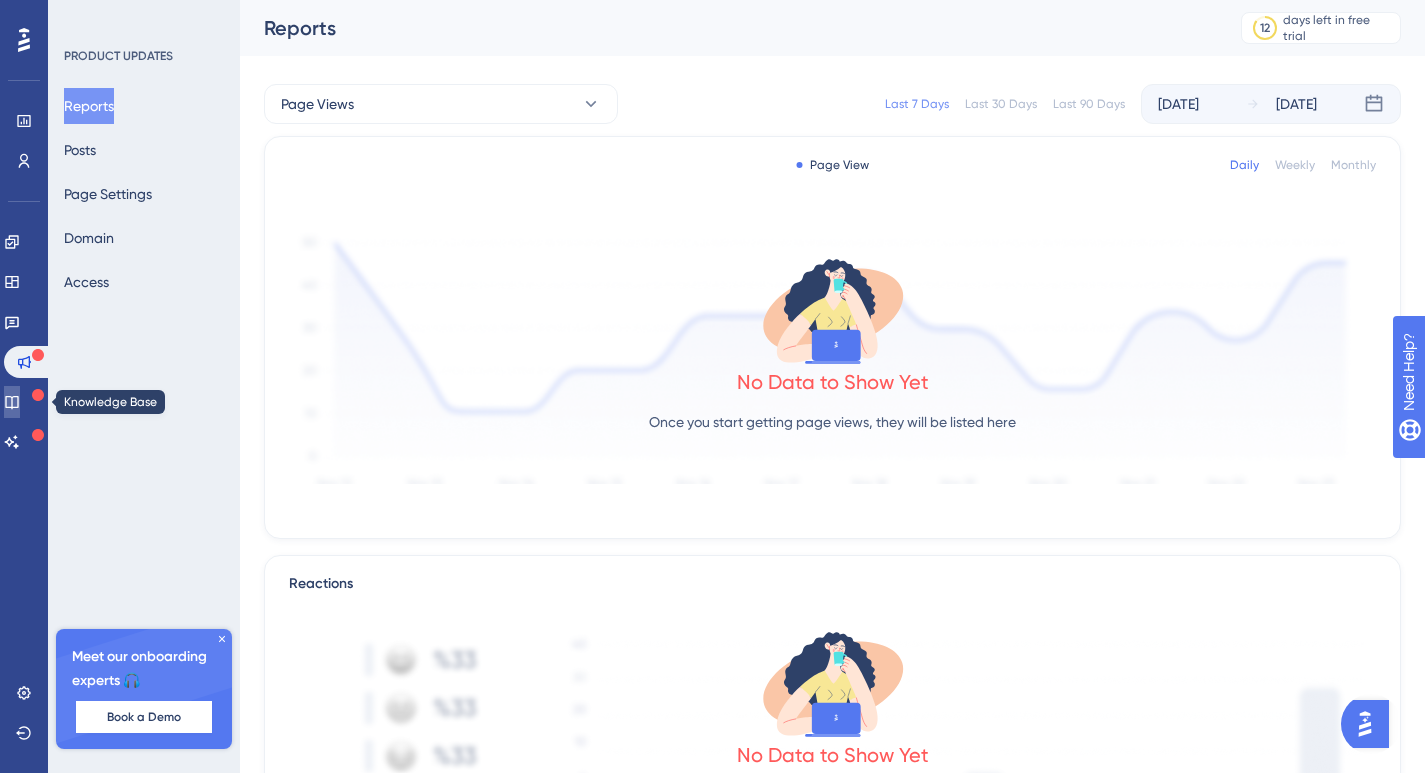 click 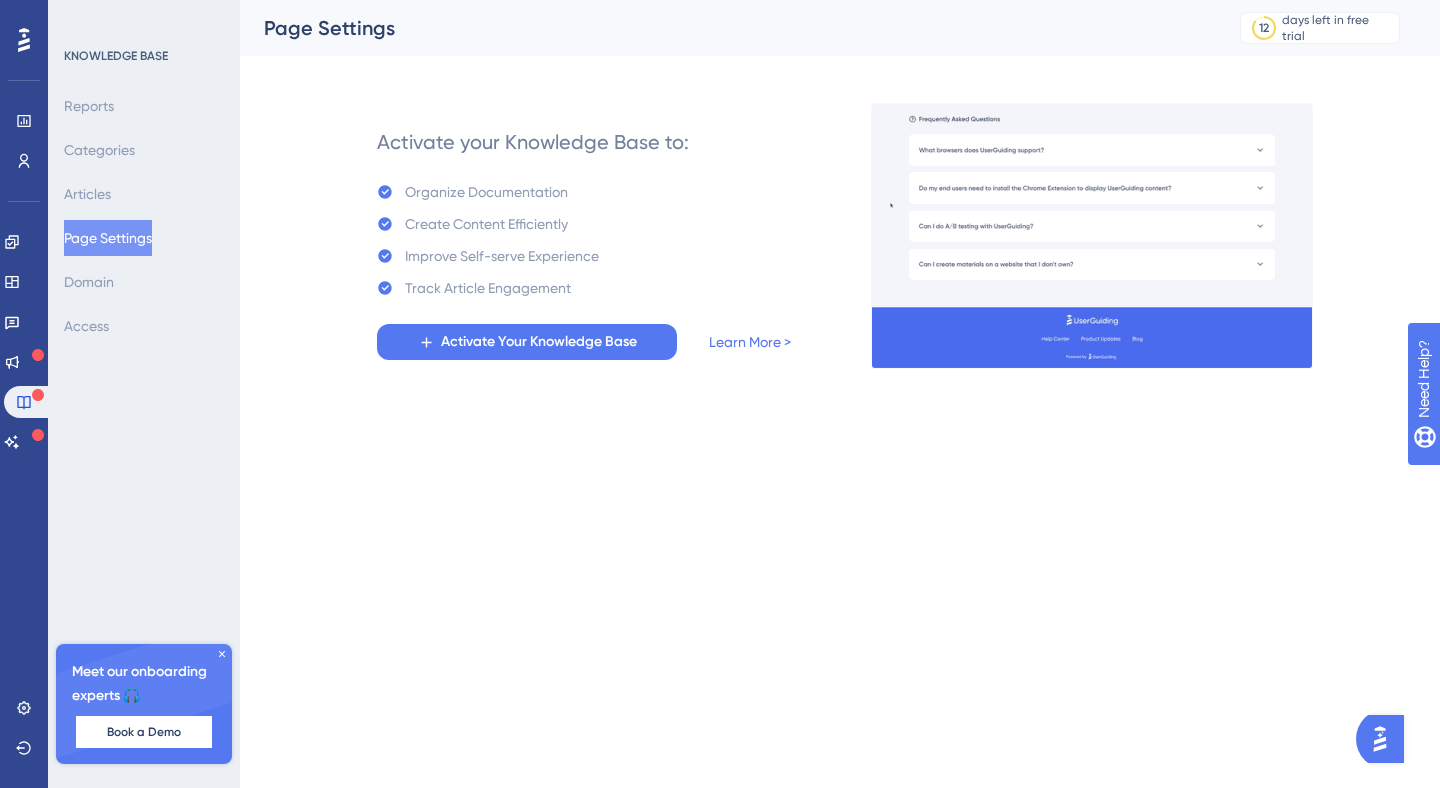 click 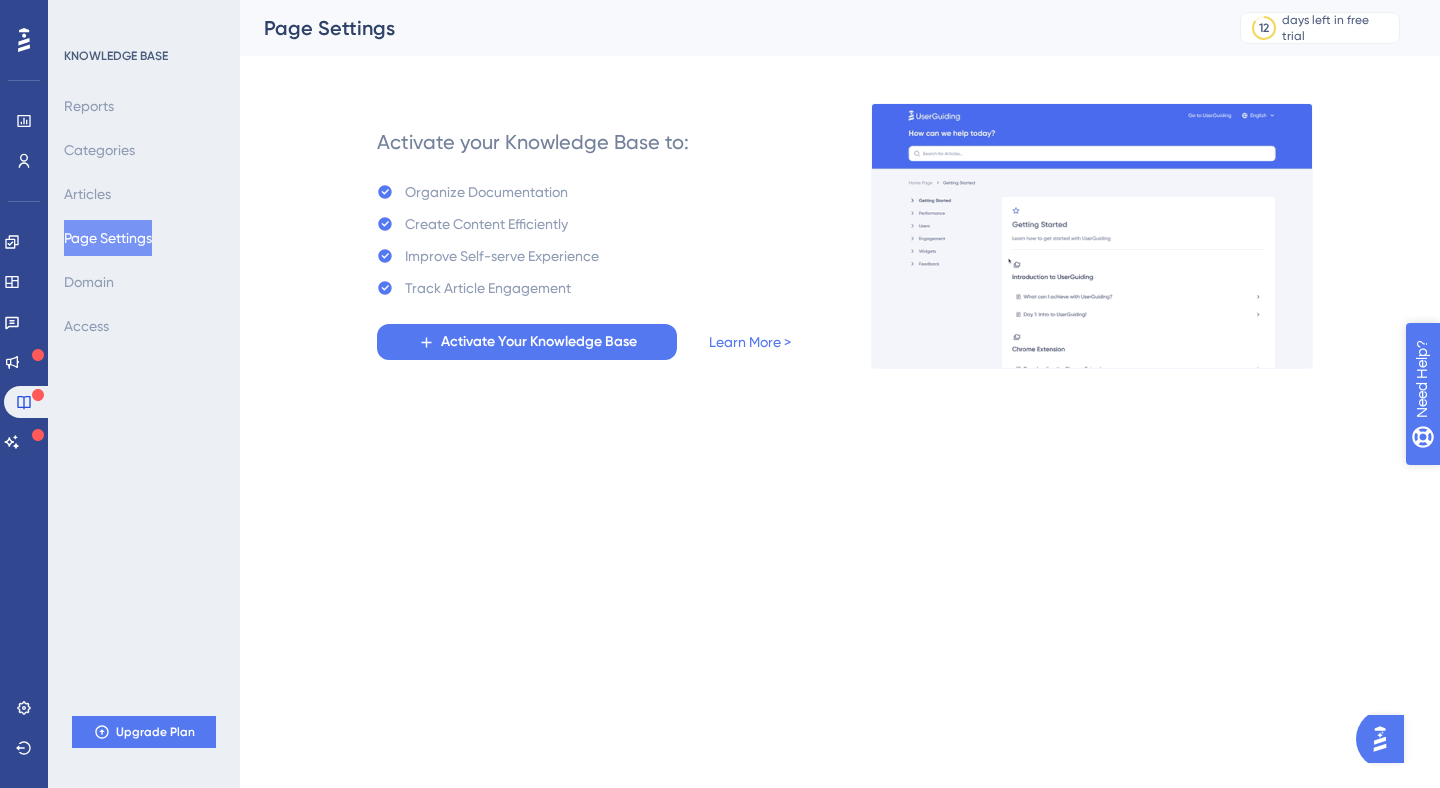 click on "Need Help?" at bounding box center (1492, 482) 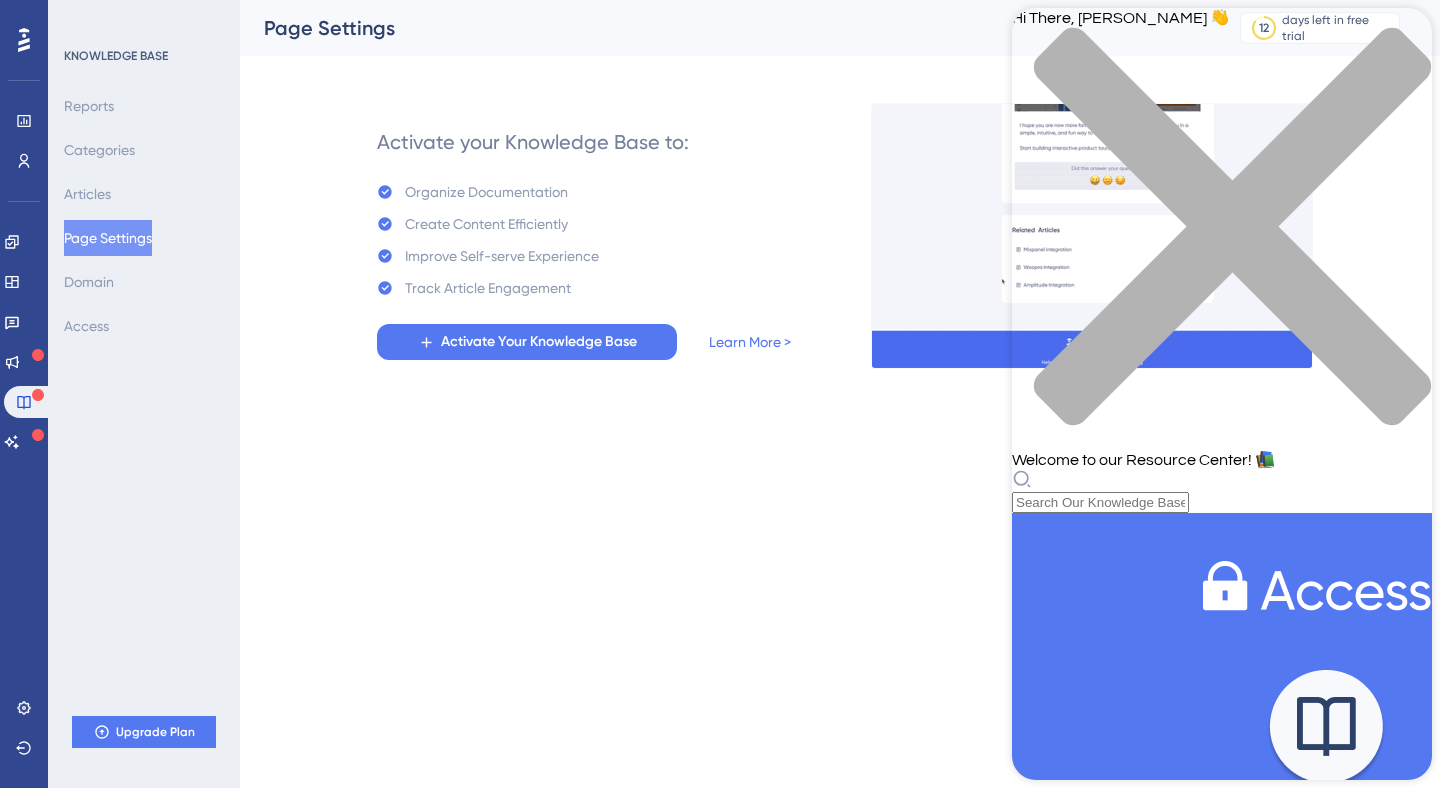click on "Performance Users Engagement Widgets Feedback Product Updates Knowledge Base AI Assistant Settings Logout KNOWLEDGE BASE Reports Categories Articles Page Settings Domain Access Upgrade Plan Page Settings 12 days left in free trial Click to see  upgrade options Activate your Knowledge Base to: Organize Documentation Create Content Efficiently Improve Self-serve Experience Track Article Engagement Activate Your Knowledge Base Learn More >
25" at bounding box center (720, 0) 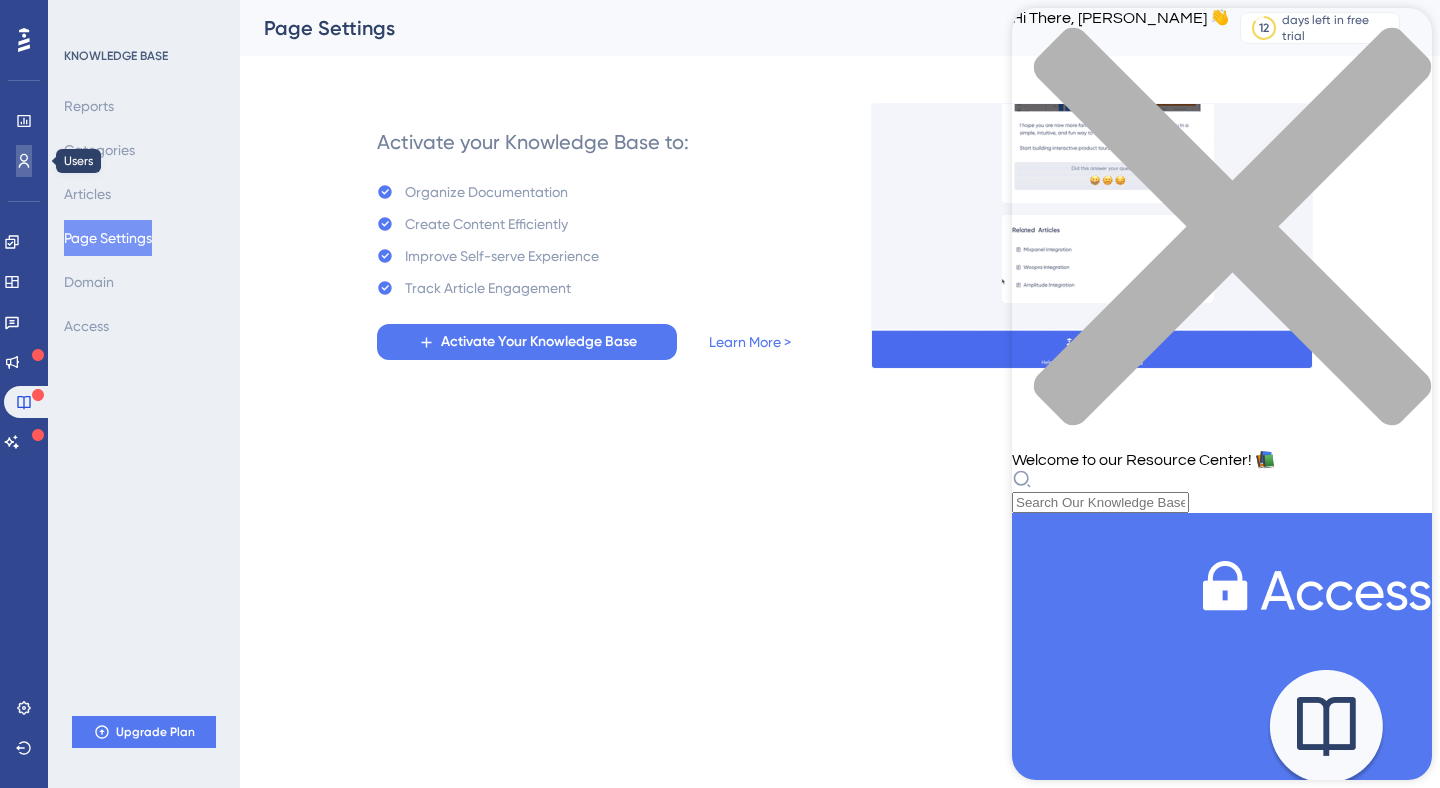 click 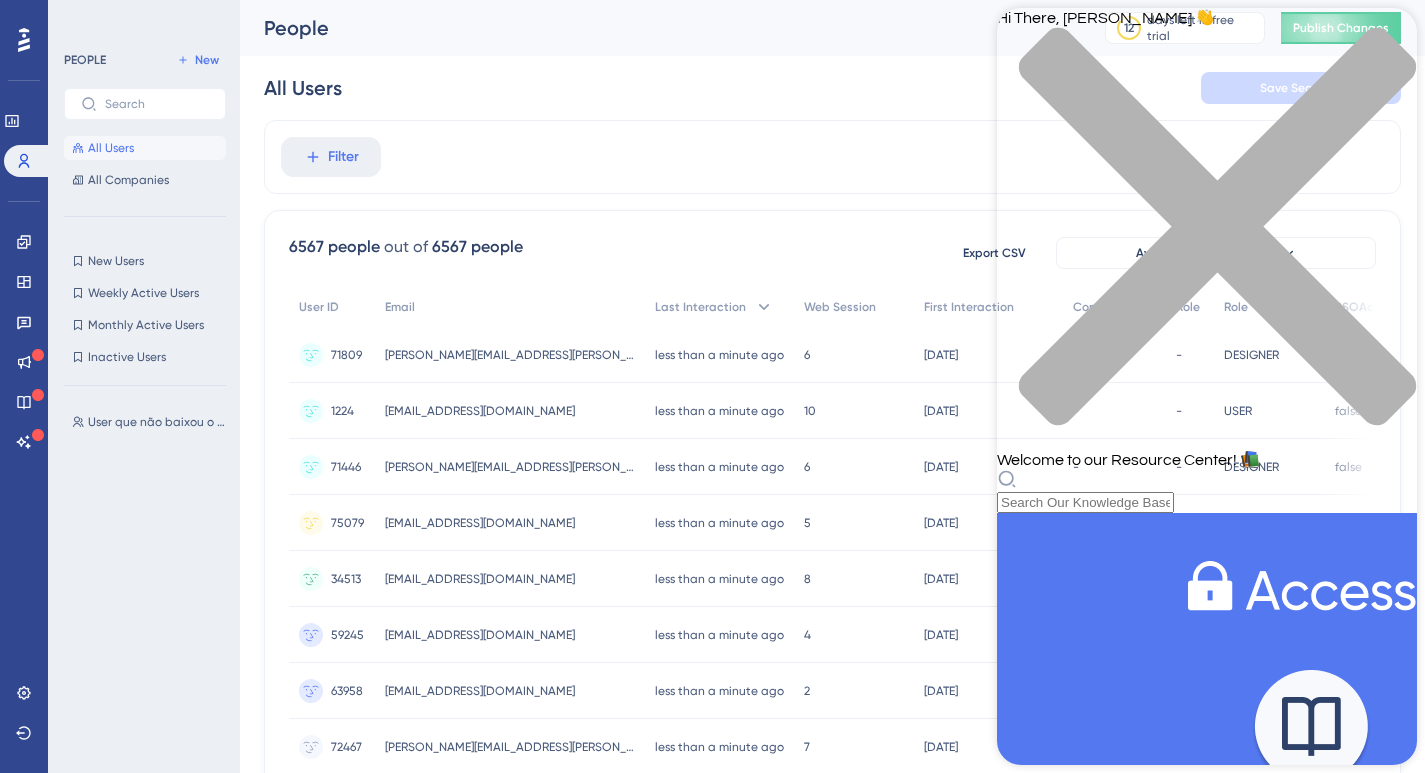 click 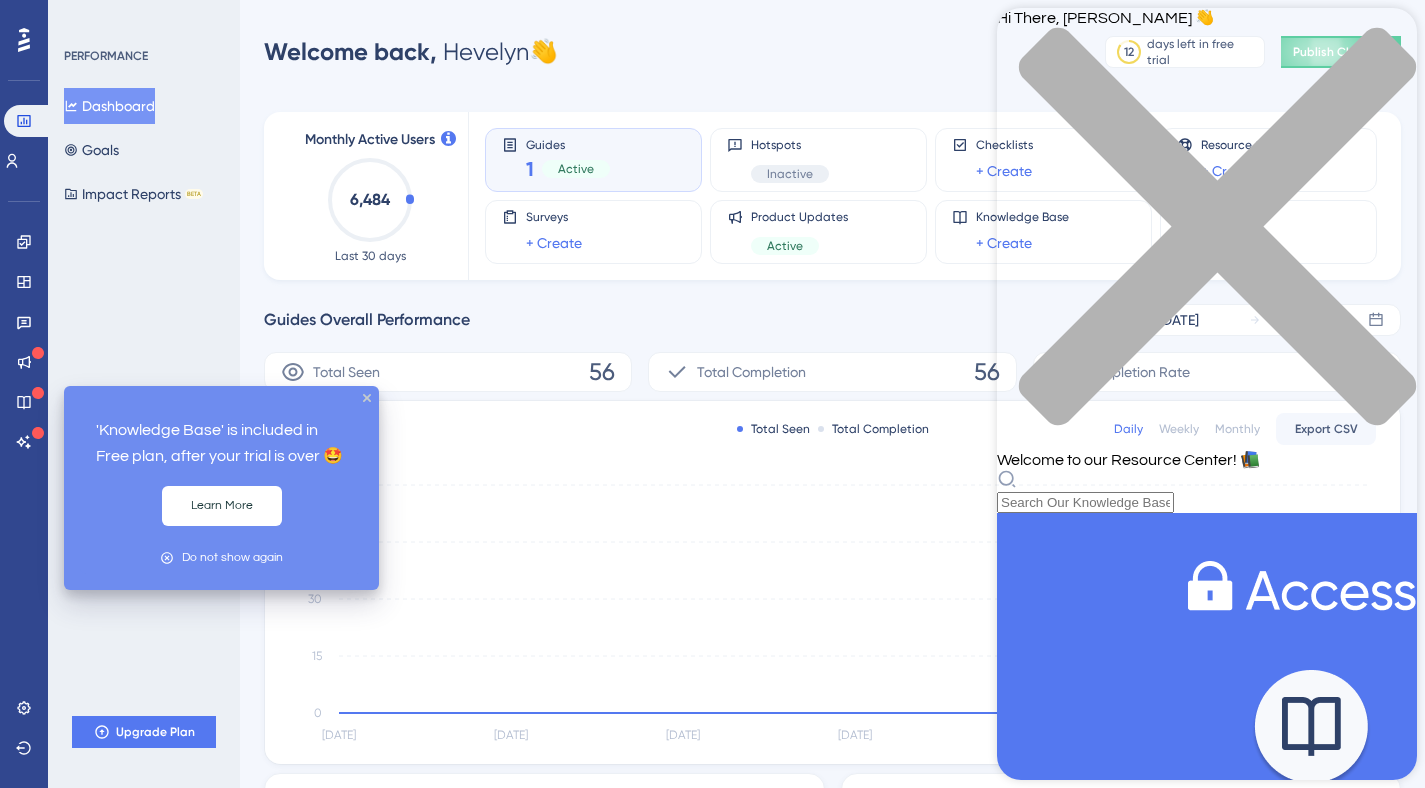 drag, startPoint x: 229, startPoint y: 684, endPoint x: 241, endPoint y: 681, distance: 12.369317 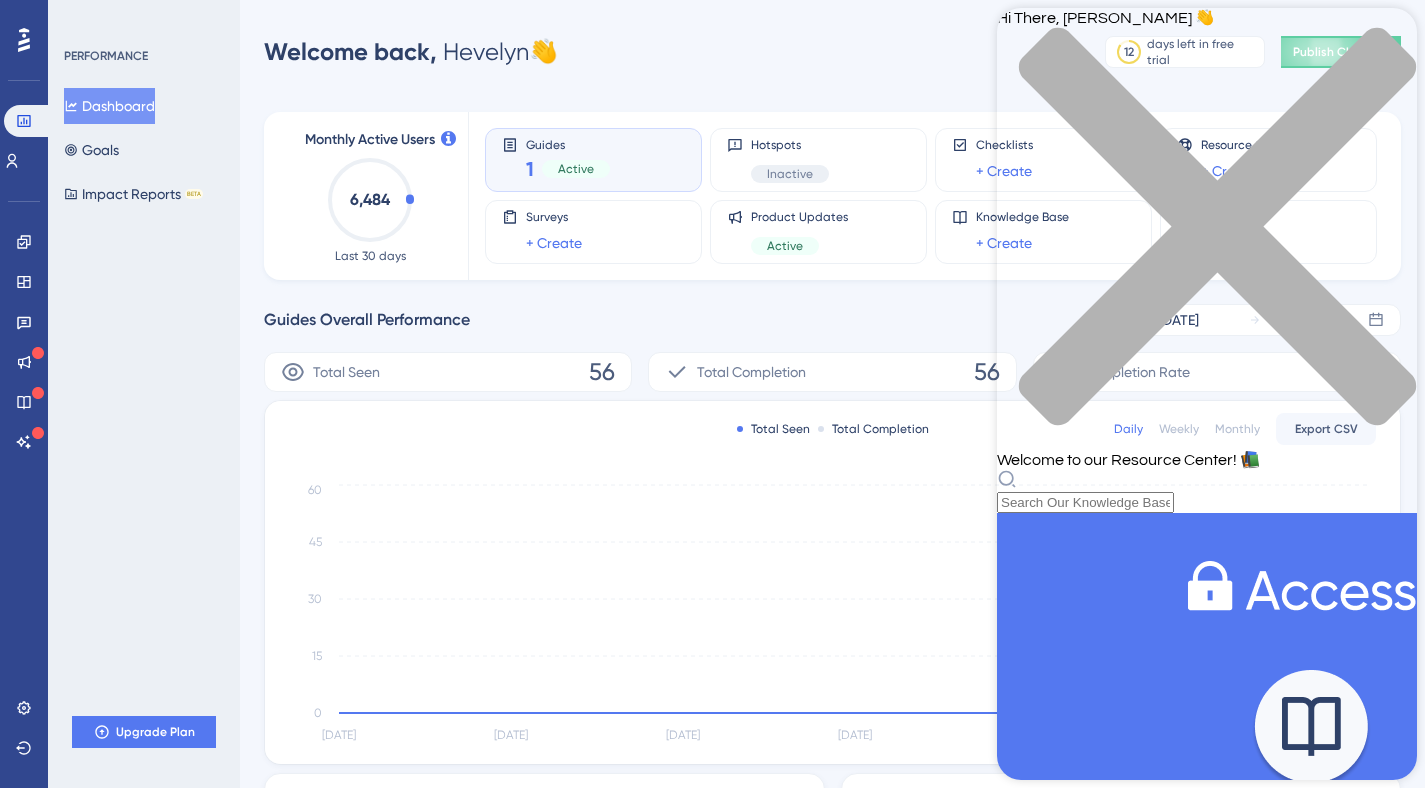 click 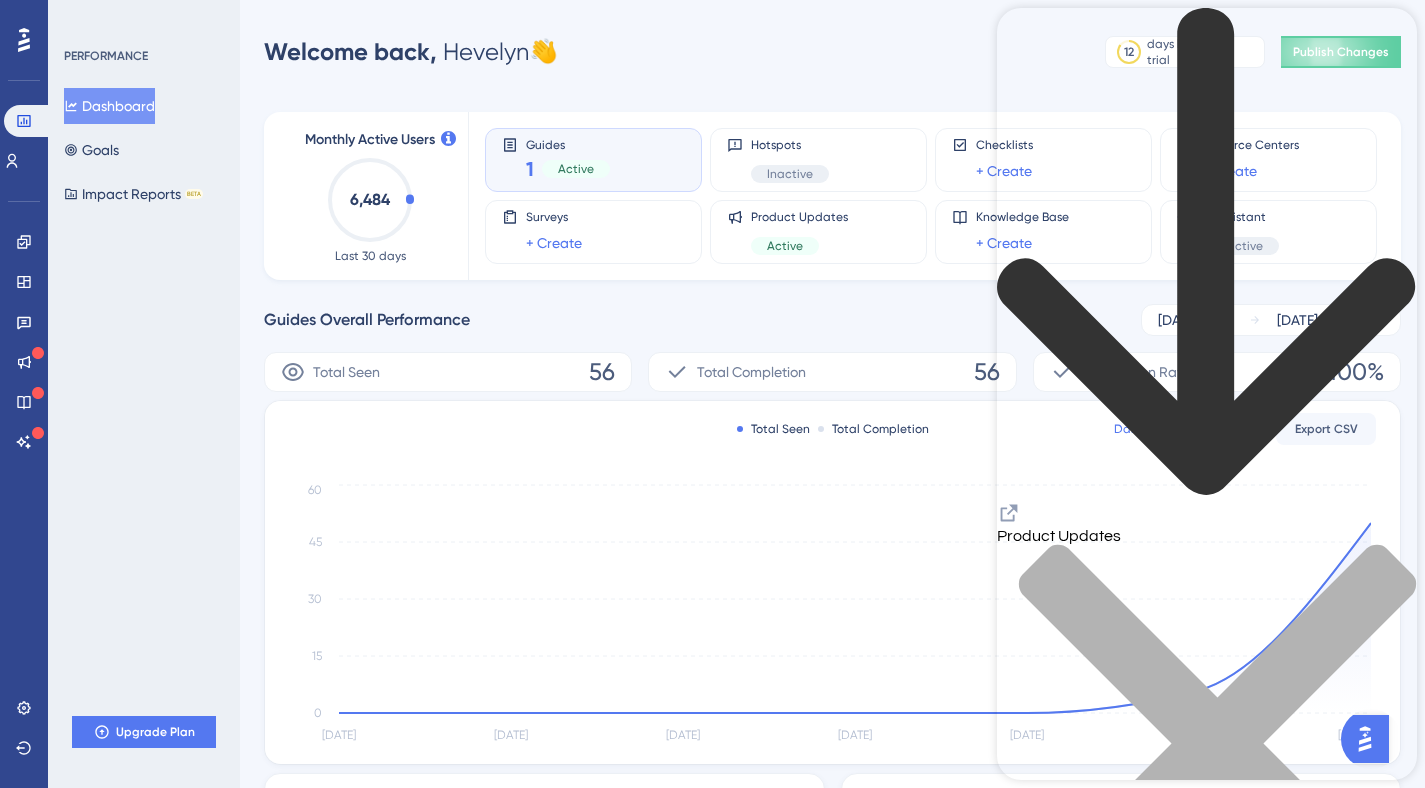 click at bounding box center (1207, 23125) 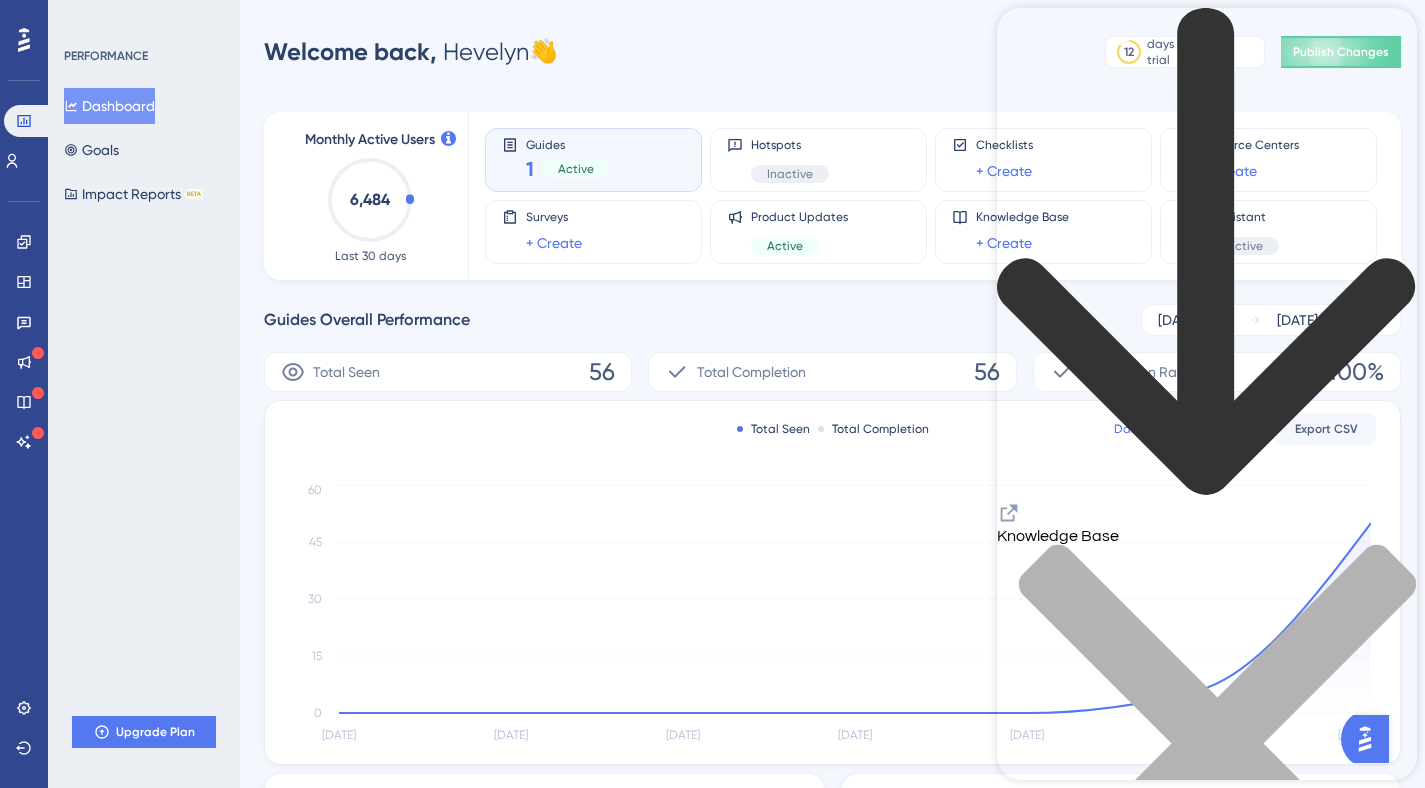 click 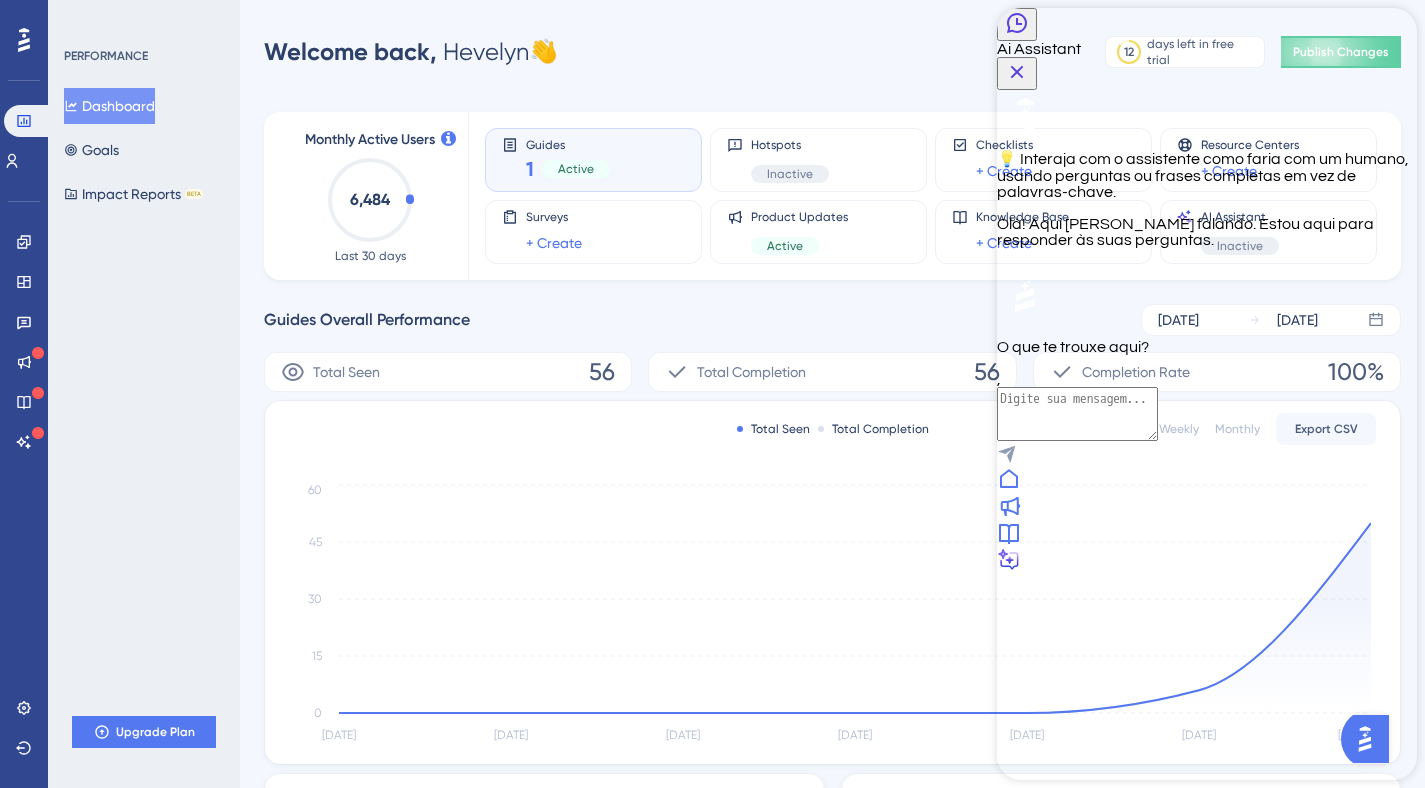 click at bounding box center [1207, 534] 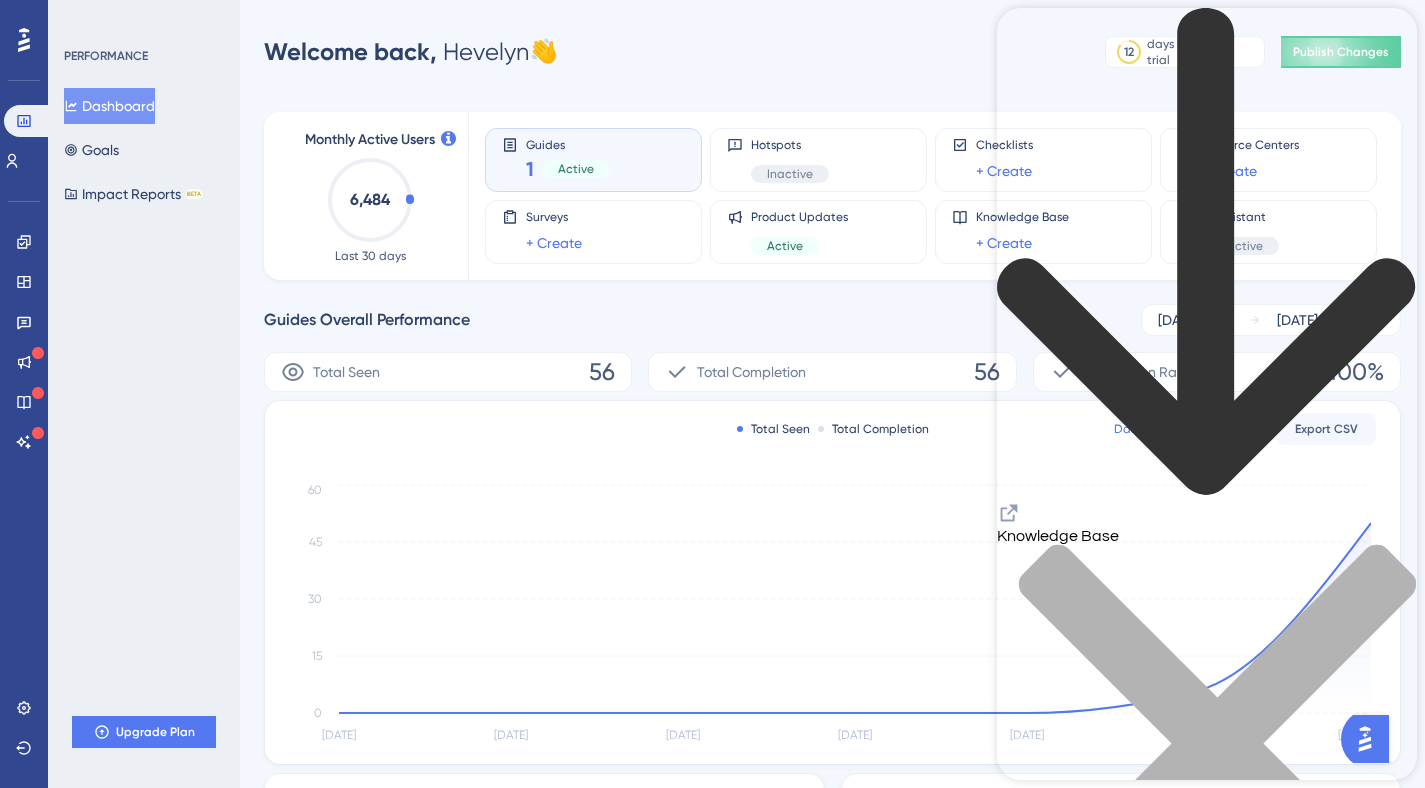 click at bounding box center (1207, 1133) 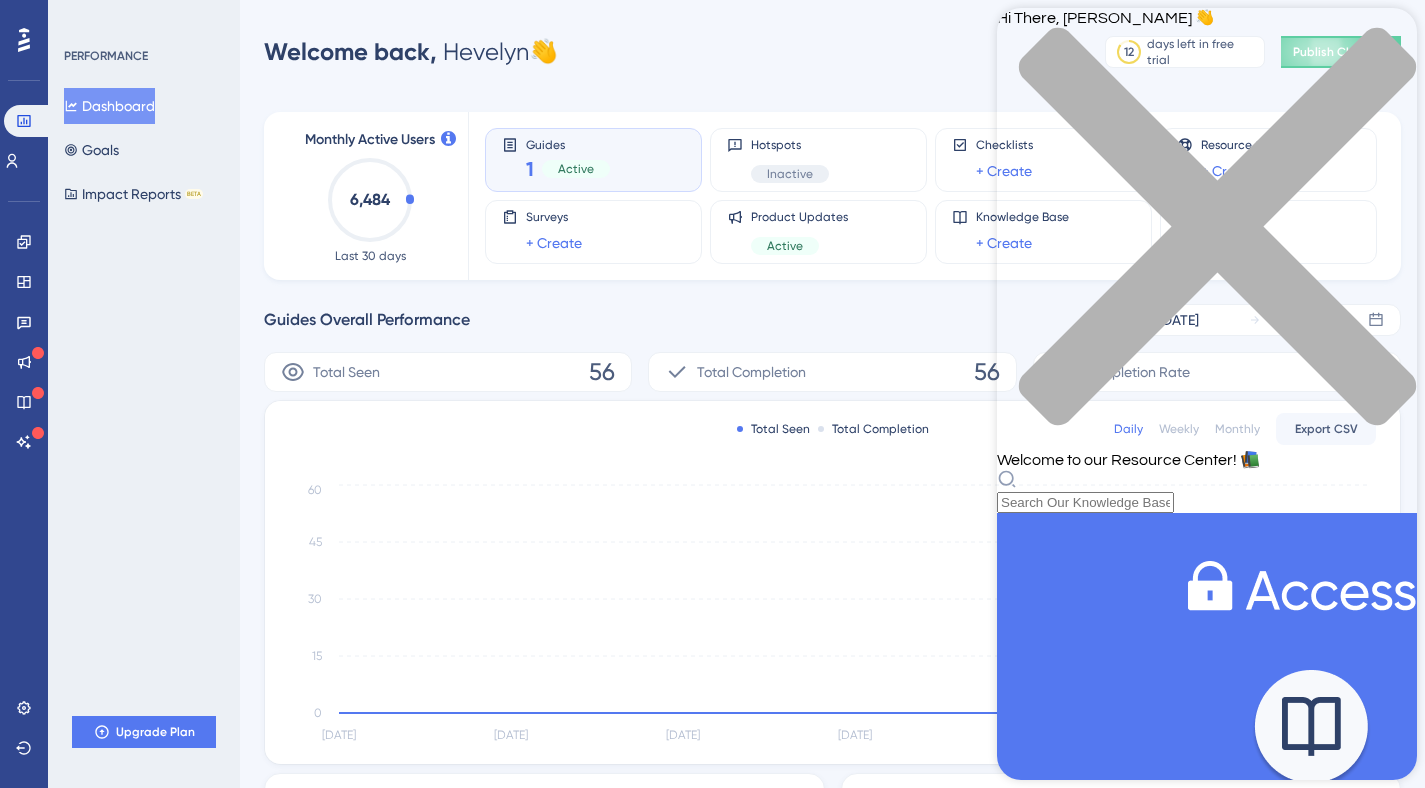 click at bounding box center [1207, 1760] 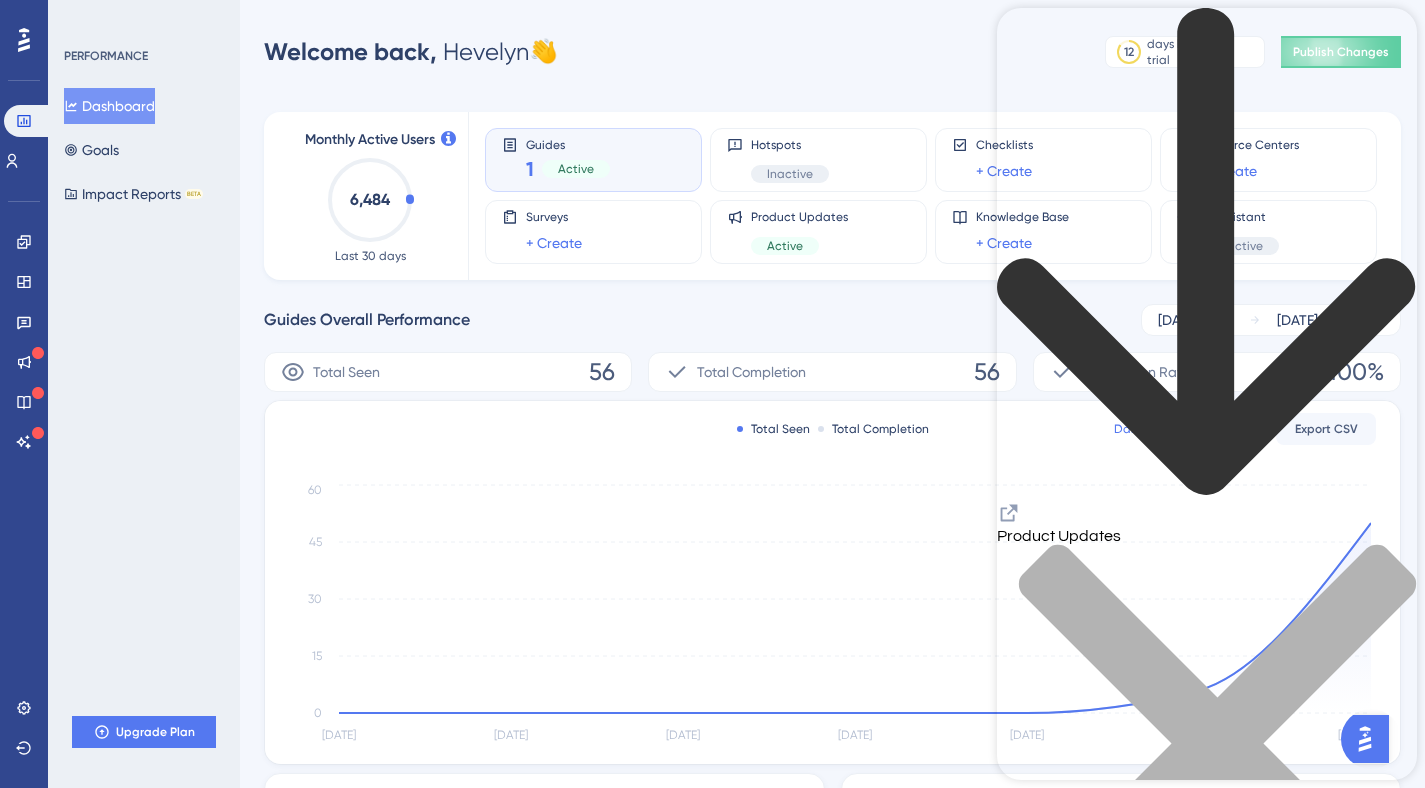 click 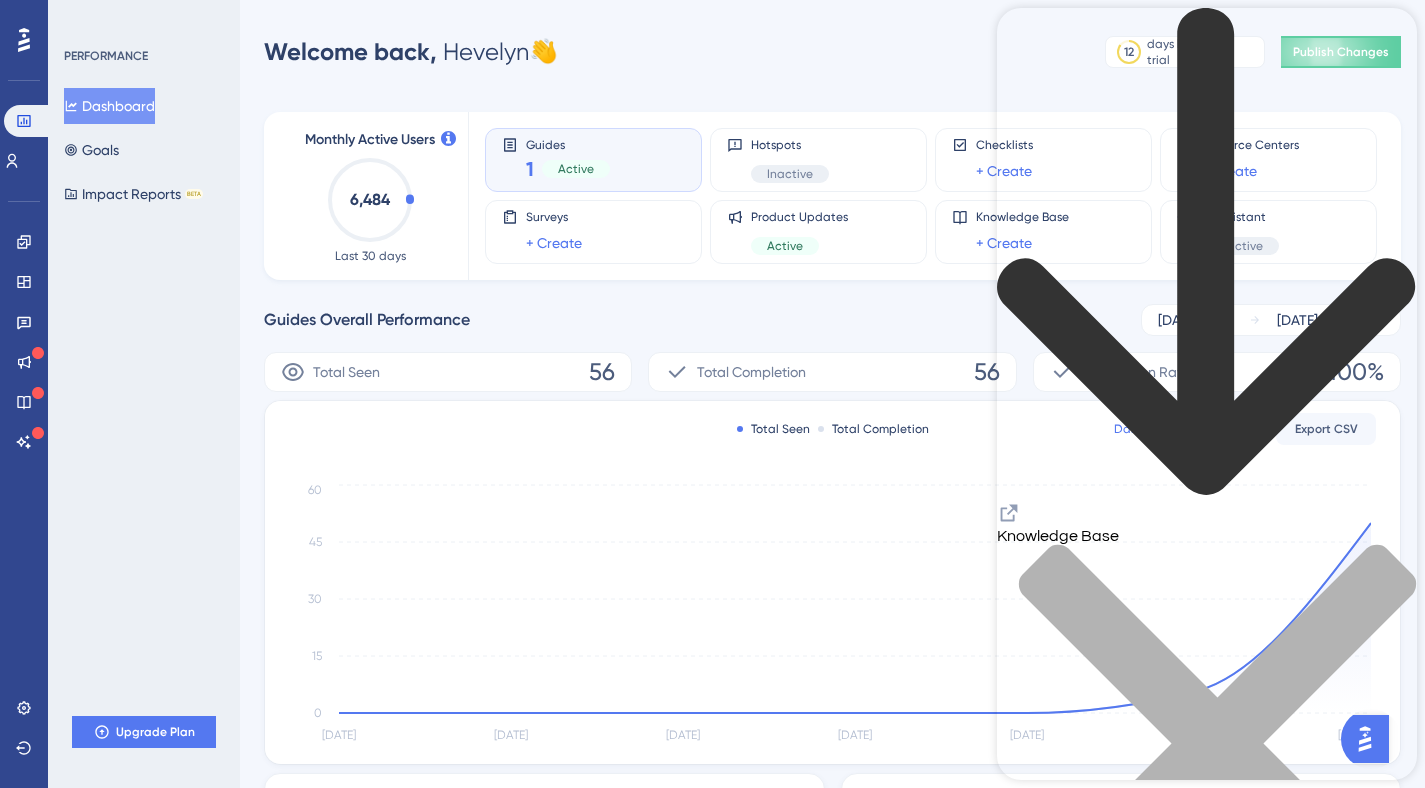 click 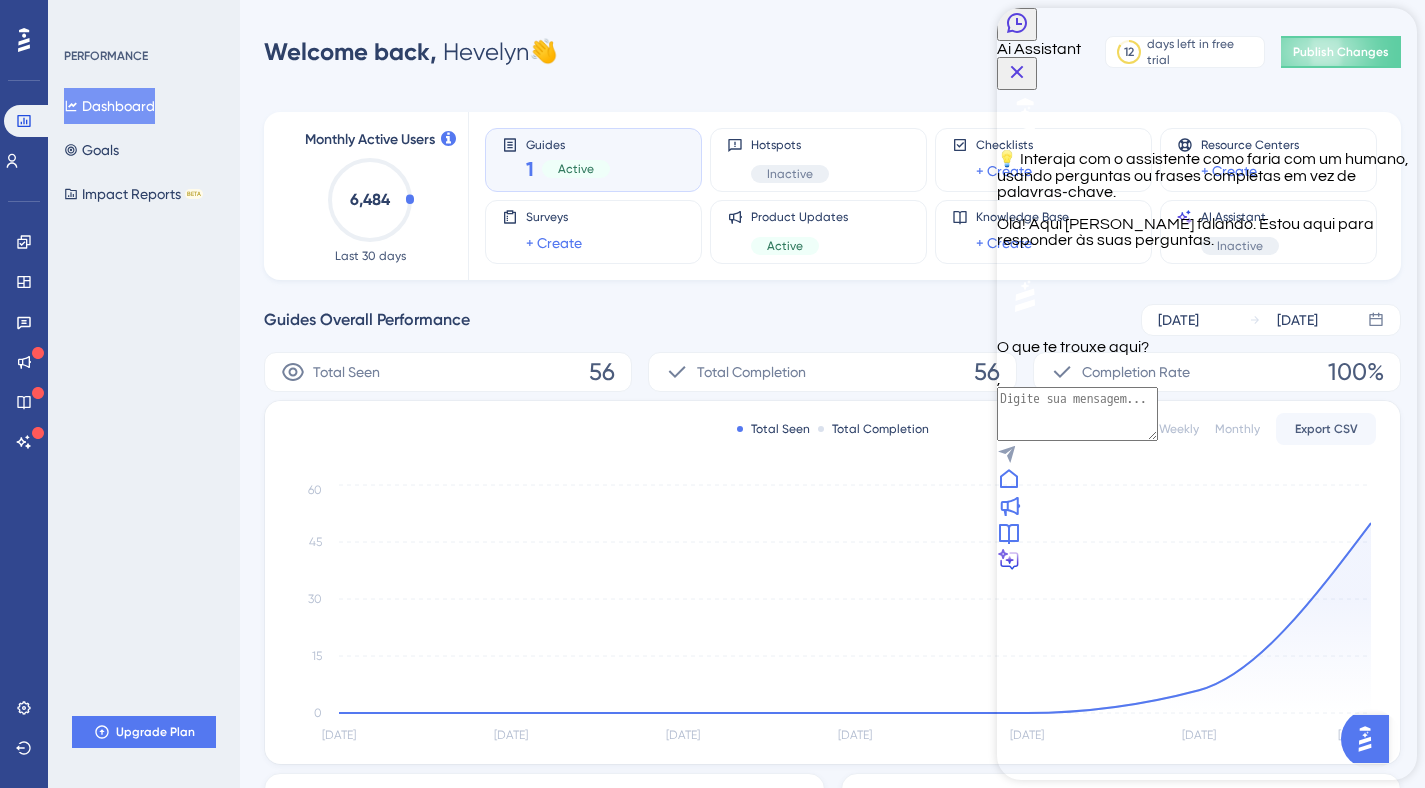 click at bounding box center [1025, 118] 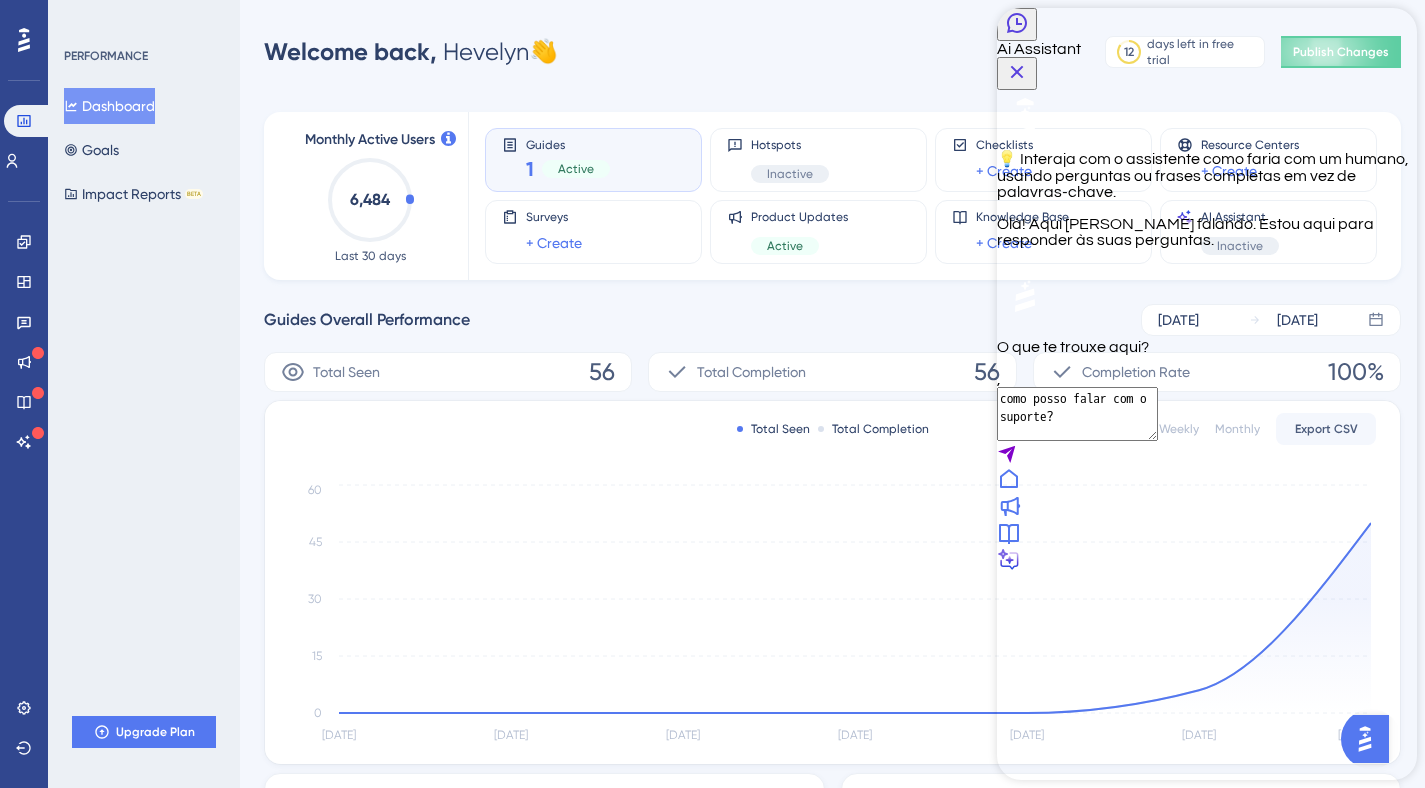 type on "como posso falar com o suporte?" 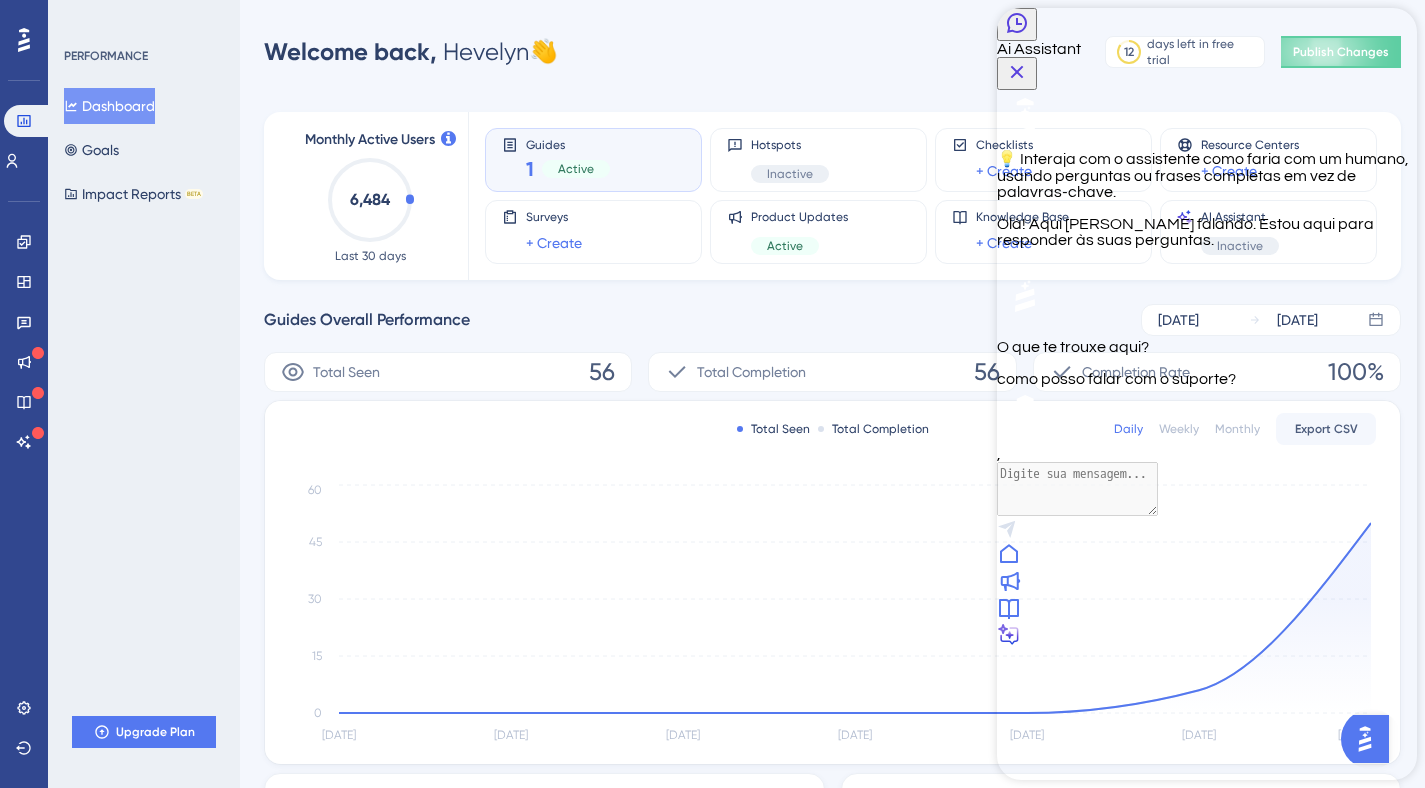 click 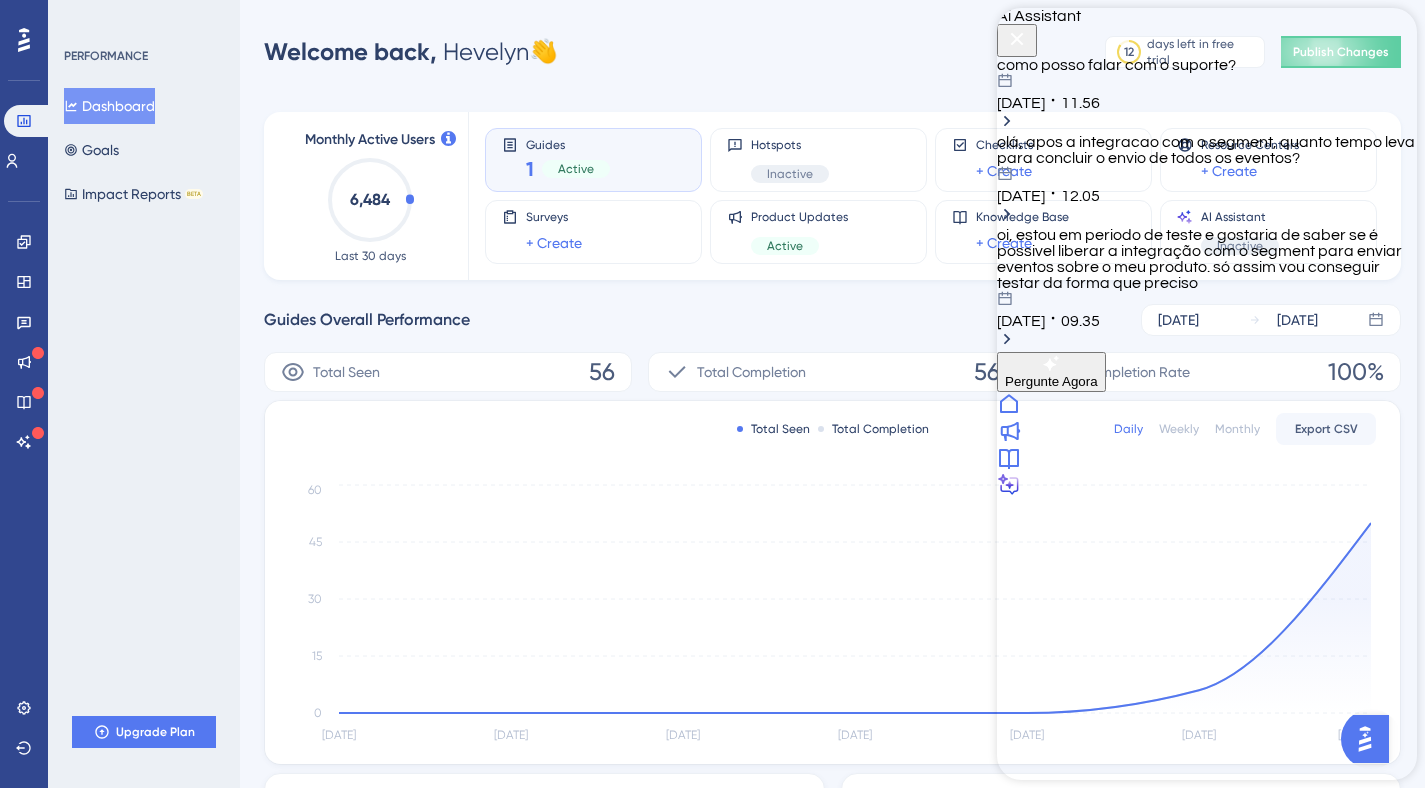 click on "olá, apos a integracao com o segment, quanto tempo leva para concluir o envio de todos os eventos? 23.07.2025 12.05" at bounding box center [1207, 169] 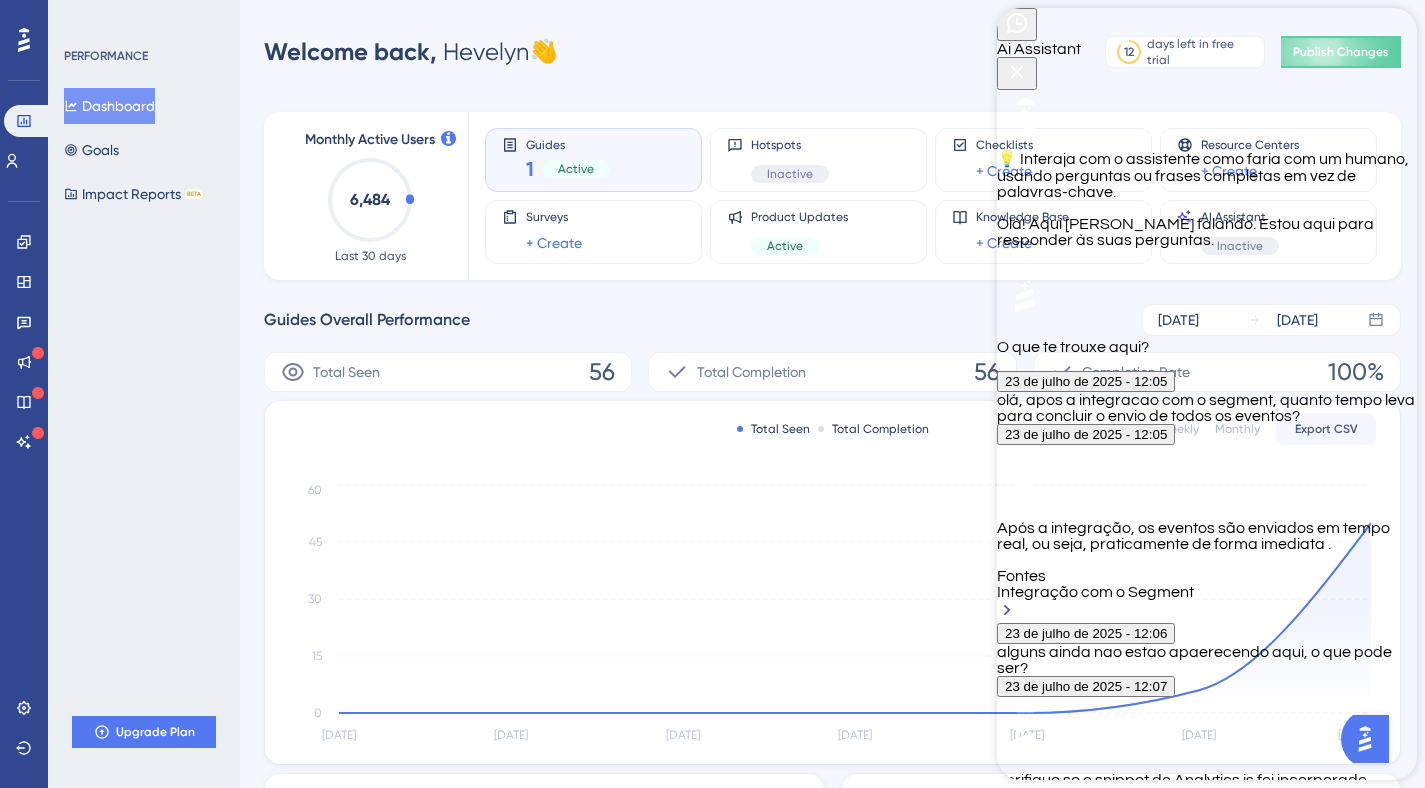 scroll, scrollTop: 2476, scrollLeft: 0, axis: vertical 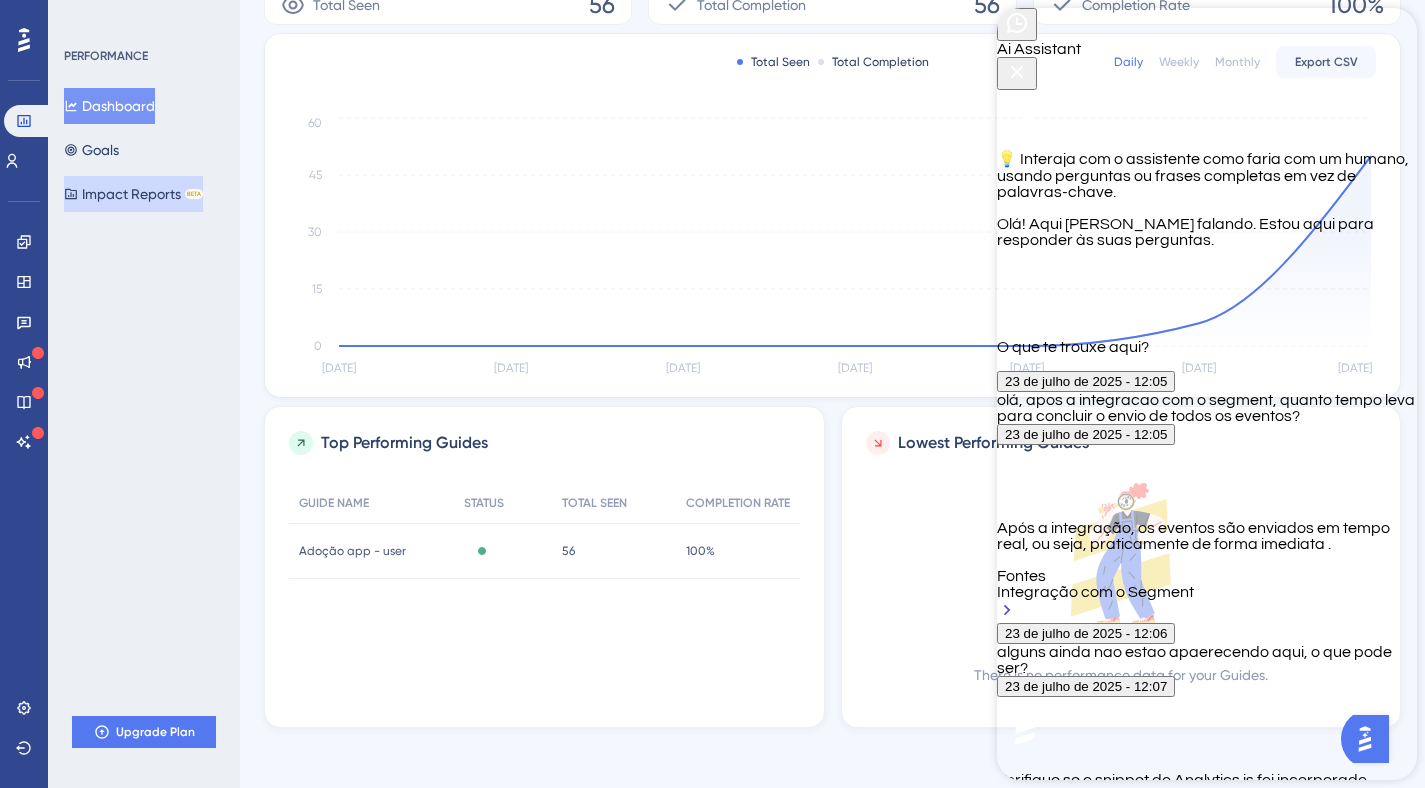 click on "Impact Reports BETA" at bounding box center (133, 194) 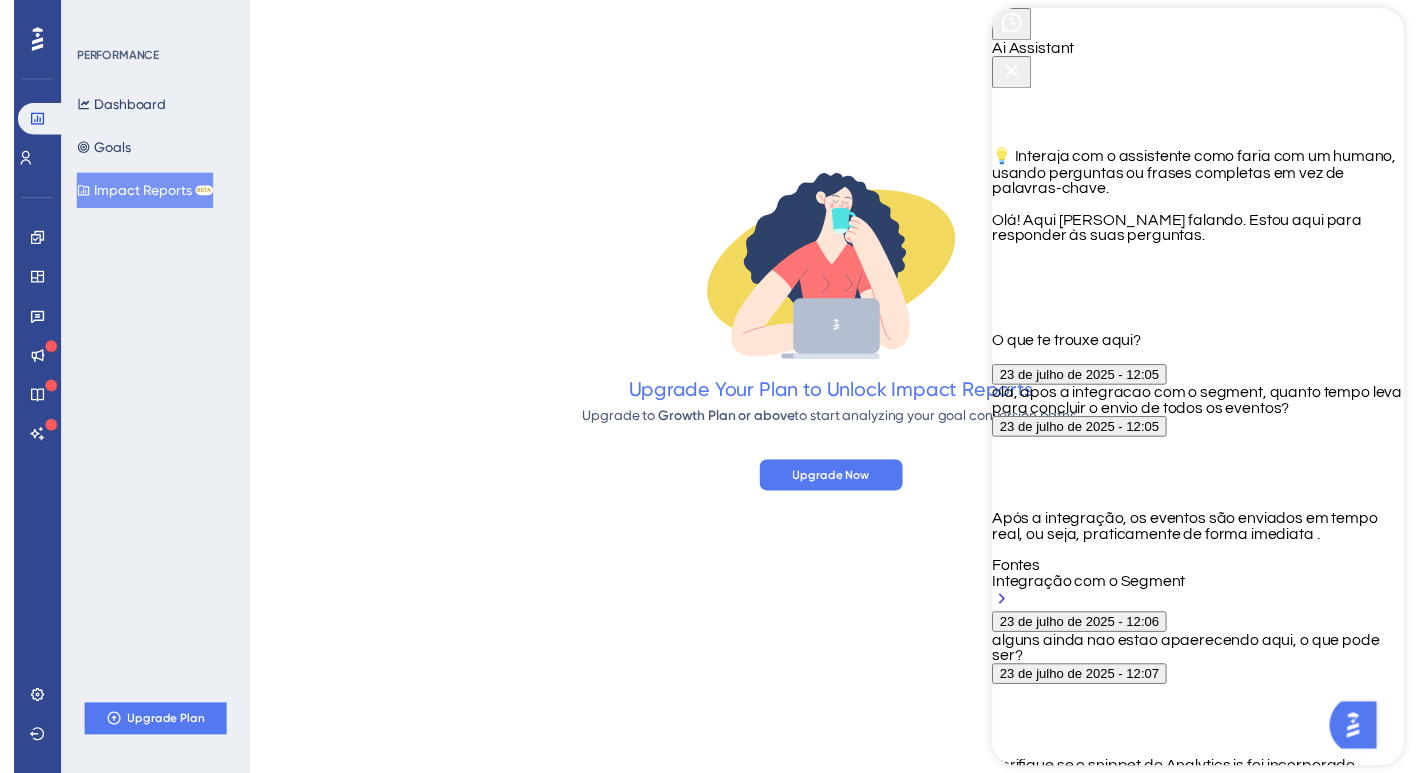 scroll, scrollTop: 0, scrollLeft: 0, axis: both 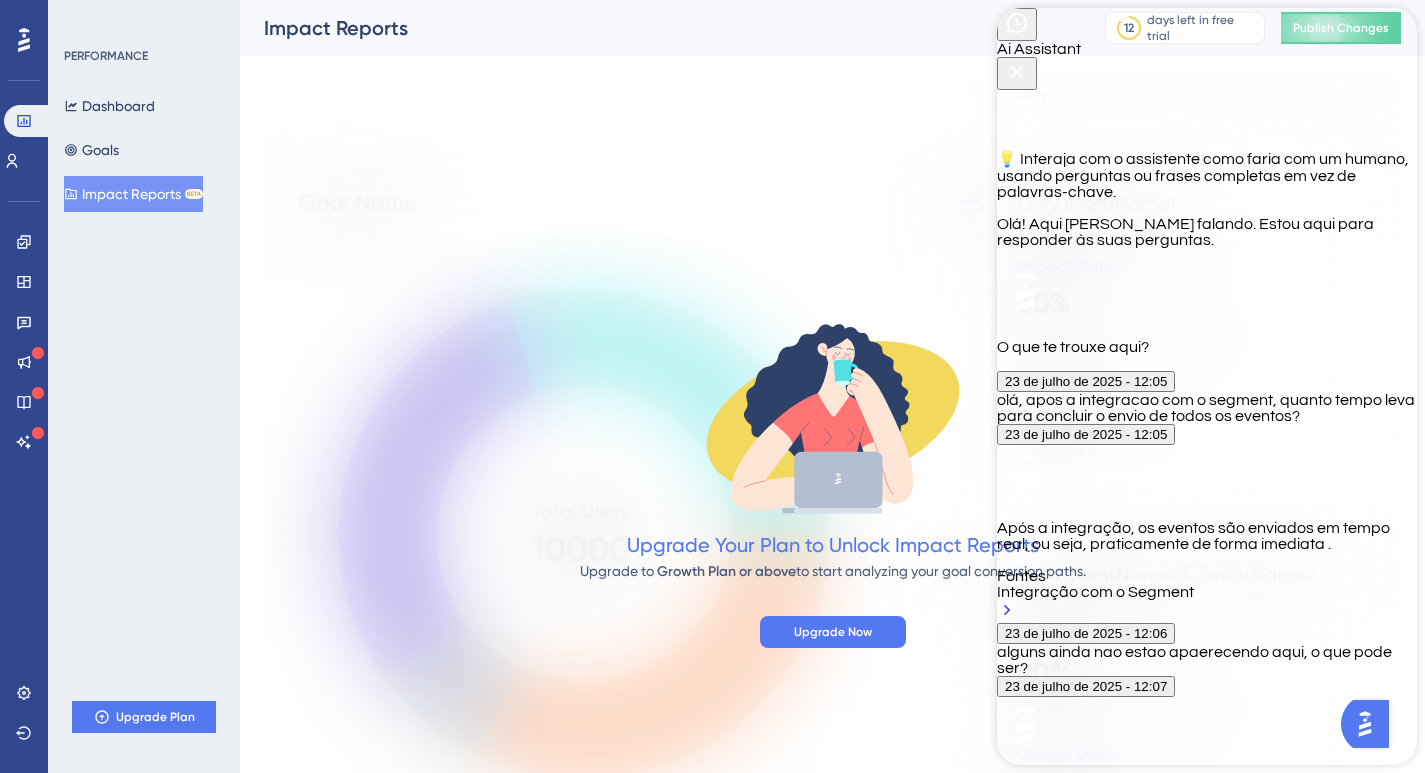 click 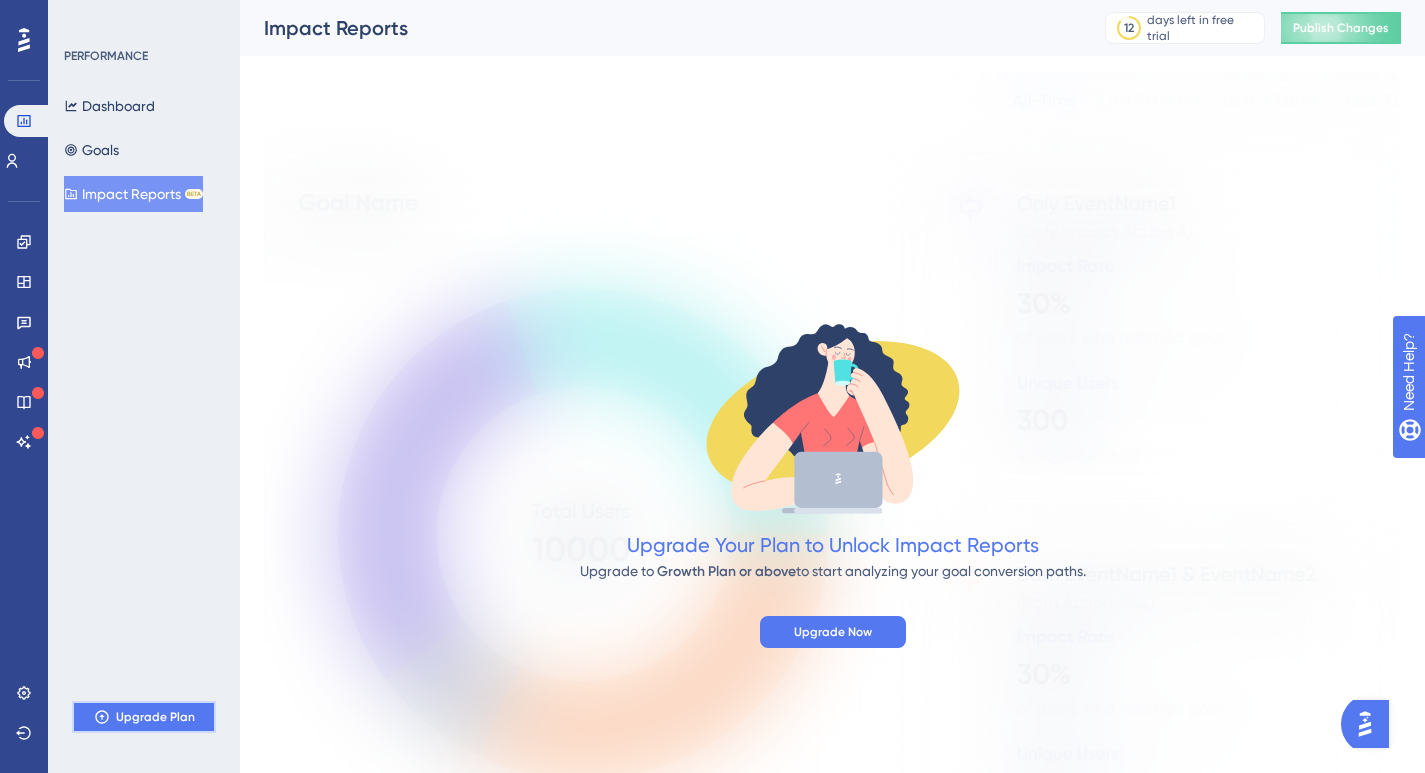 click on "Upgrade Plan" at bounding box center [155, 717] 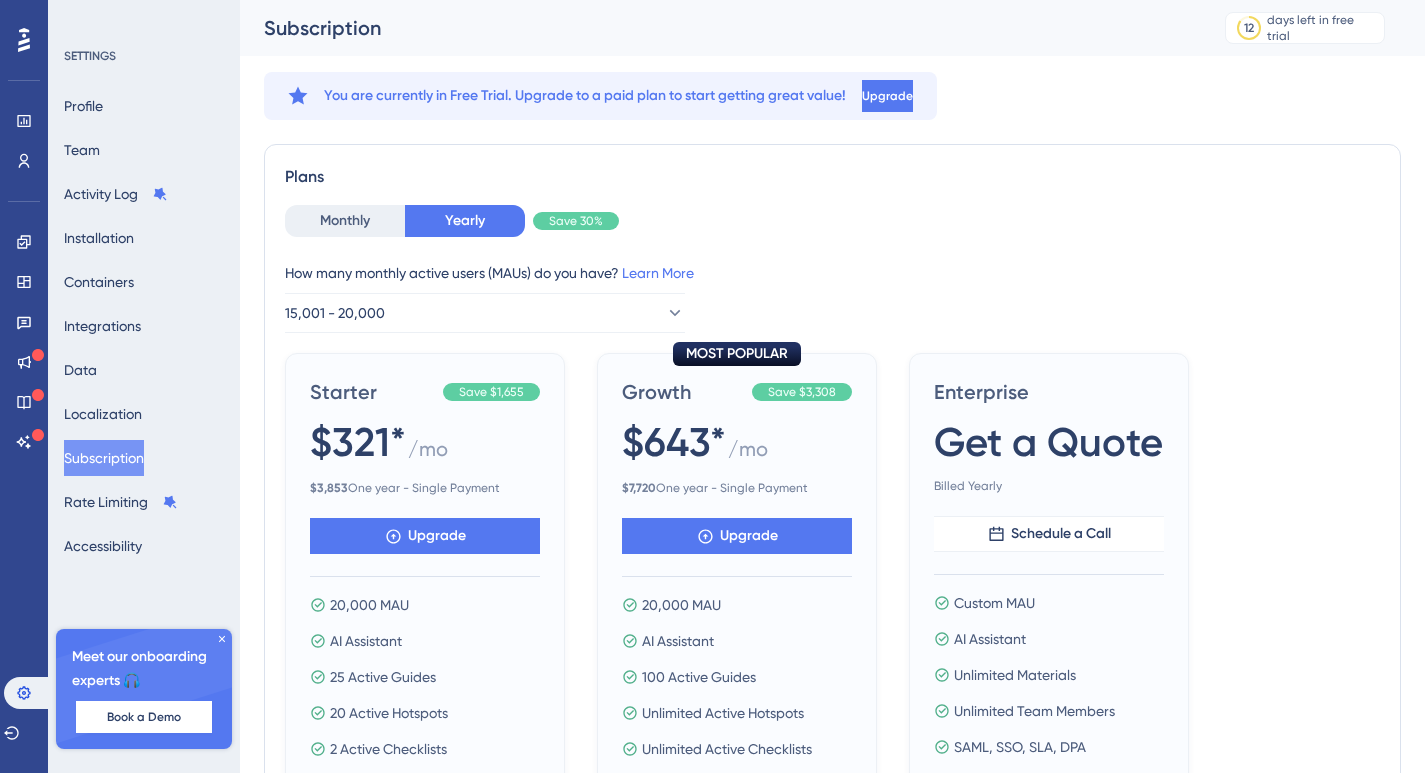 scroll, scrollTop: 0, scrollLeft: 0, axis: both 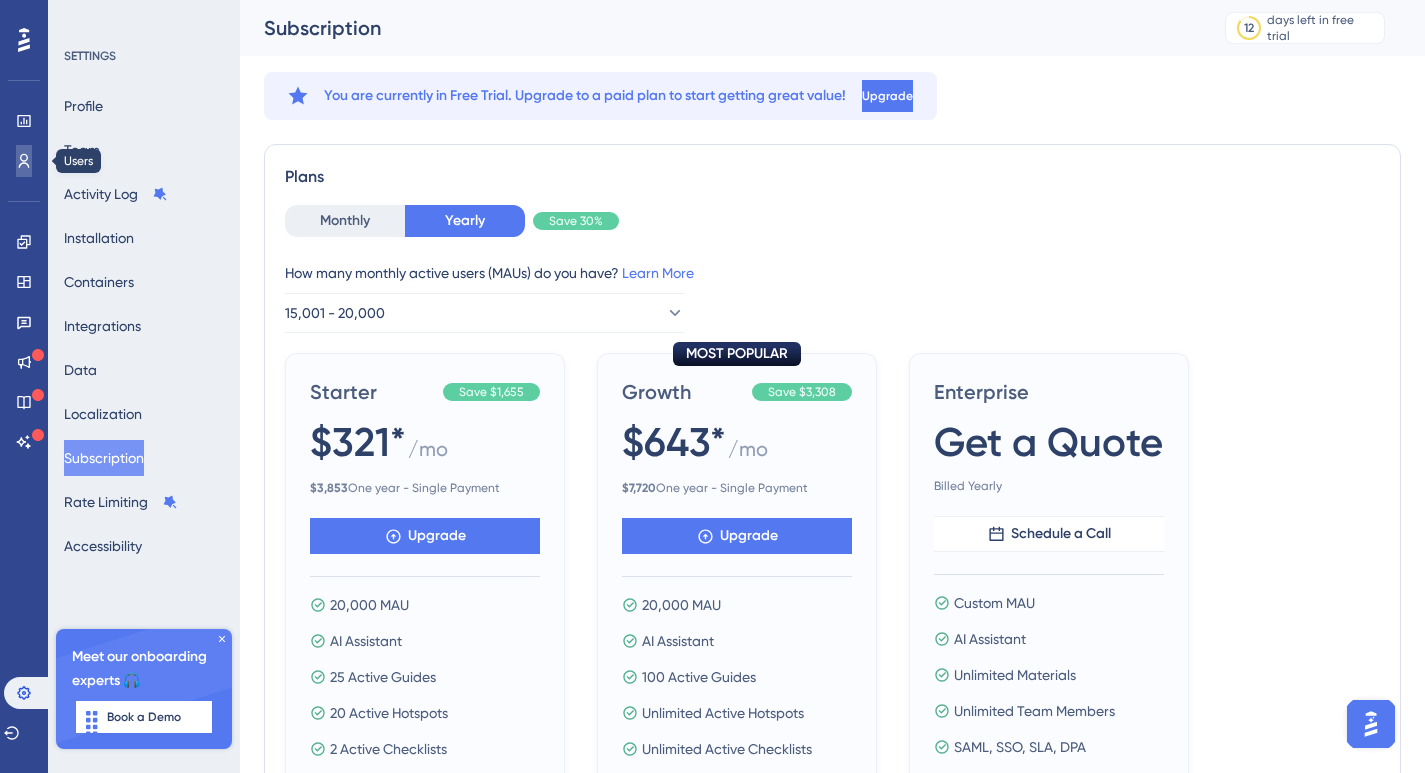 click at bounding box center (24, 161) 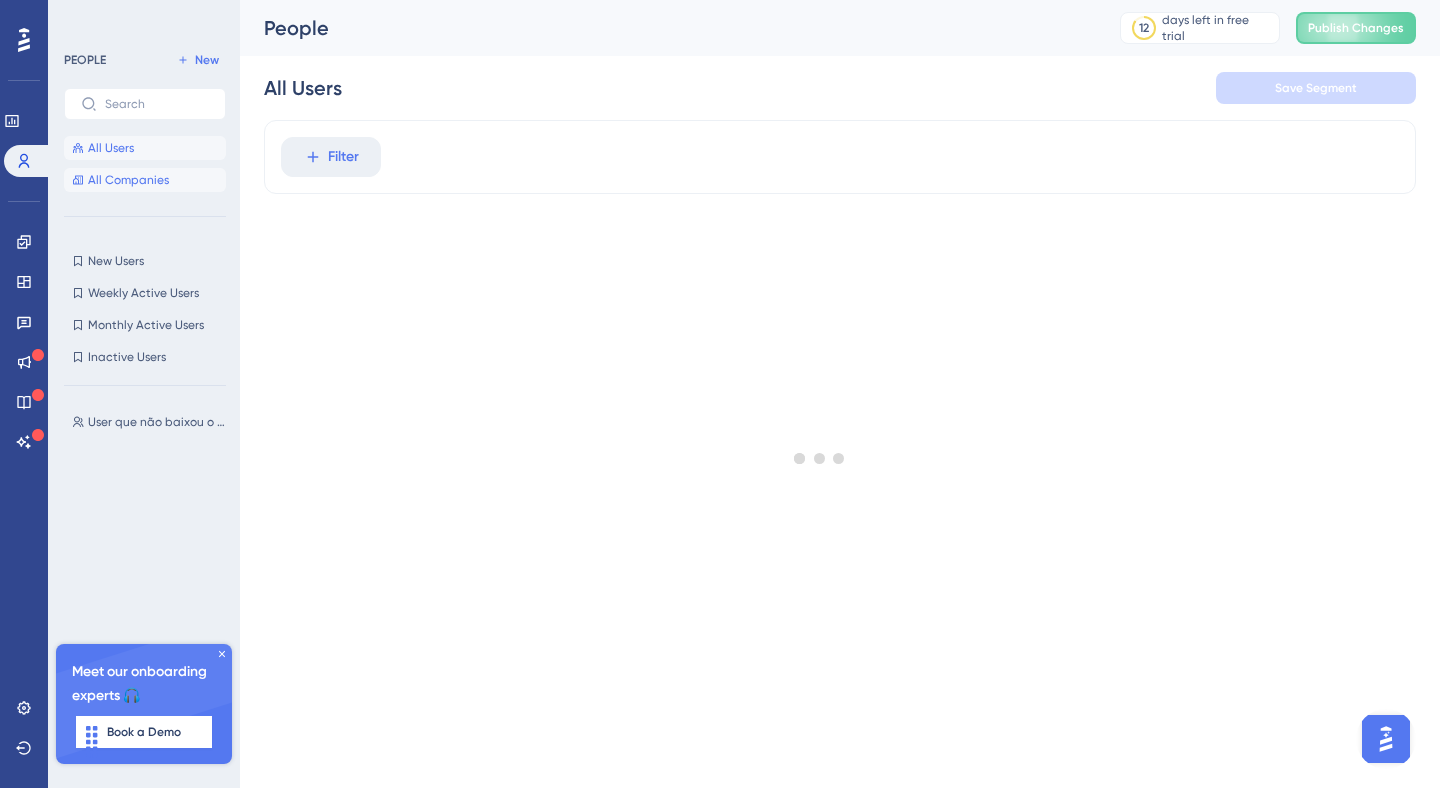 click on "All Companies" at bounding box center [128, 180] 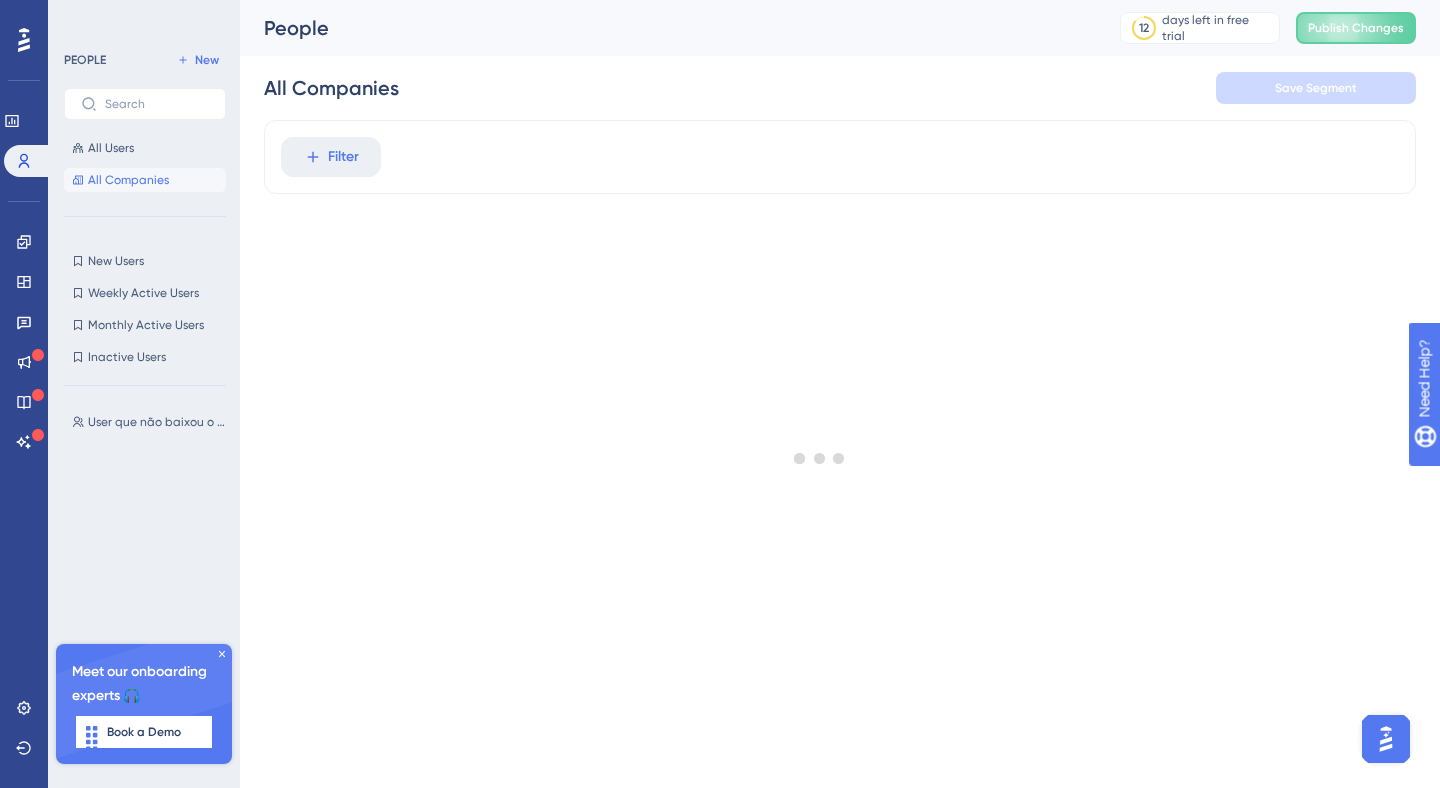 scroll, scrollTop: 0, scrollLeft: 0, axis: both 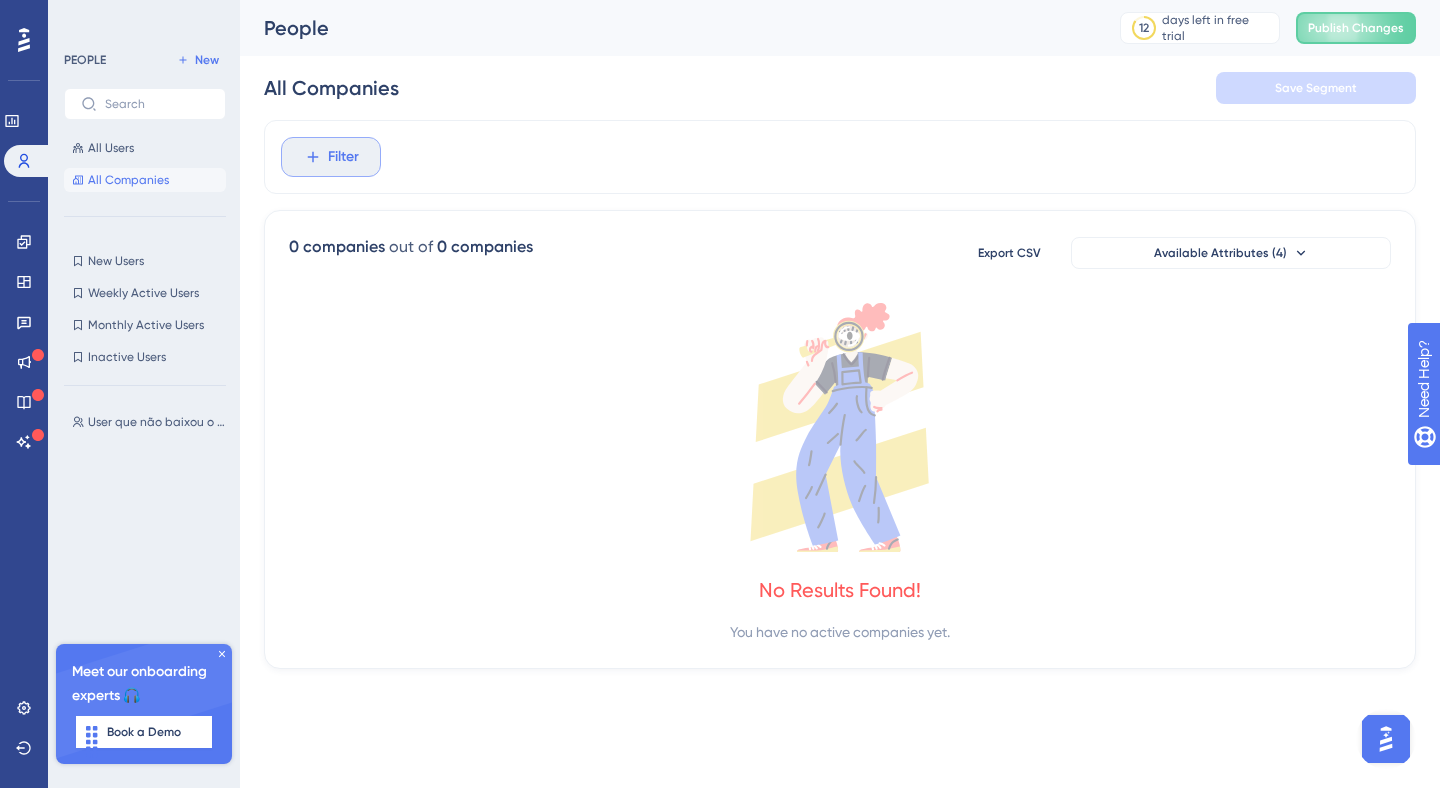 click on "Filter" at bounding box center [343, 157] 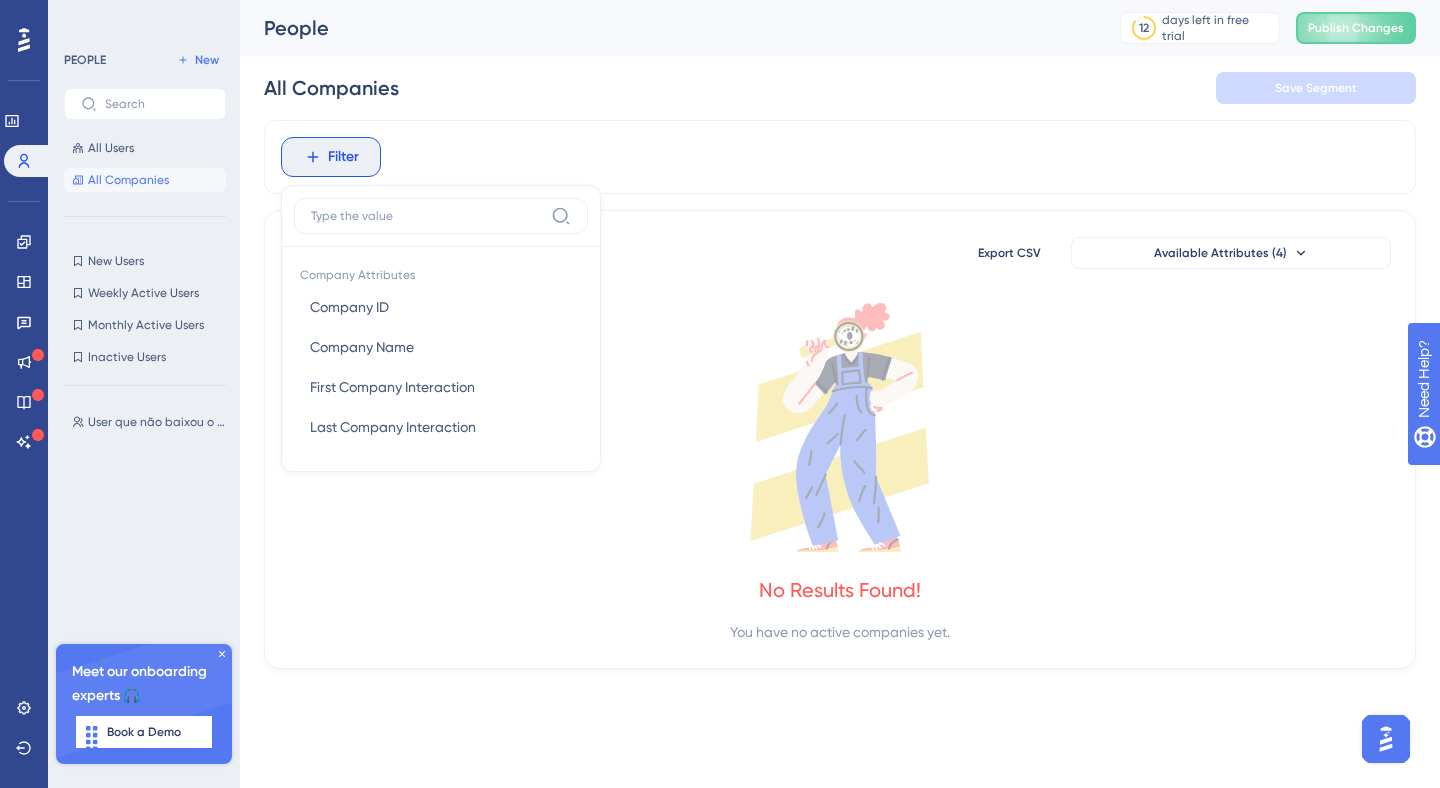 drag, startPoint x: 299, startPoint y: 269, endPoint x: 879, endPoint y: 281, distance: 580.12415 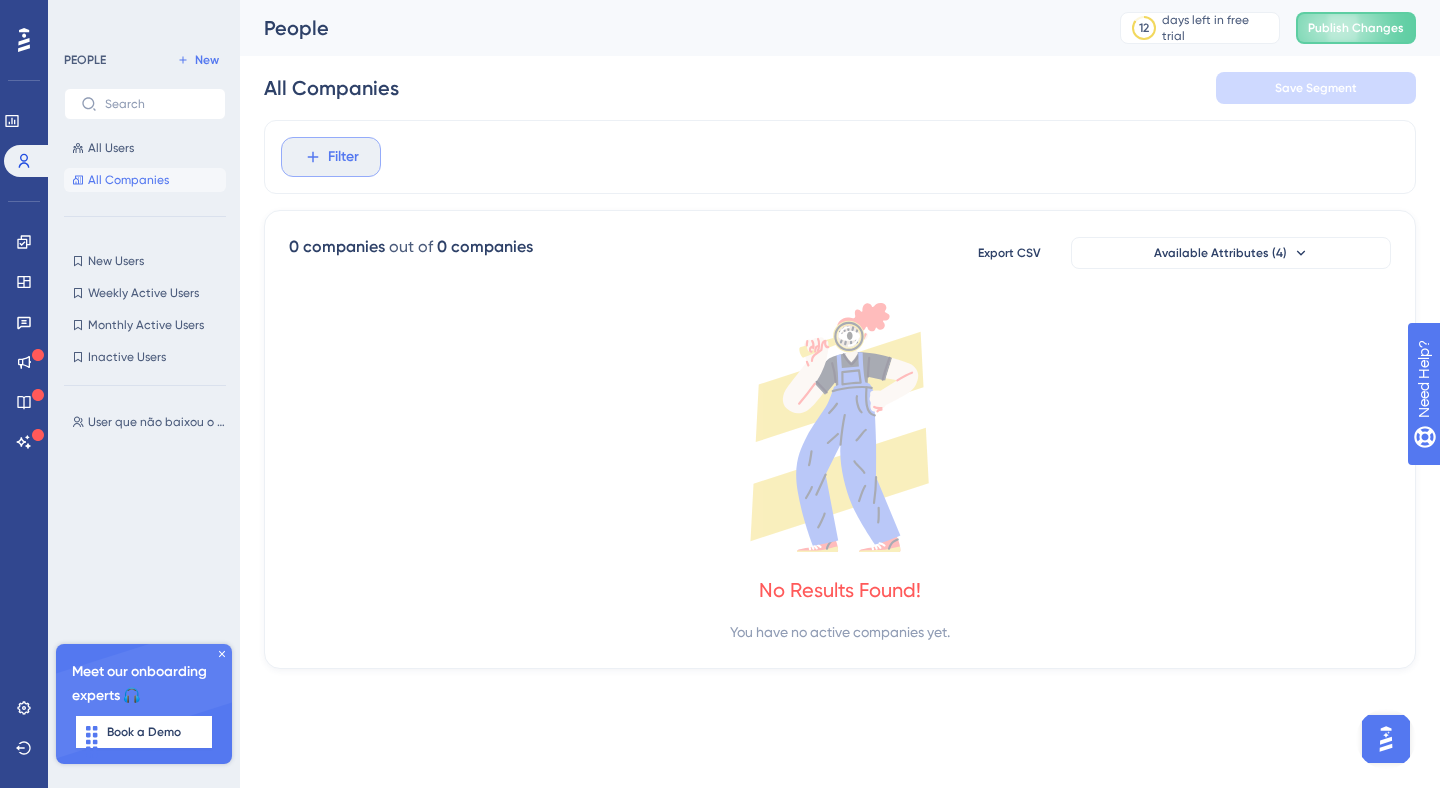 click on "Filter" at bounding box center [331, 157] 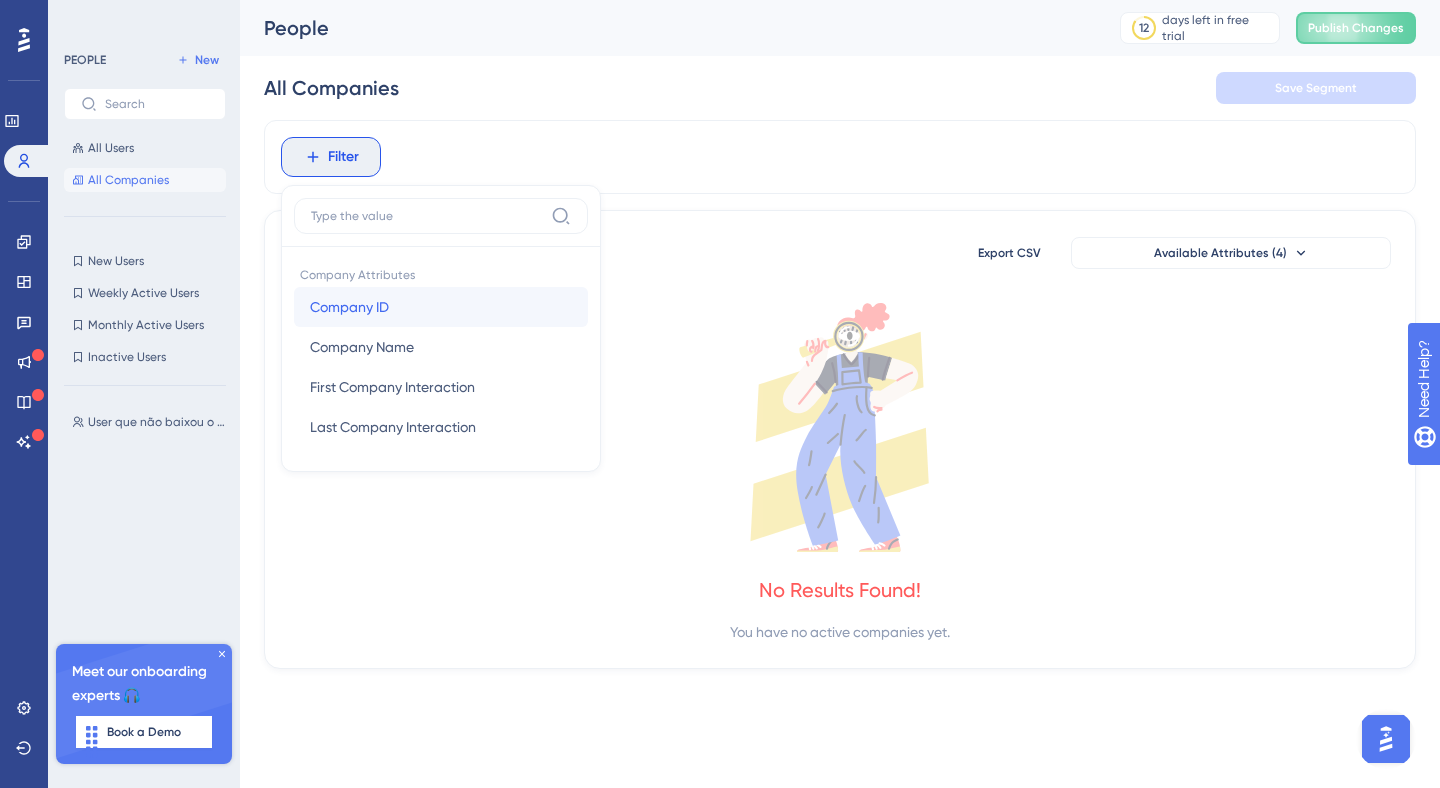 drag, startPoint x: 326, startPoint y: 310, endPoint x: 315, endPoint y: 310, distance: 11 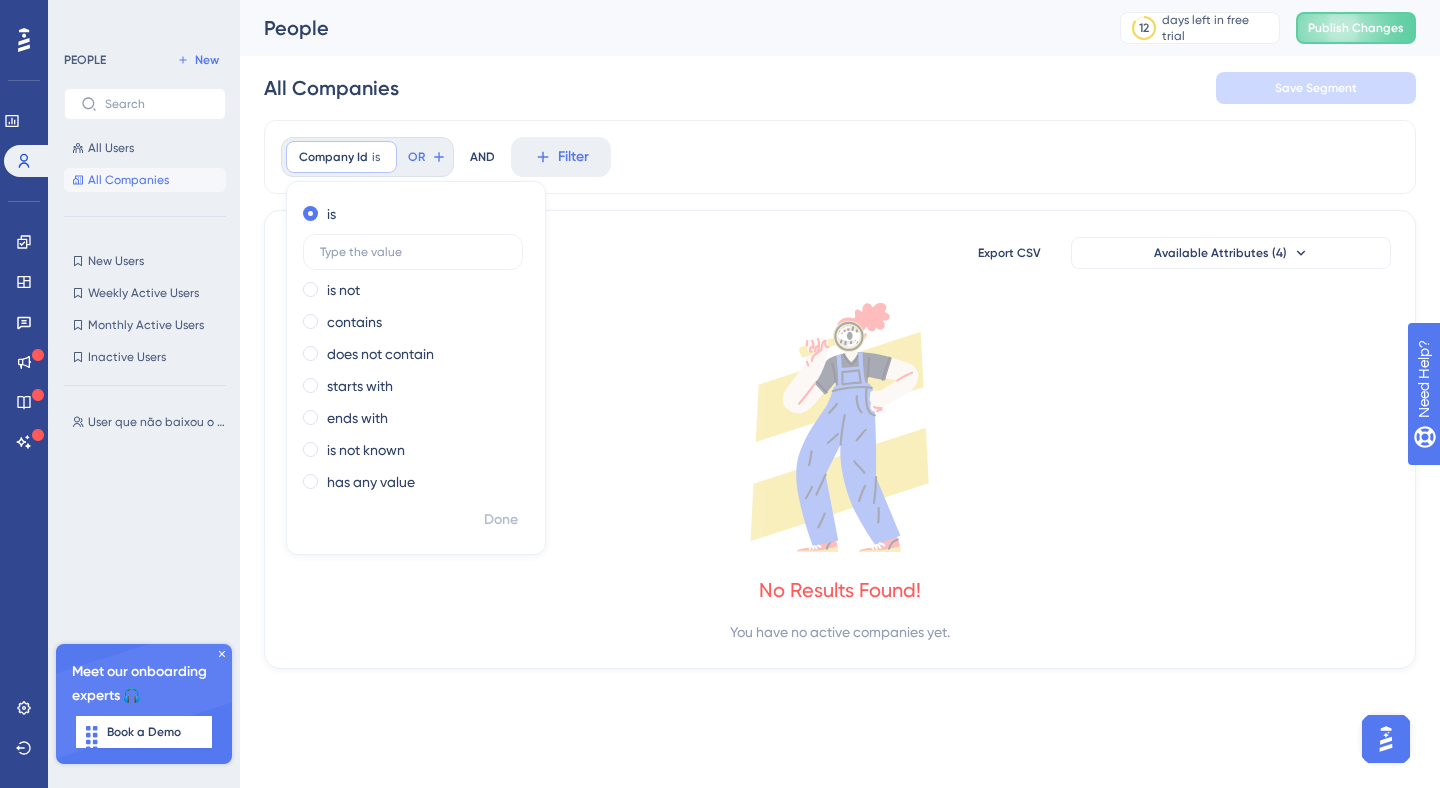 click on "Company Id is Remove" at bounding box center (341, 157) 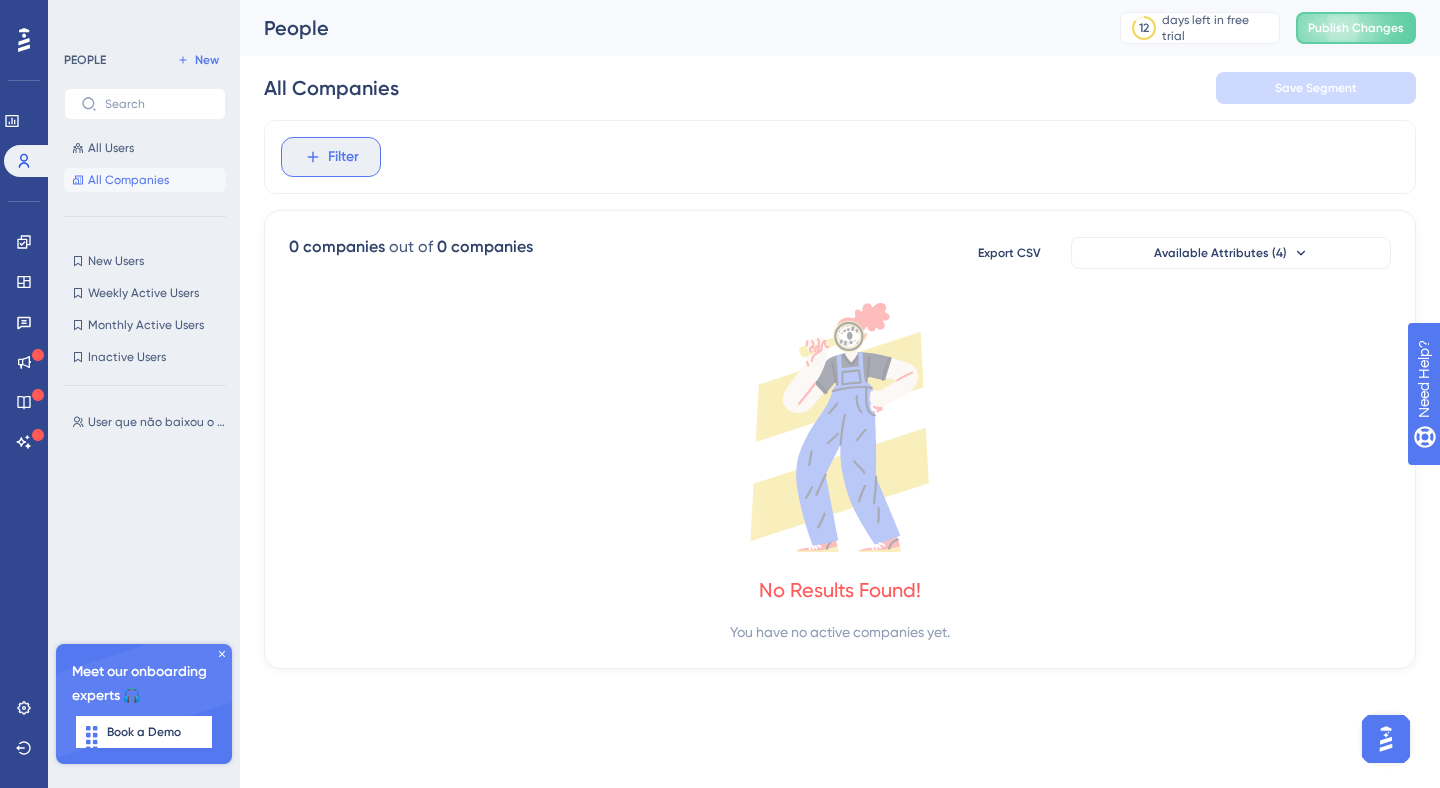 click on "Filter" at bounding box center [343, 157] 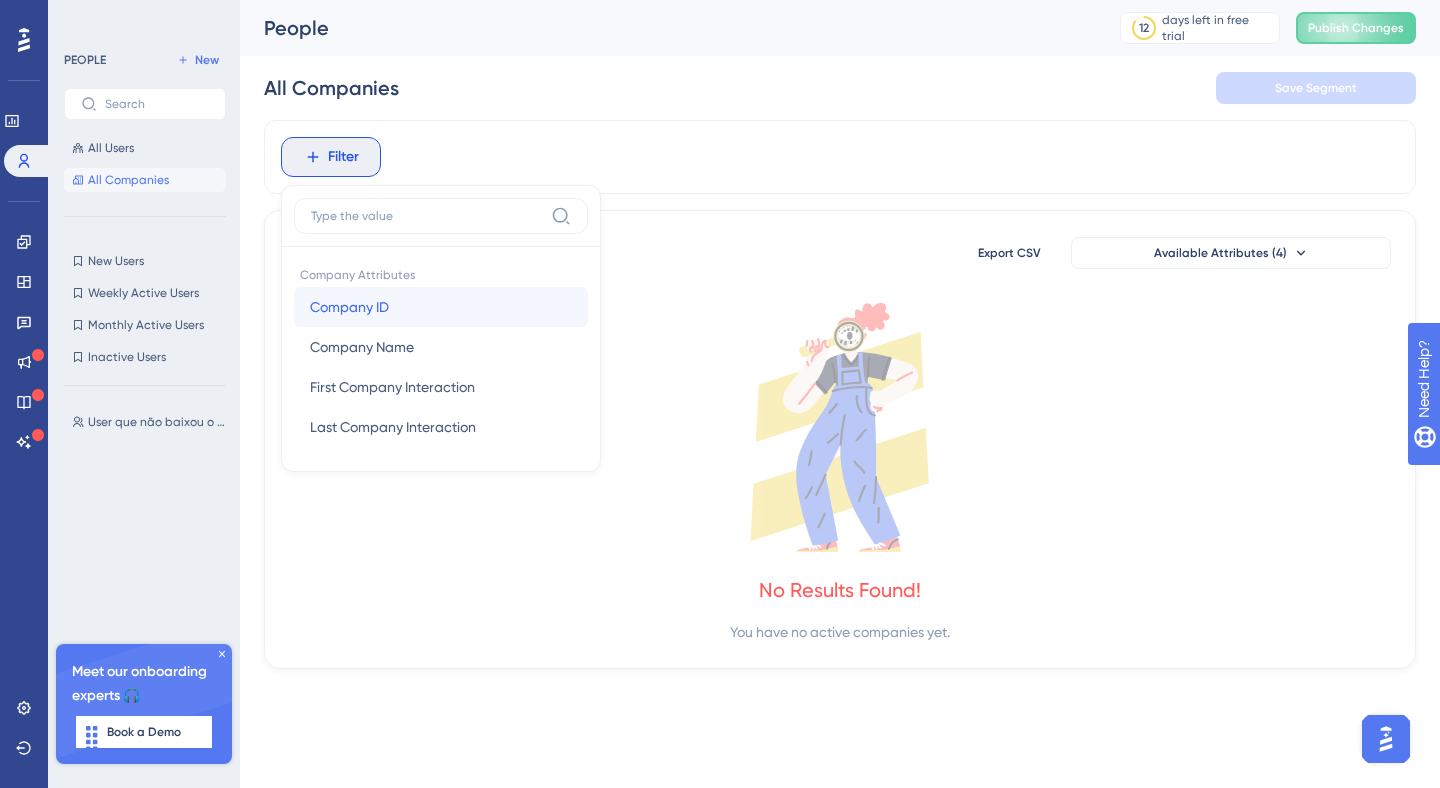drag, startPoint x: 305, startPoint y: 299, endPoint x: 397, endPoint y: 320, distance: 94.36631 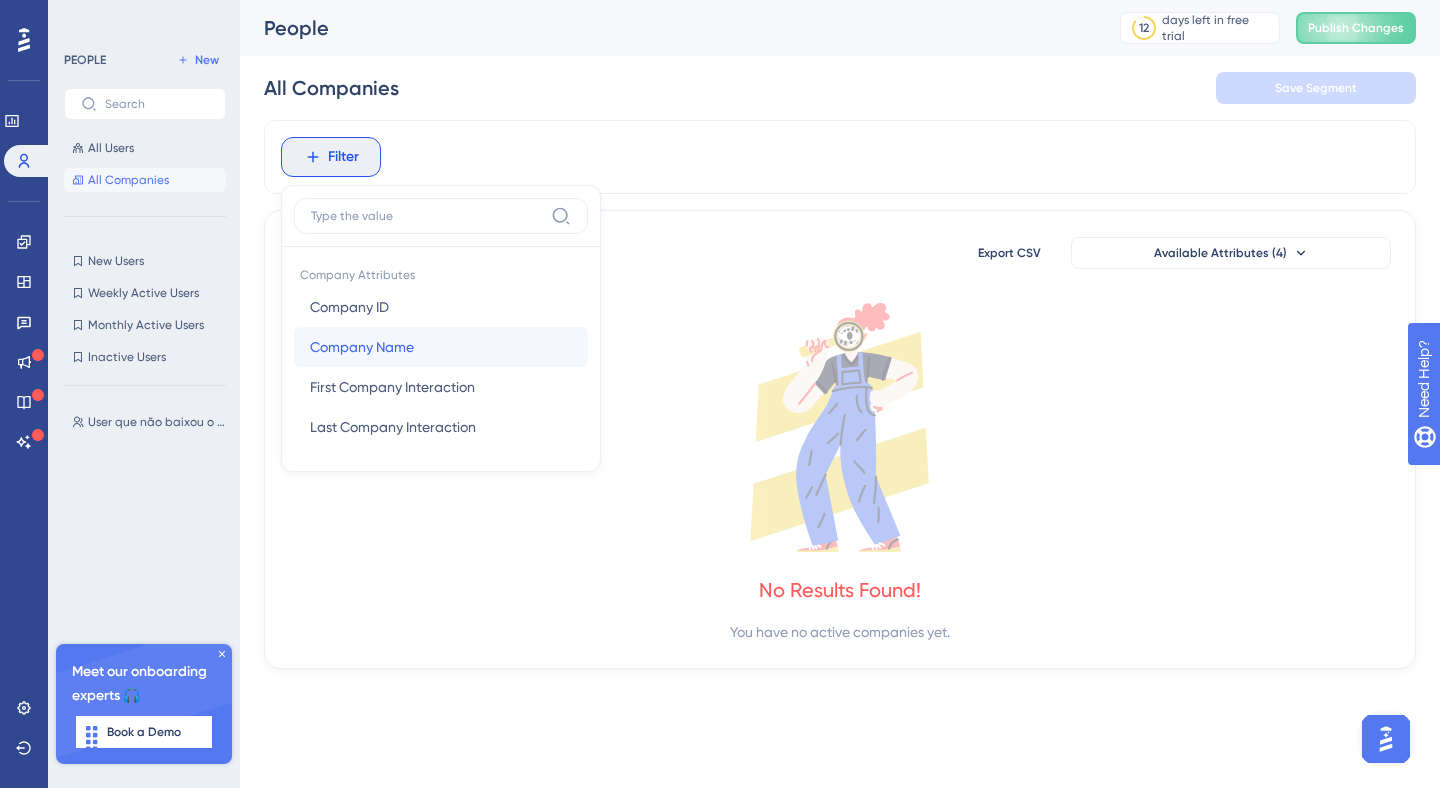 click on "Company Name" at bounding box center [362, 347] 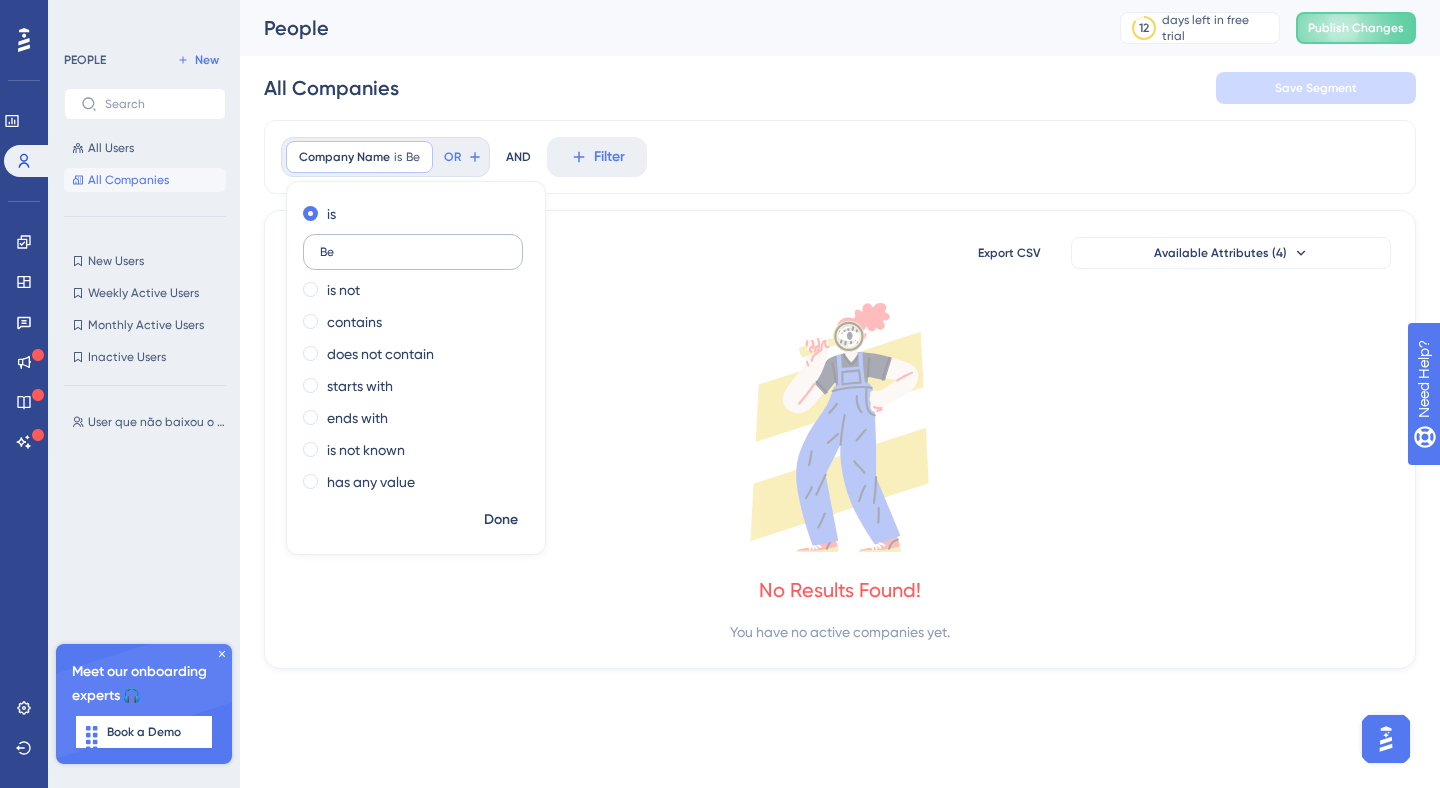 type on "B" 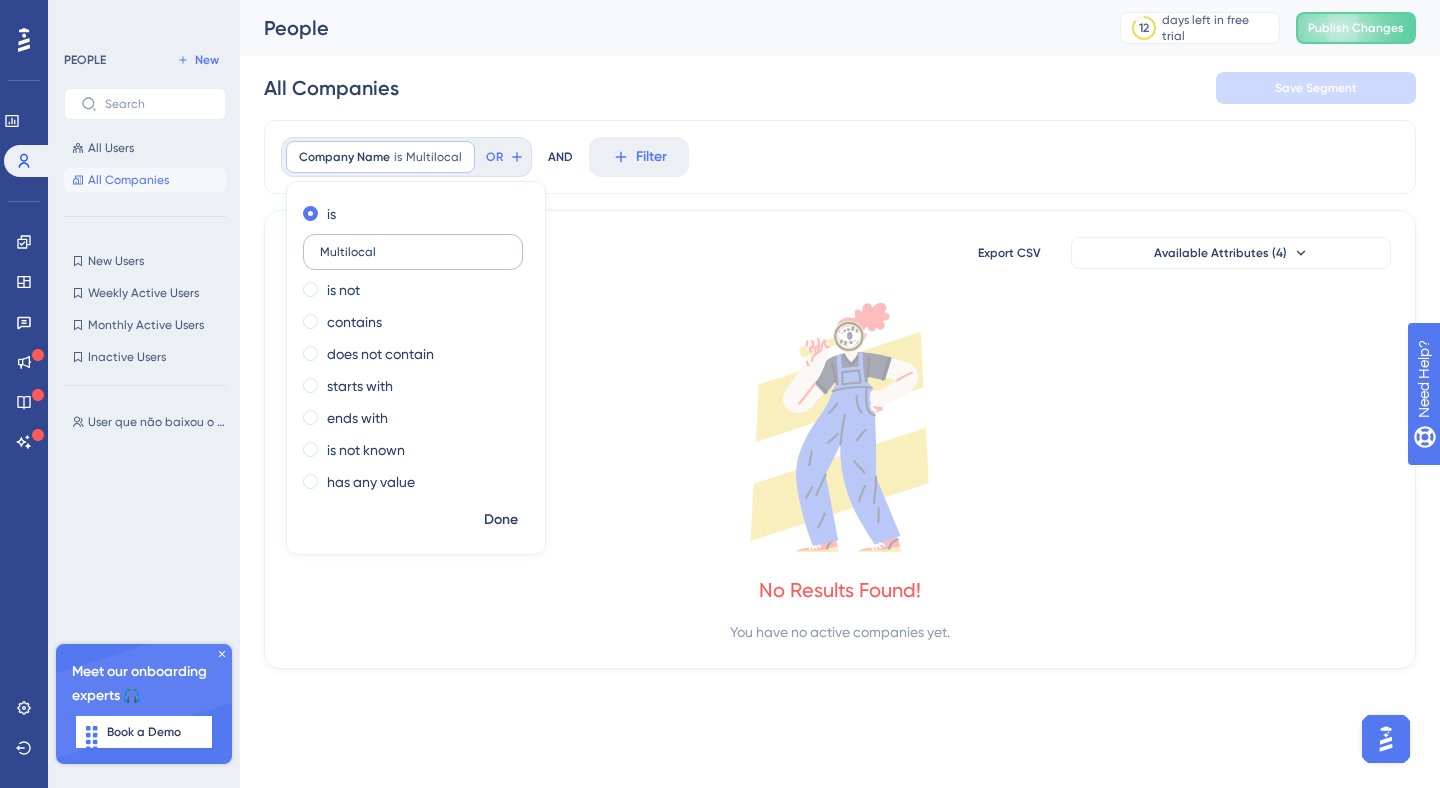 type on "Multilocal" 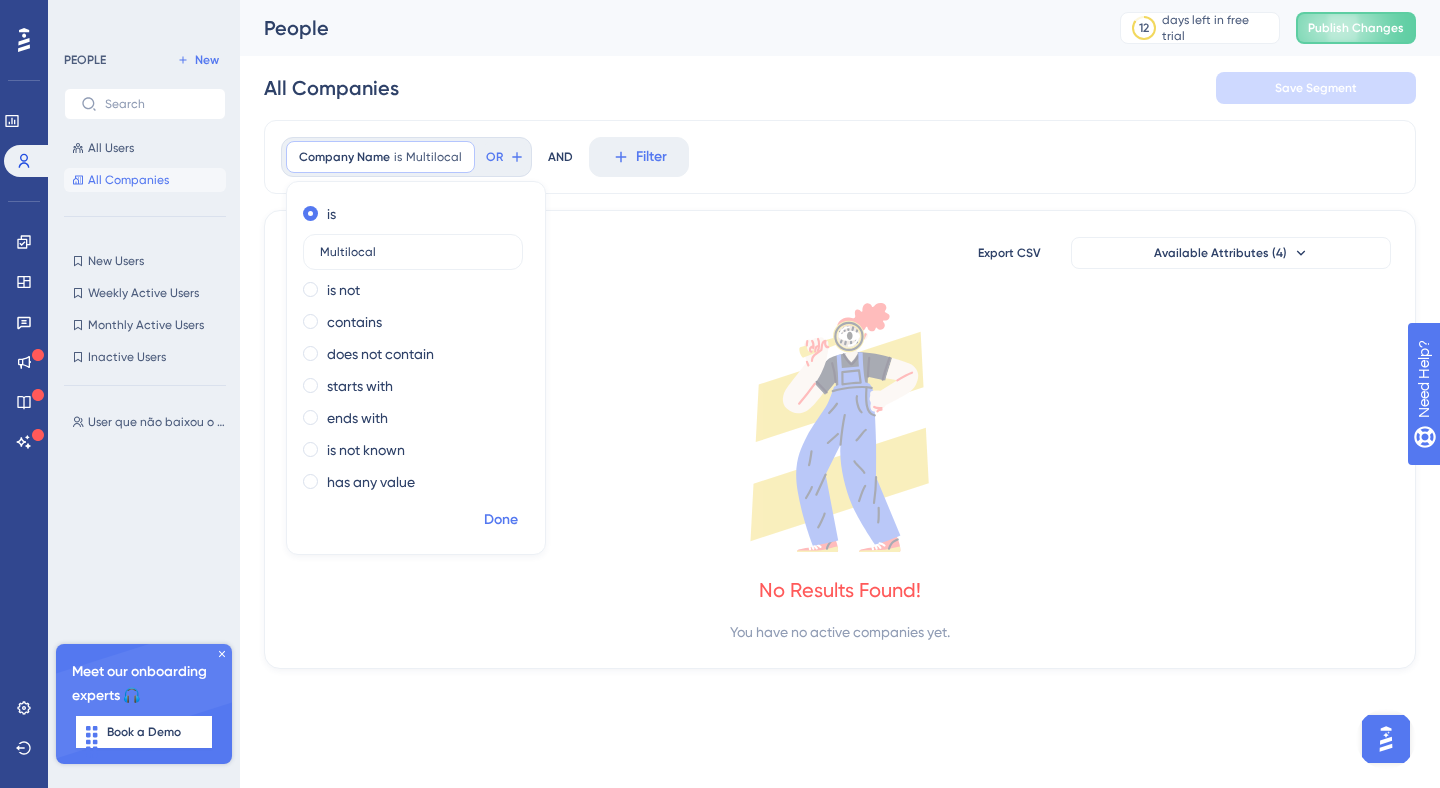 click on "Done" at bounding box center (501, 520) 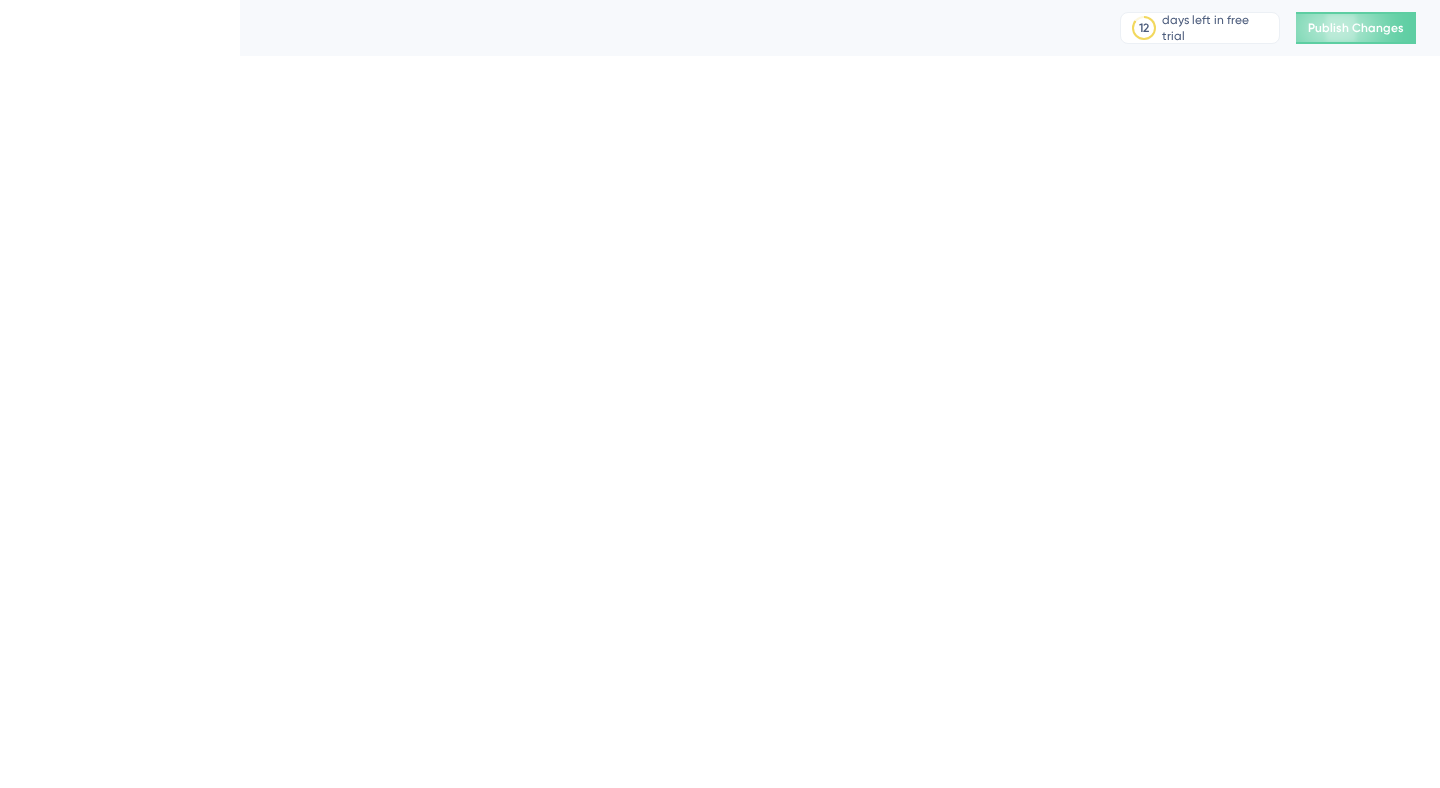 scroll, scrollTop: 0, scrollLeft: 0, axis: both 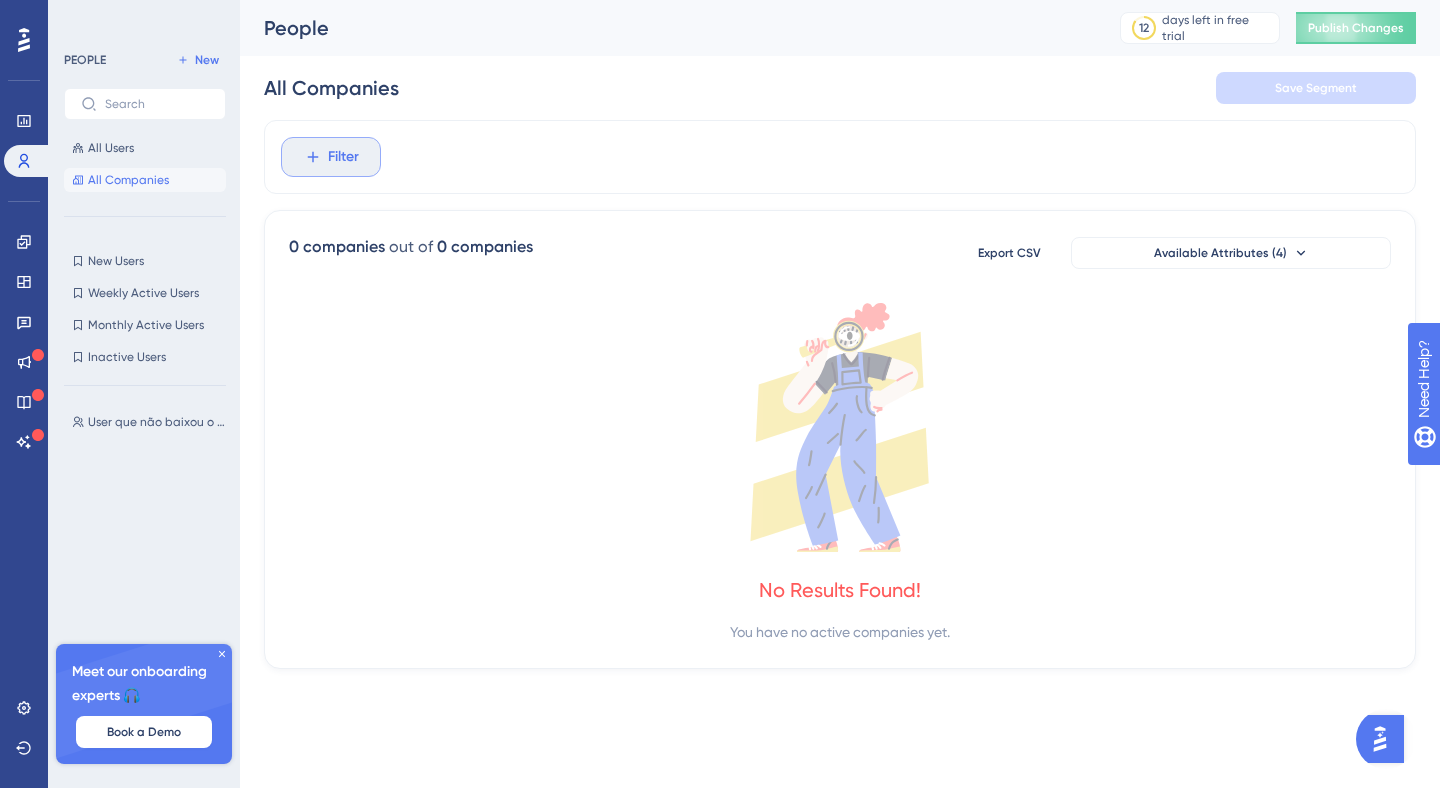 click on "Filter" at bounding box center (331, 157) 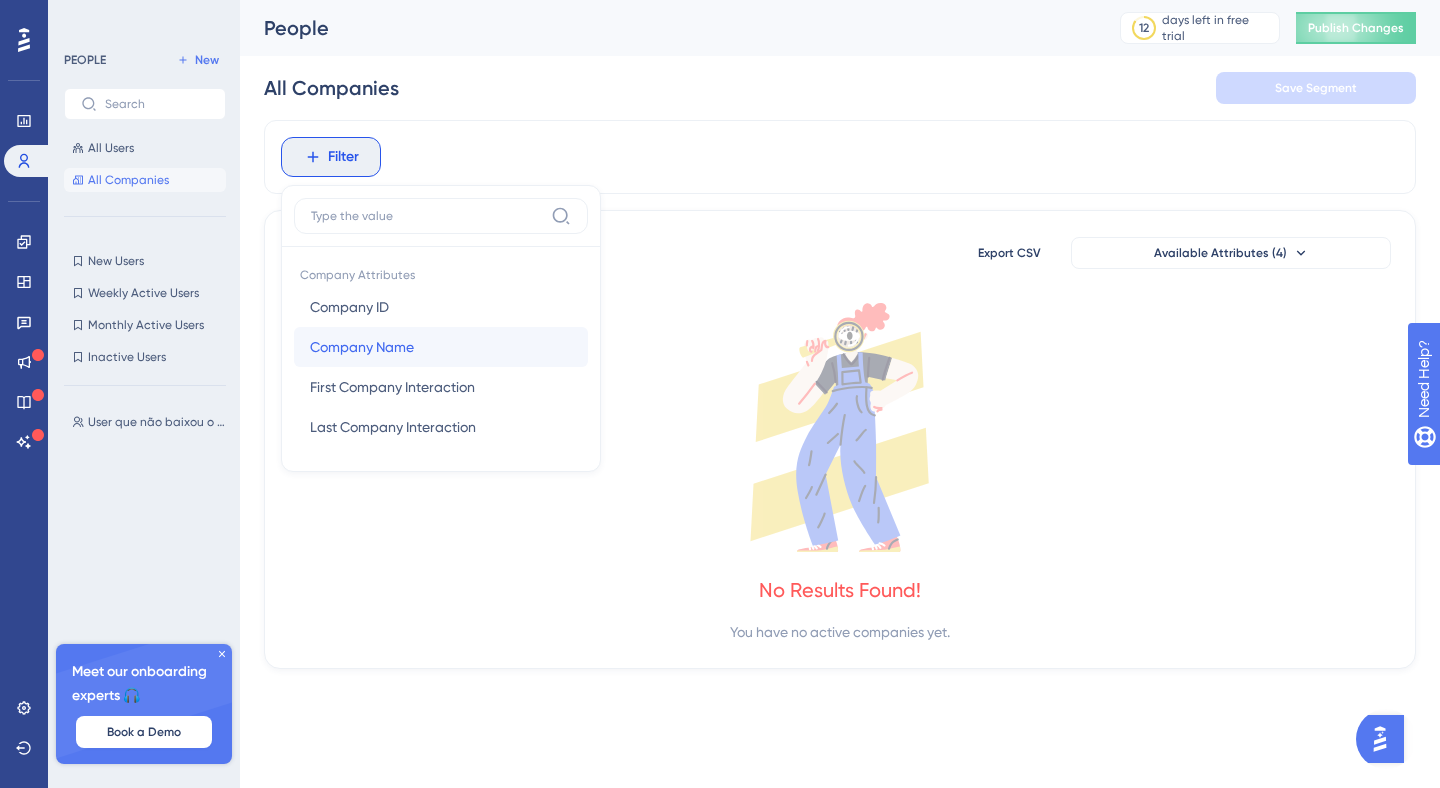 click on "Company Name" at bounding box center (362, 347) 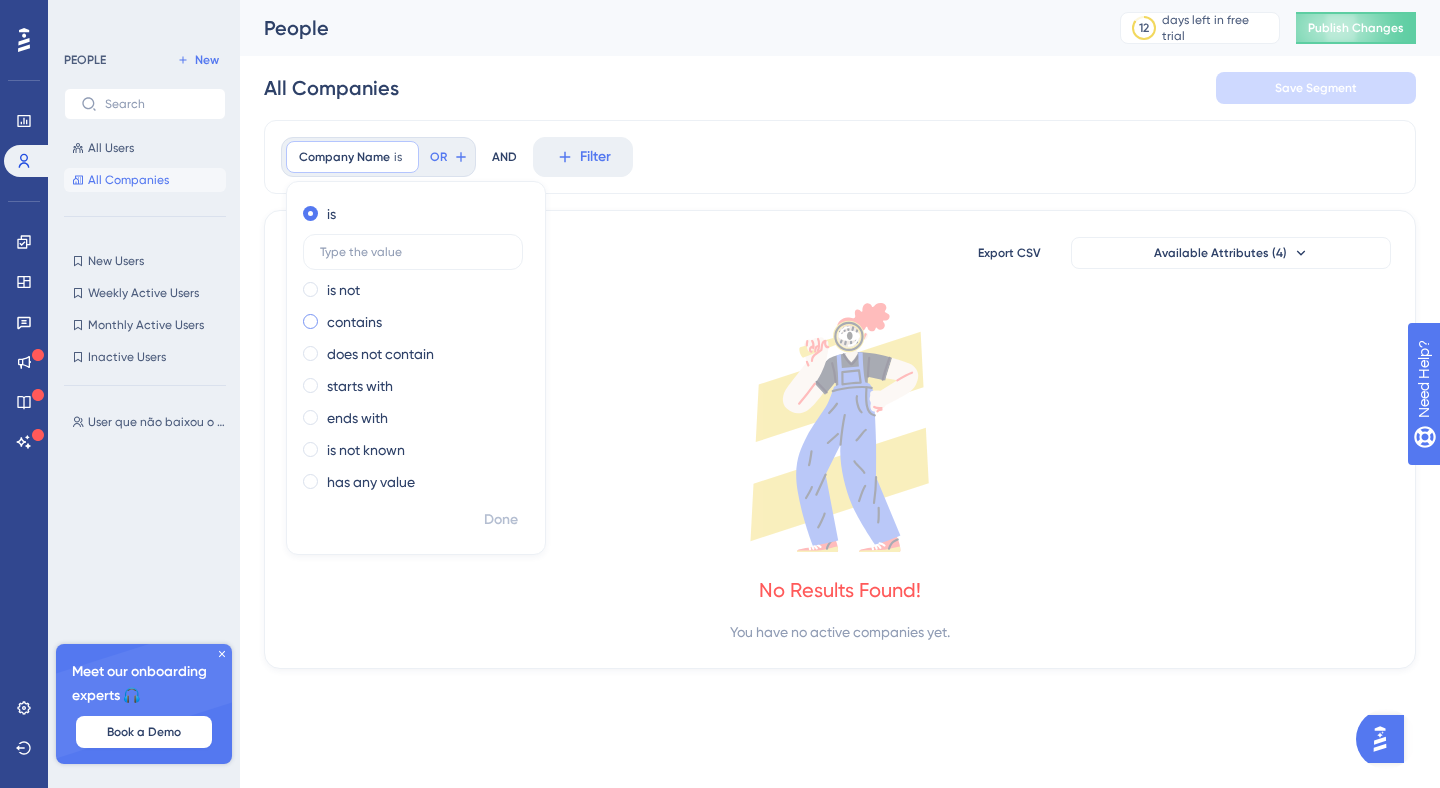 click on "contains" at bounding box center [354, 322] 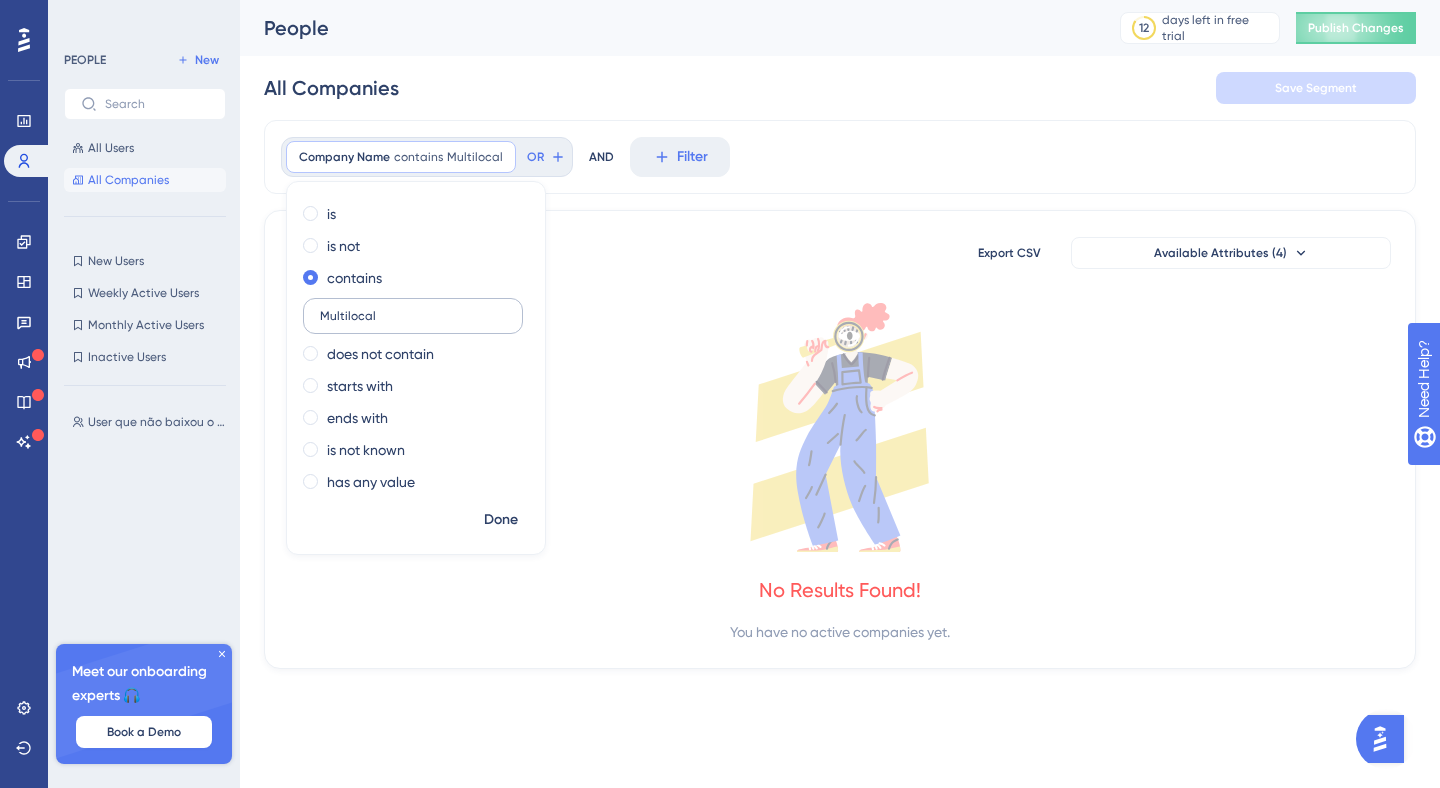 click on "Multilocal" at bounding box center (413, 316) 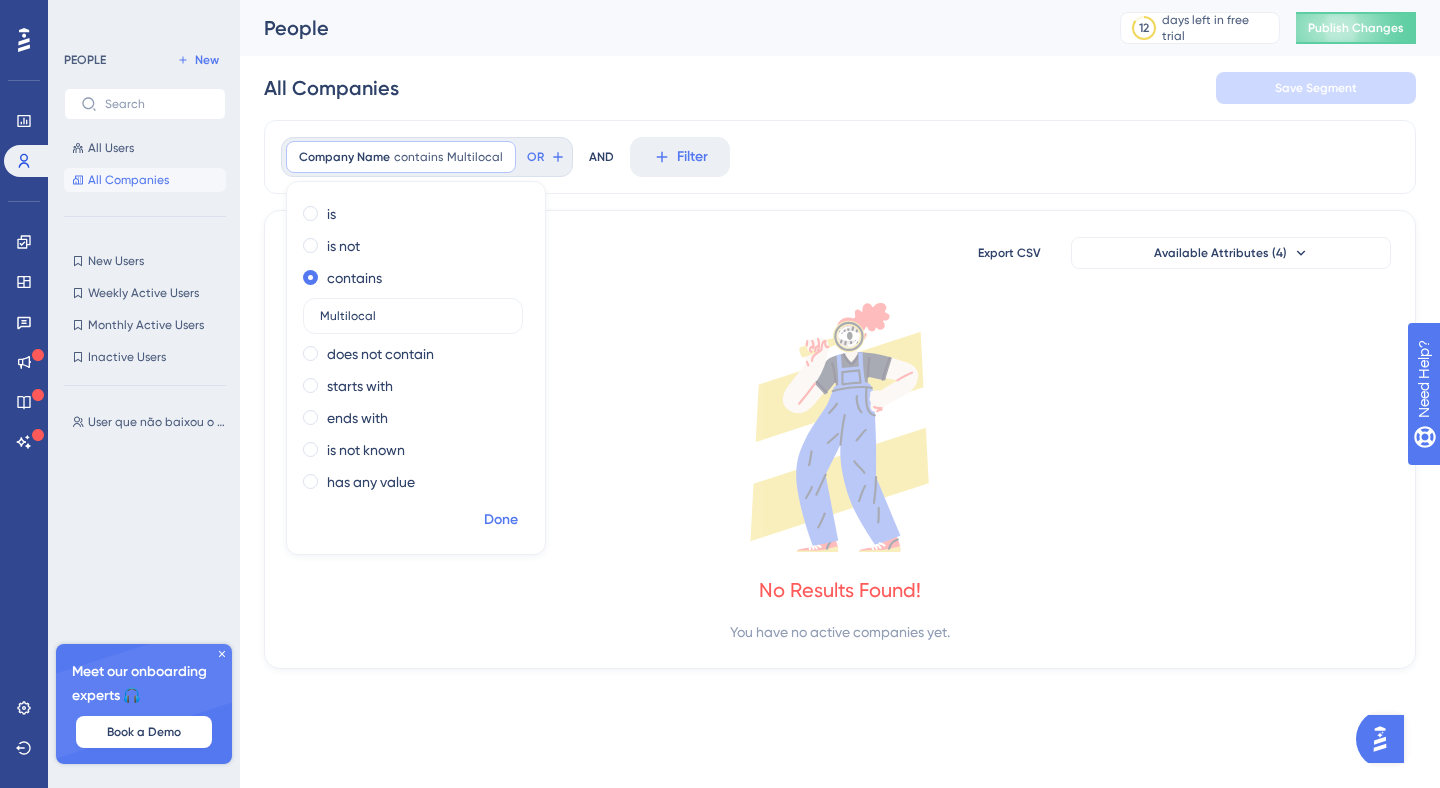 type on "Multilocal" 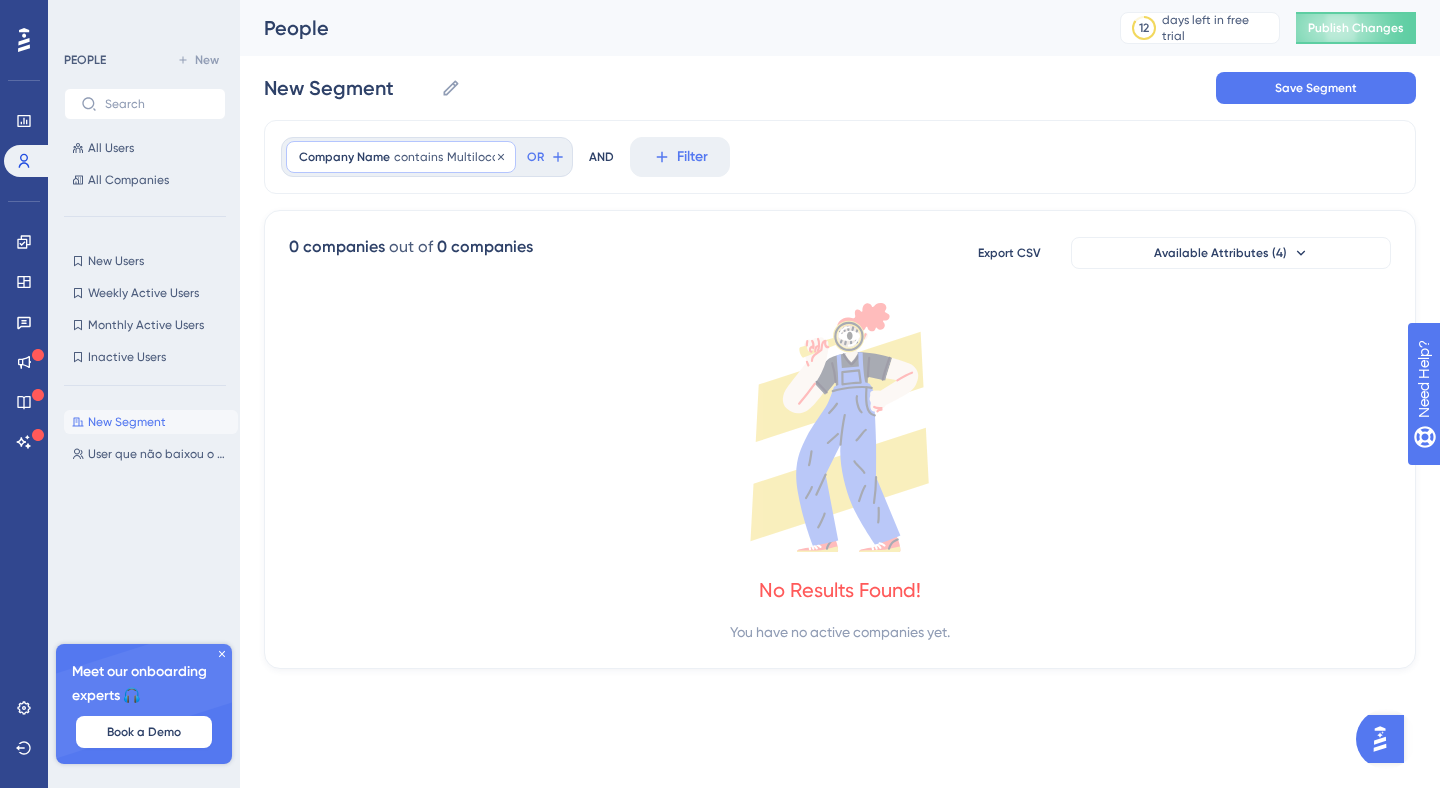 click on "contains" at bounding box center [418, 157] 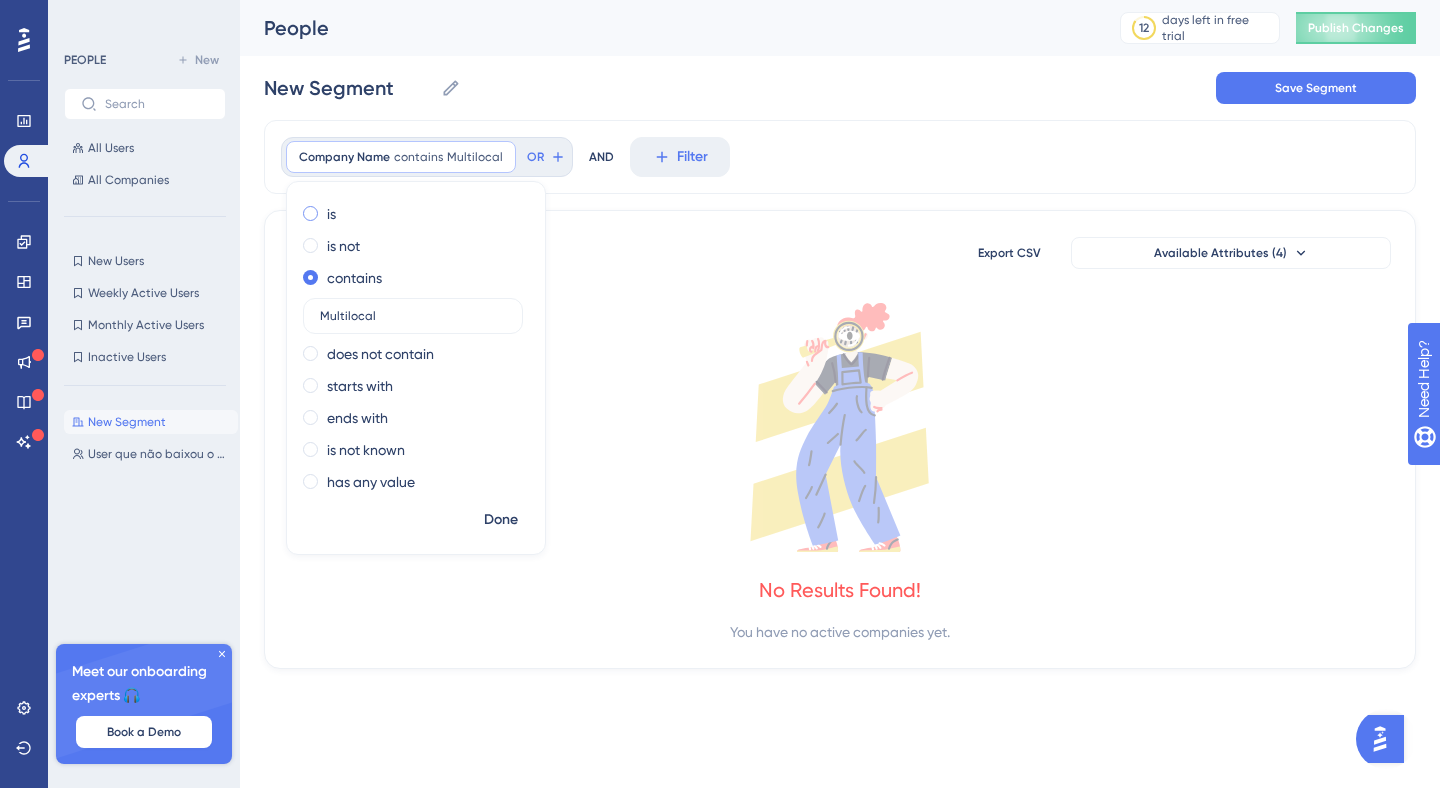 click on "is" at bounding box center [331, 214] 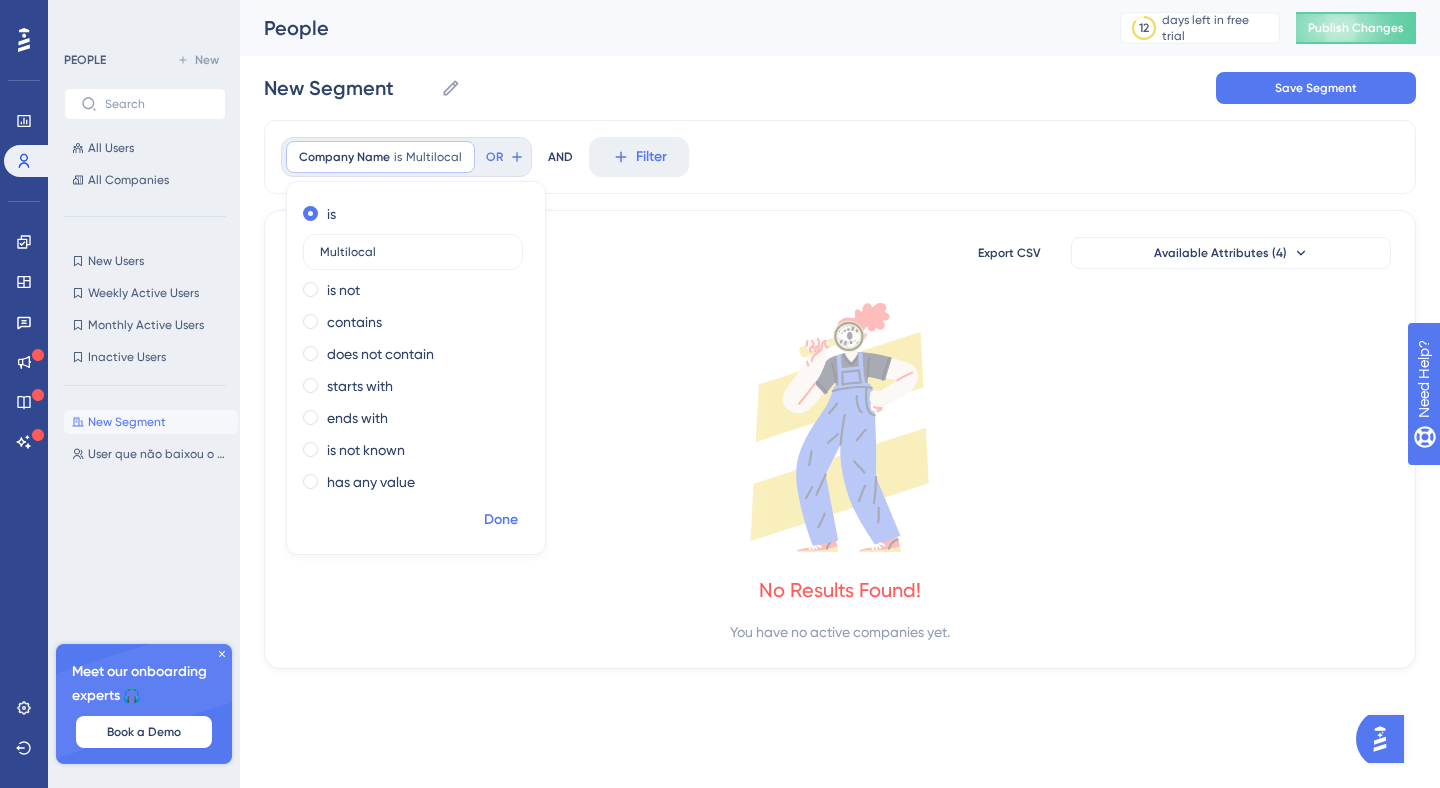 click on "Done" at bounding box center (501, 520) 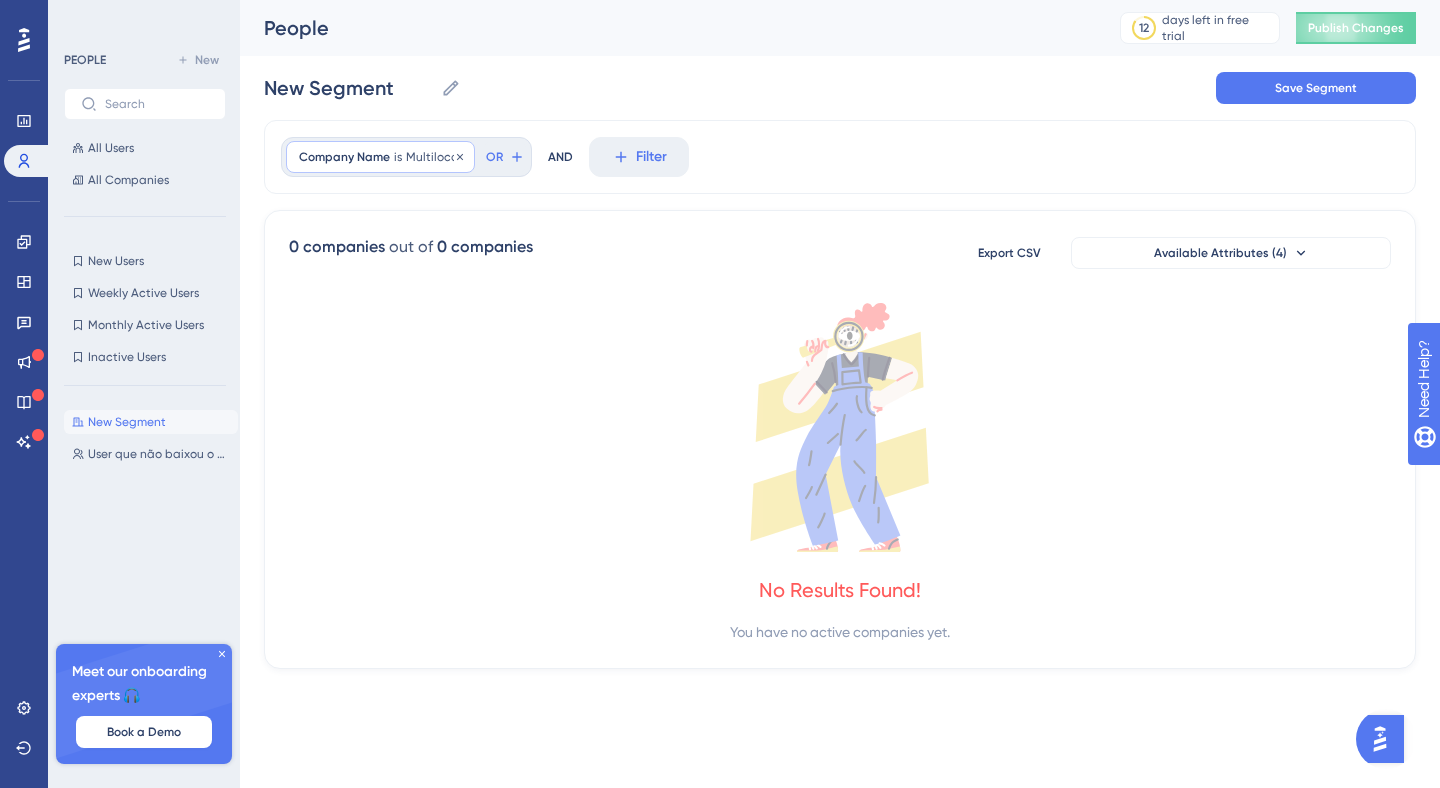 click on "Multilocal" at bounding box center (434, 157) 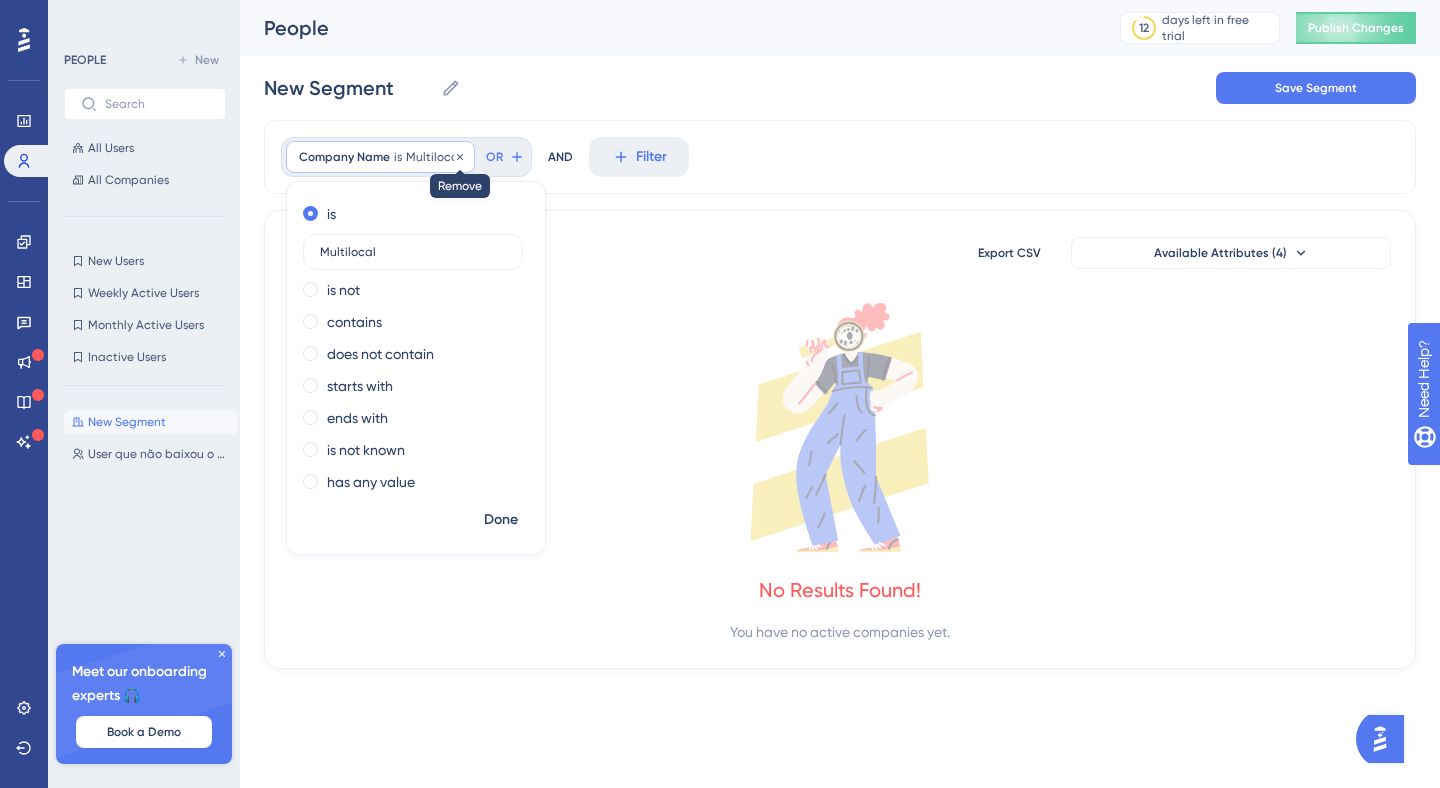 click on "Company Name is Multilocal Multilocal Remove" at bounding box center (380, 157) 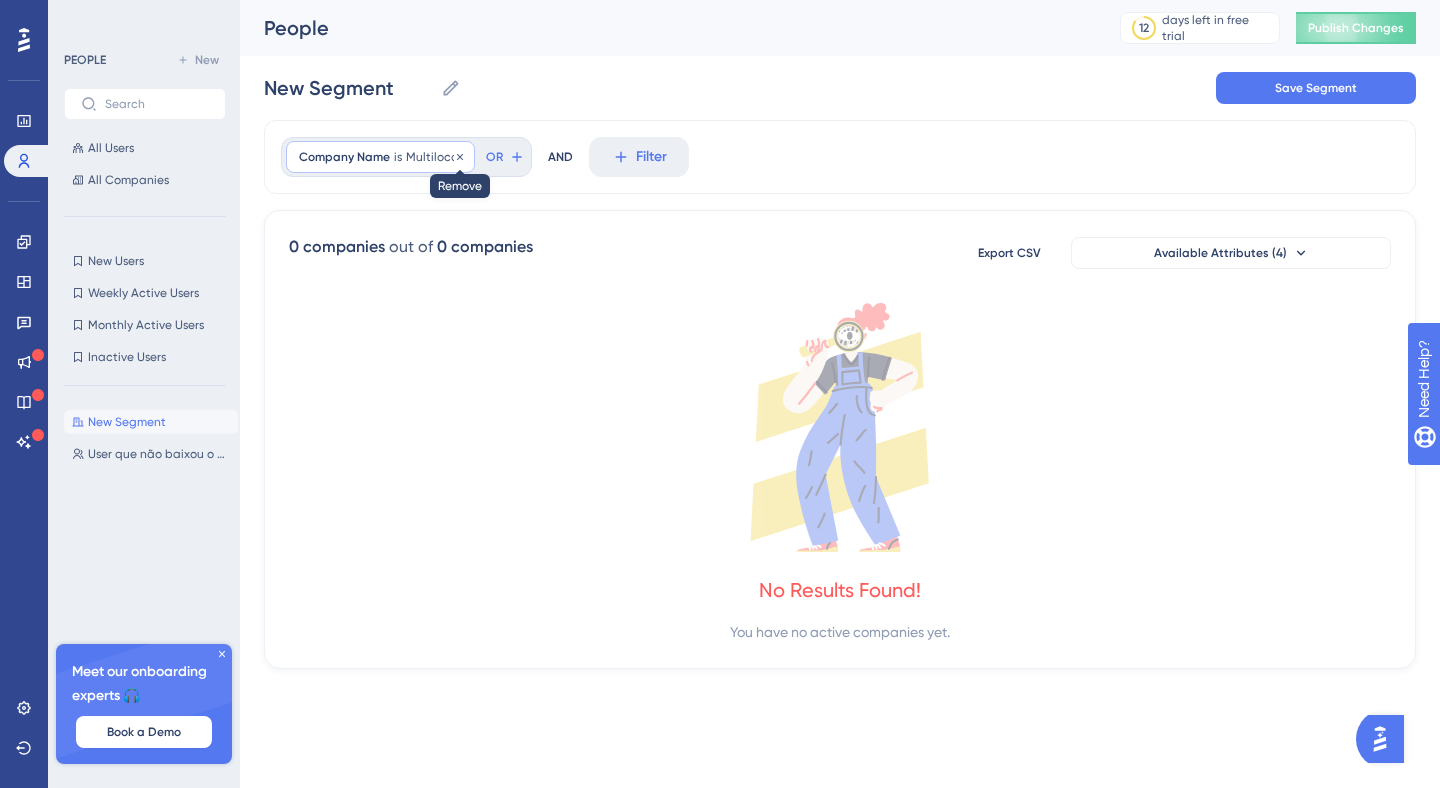 click 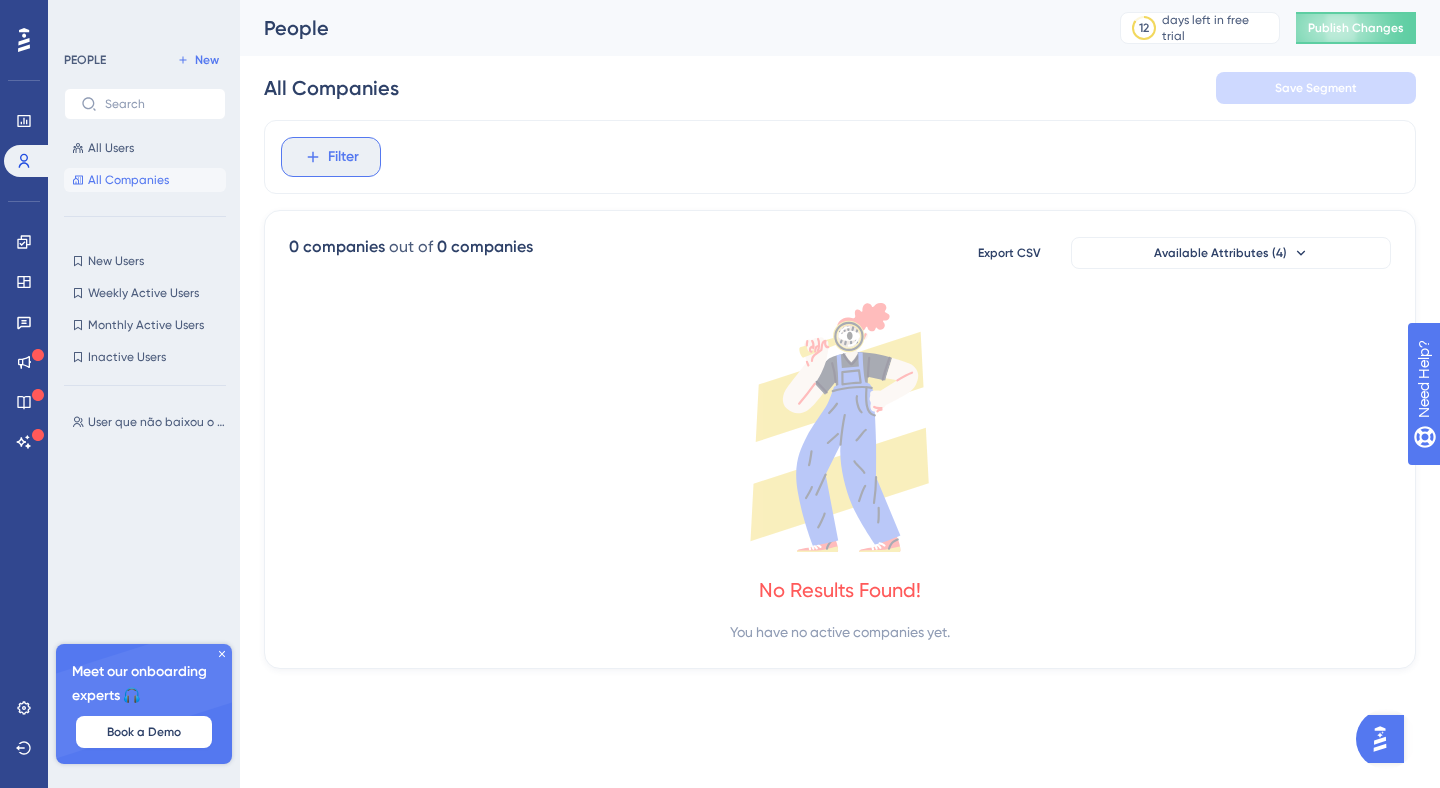 click on "Filter" at bounding box center [343, 157] 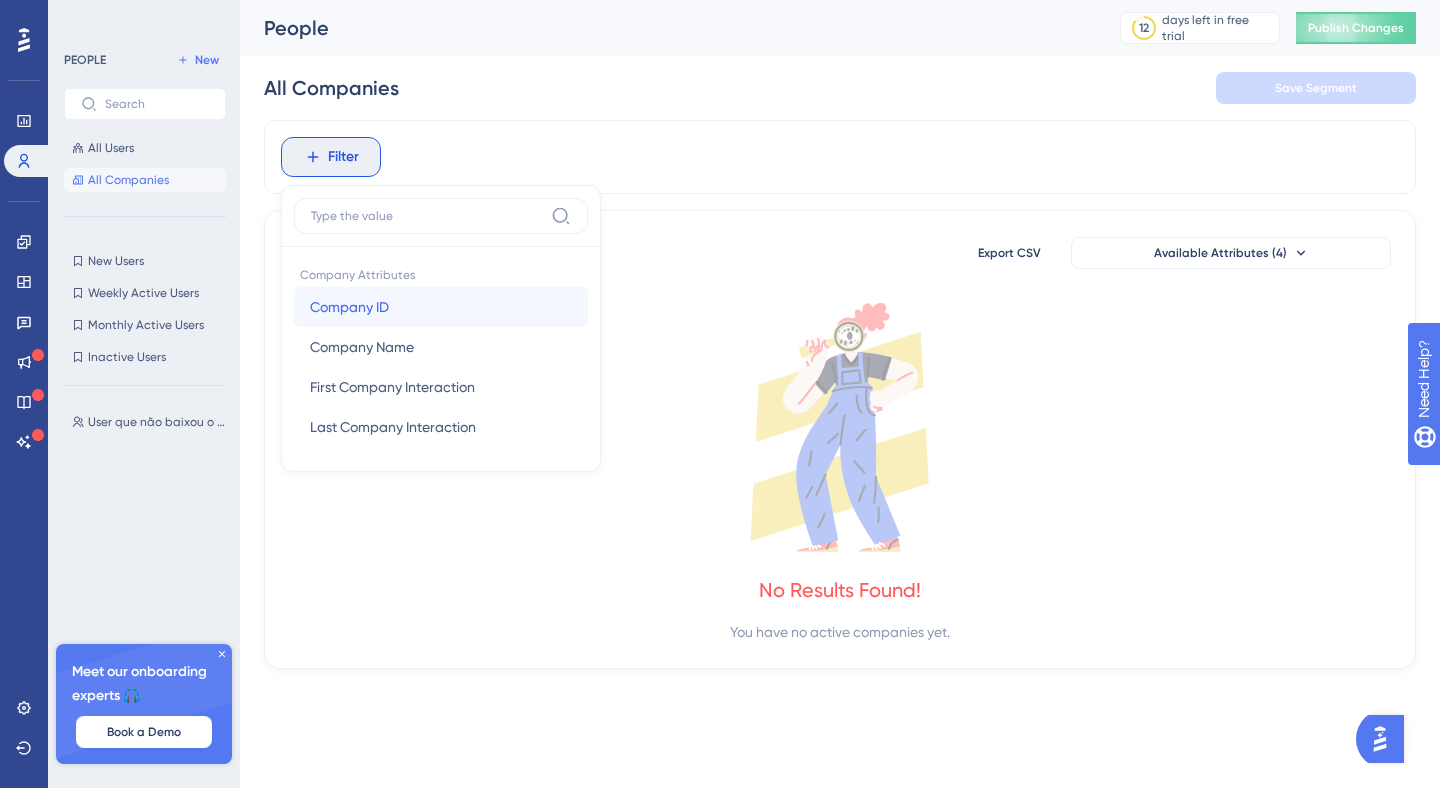 click on "Company ID" at bounding box center (349, 307) 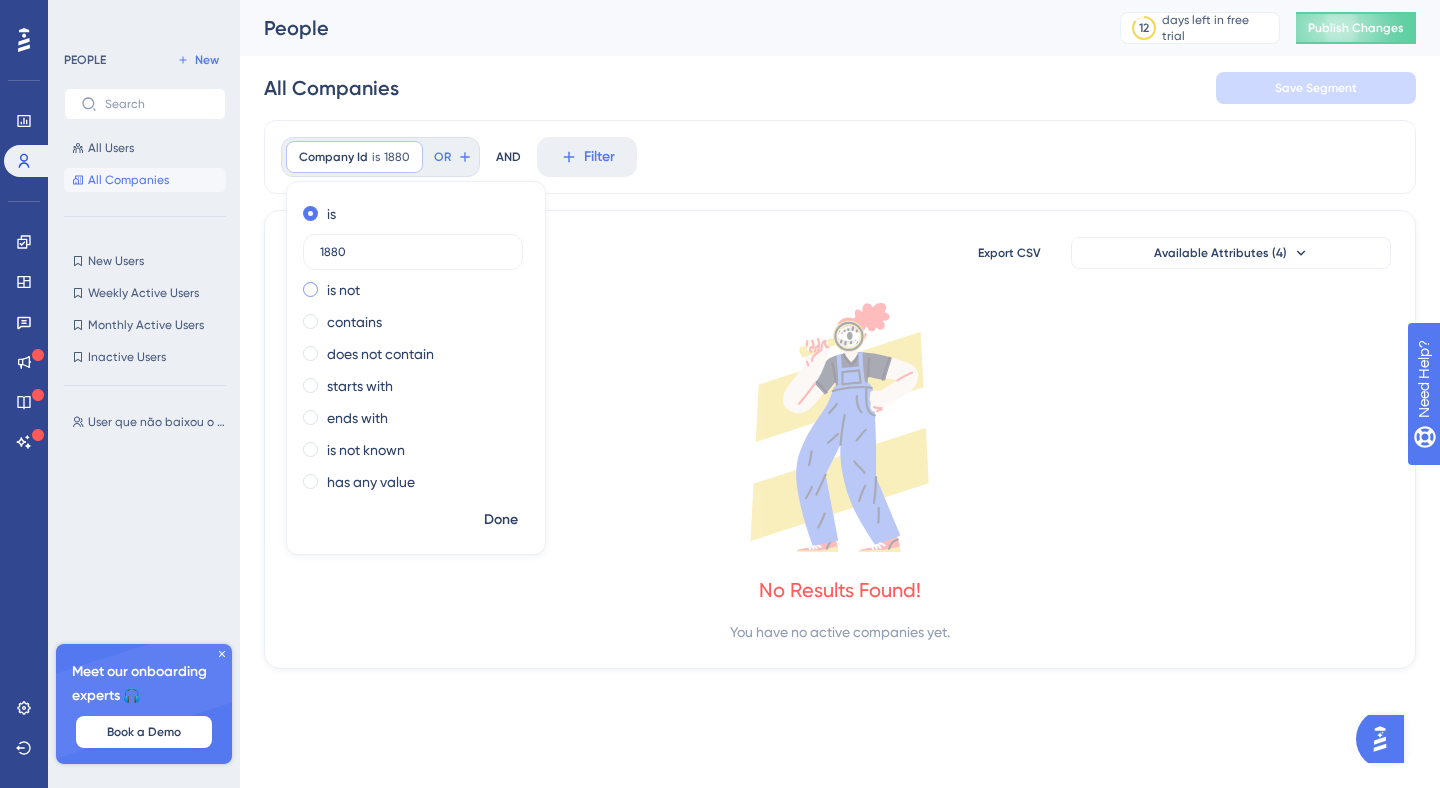 type on "1880" 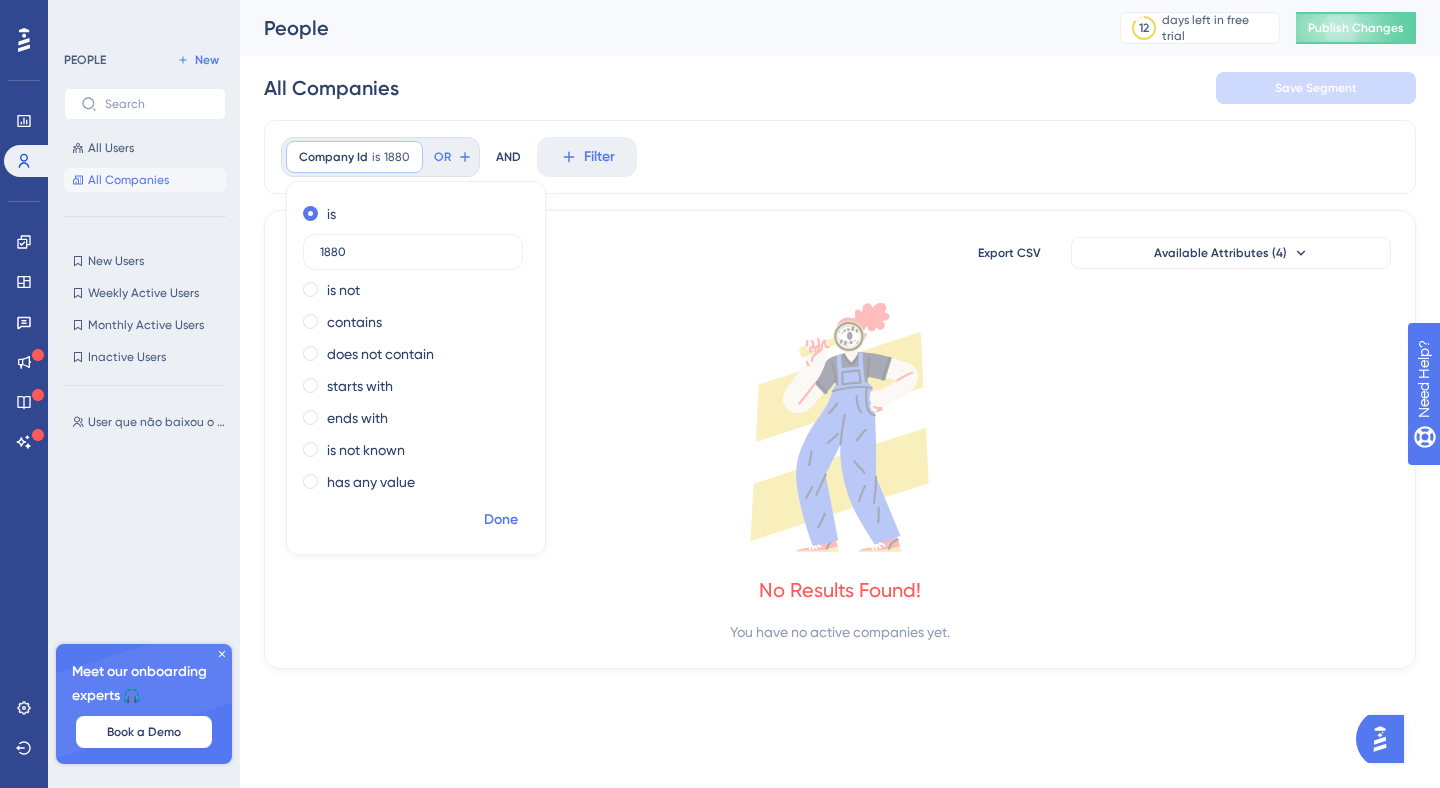 click on "Done" at bounding box center (501, 520) 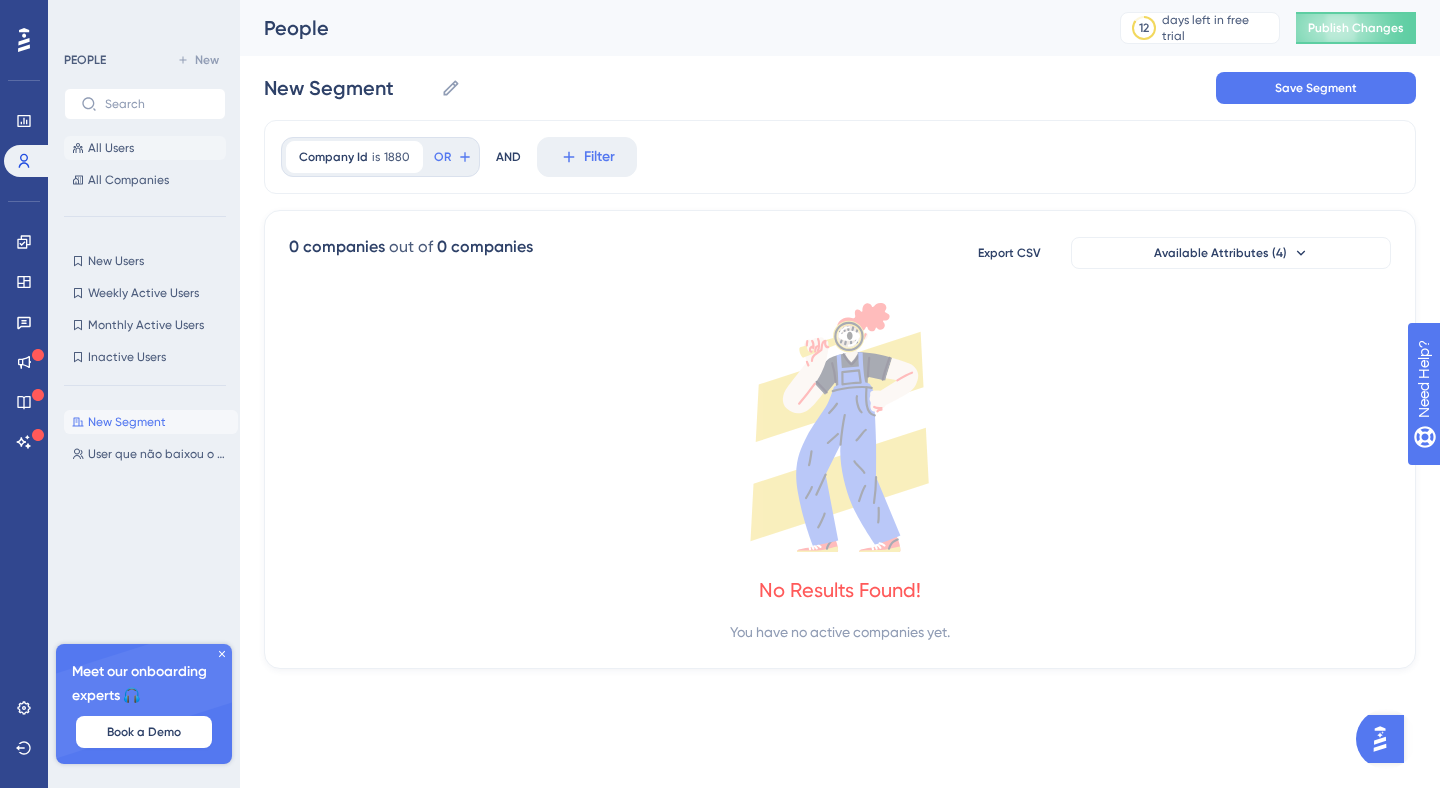 click on "All Users" at bounding box center [111, 148] 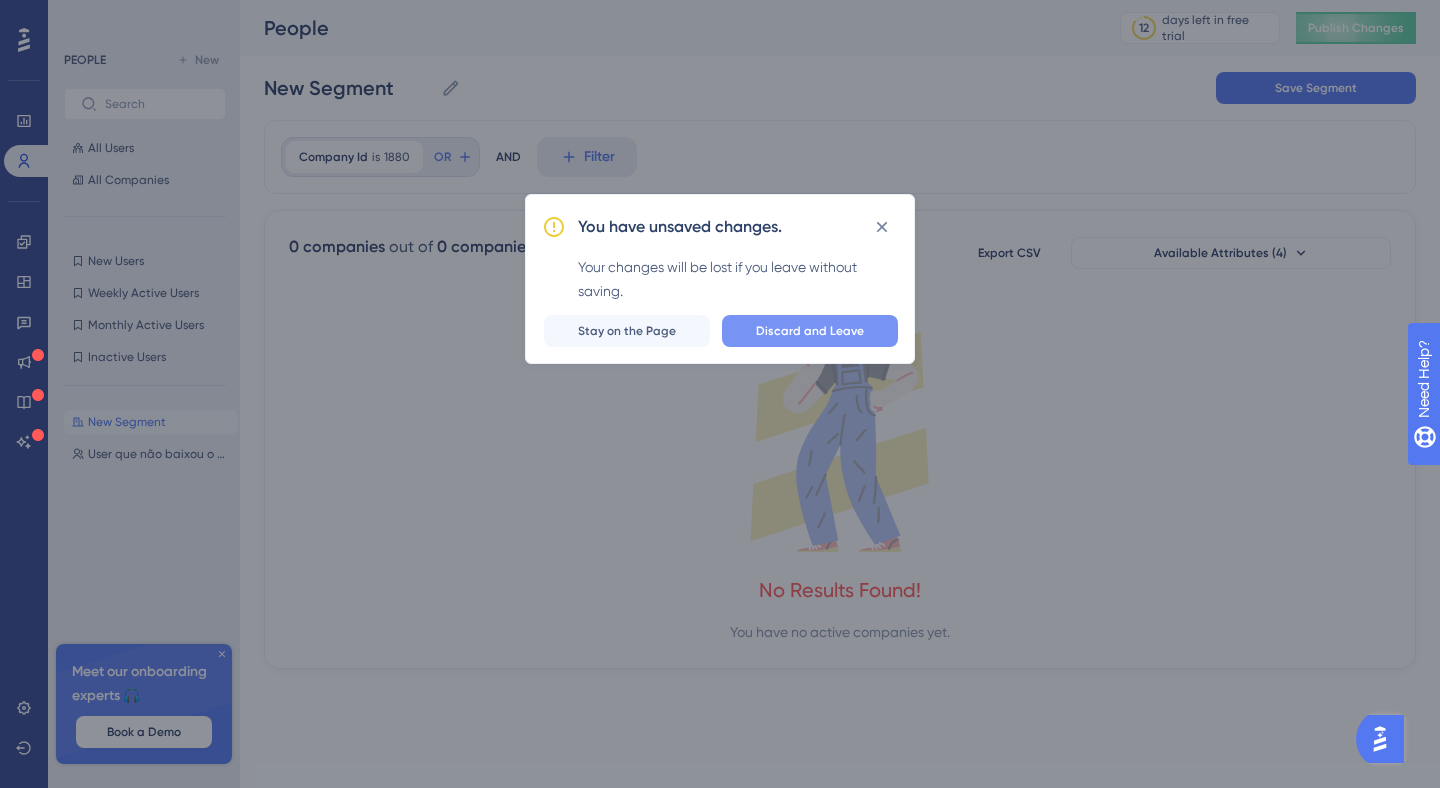 click on "Discard and Leave" at bounding box center [810, 331] 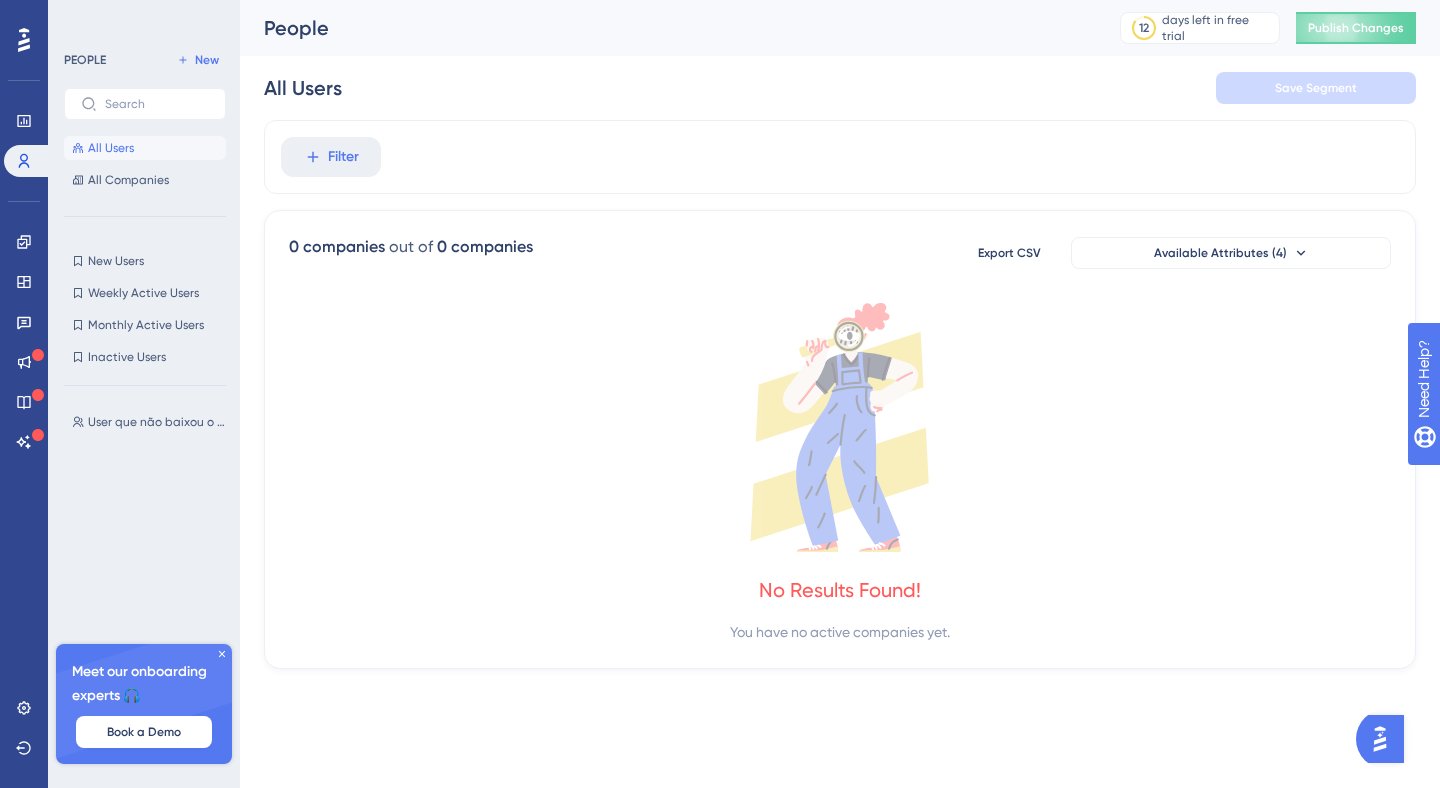 click on "All Users" at bounding box center (111, 148) 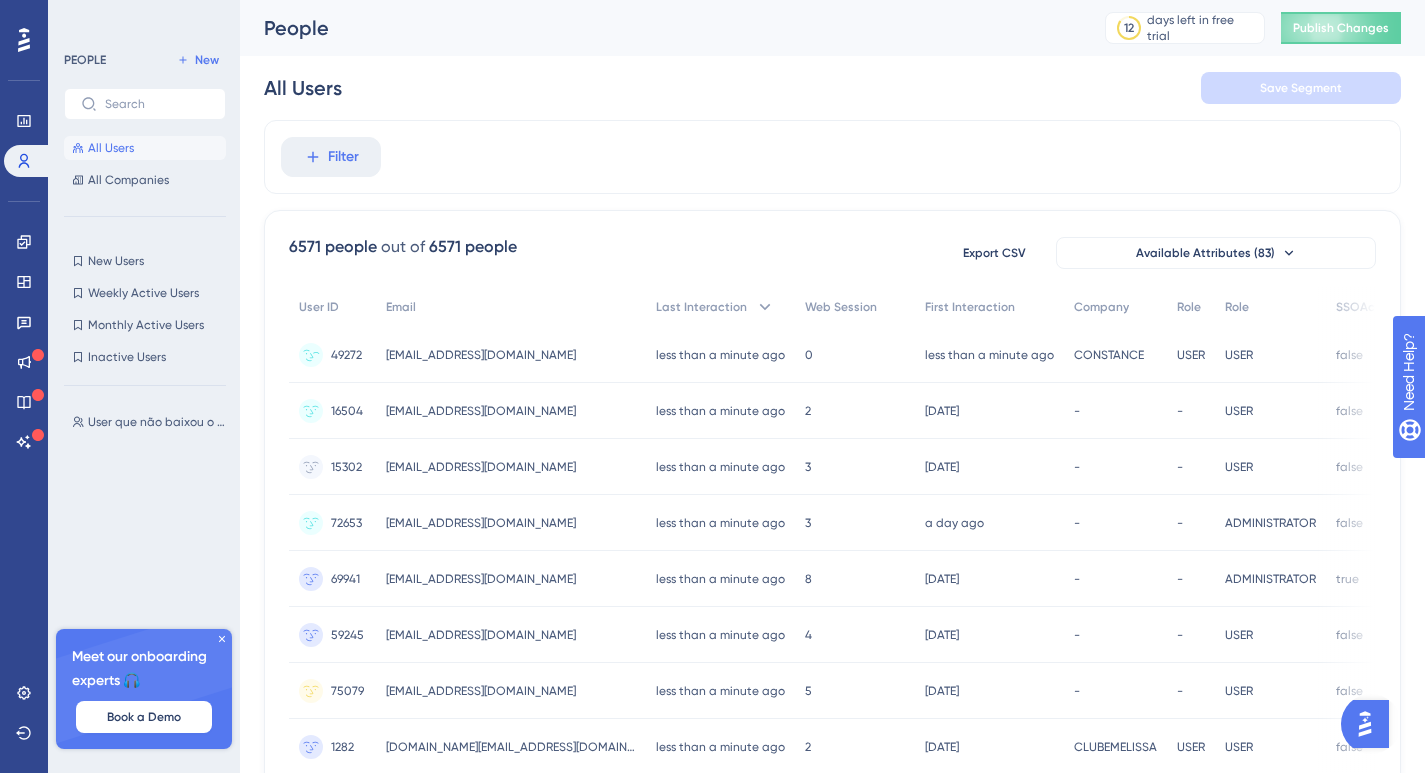 click on "[EMAIL_ADDRESS][DOMAIN_NAME]" at bounding box center (481, 355) 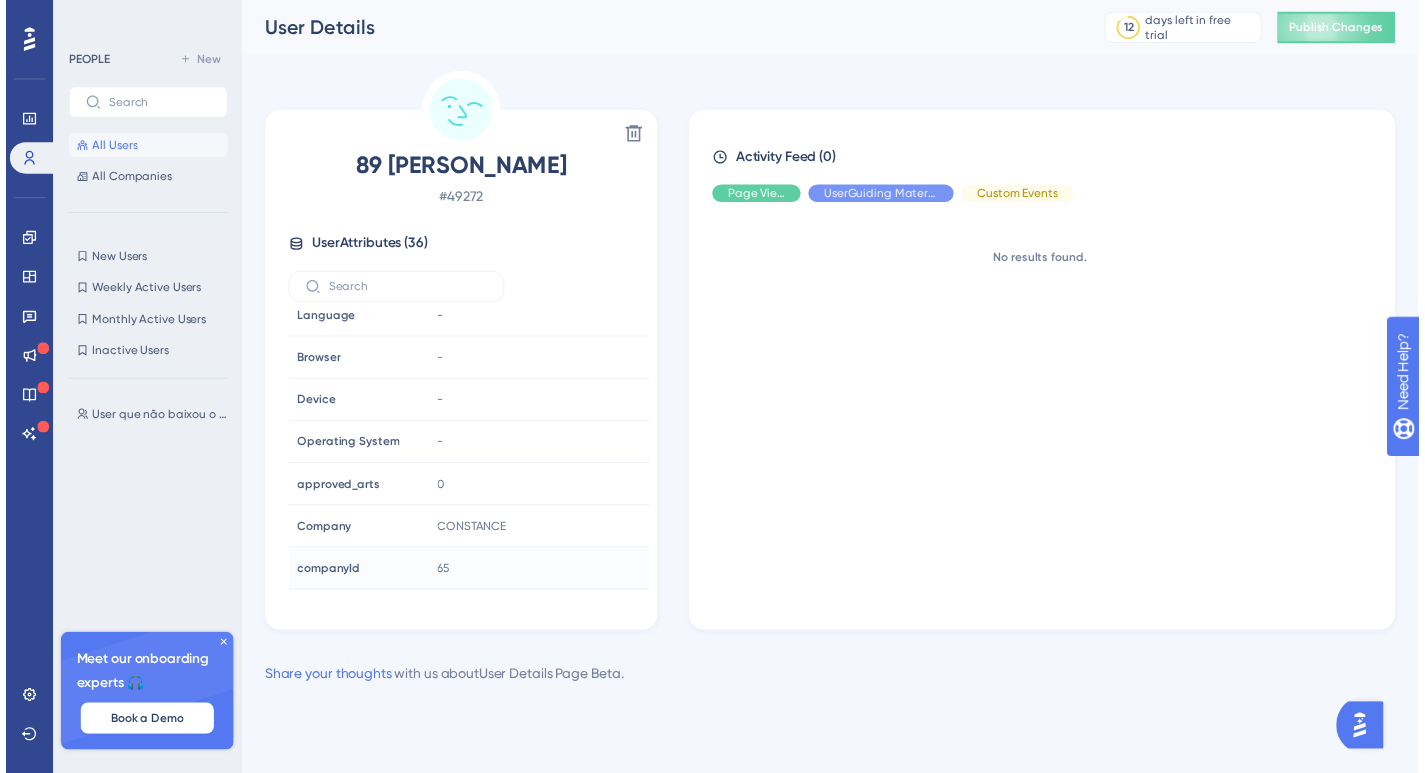 scroll, scrollTop: 345, scrollLeft: 0, axis: vertical 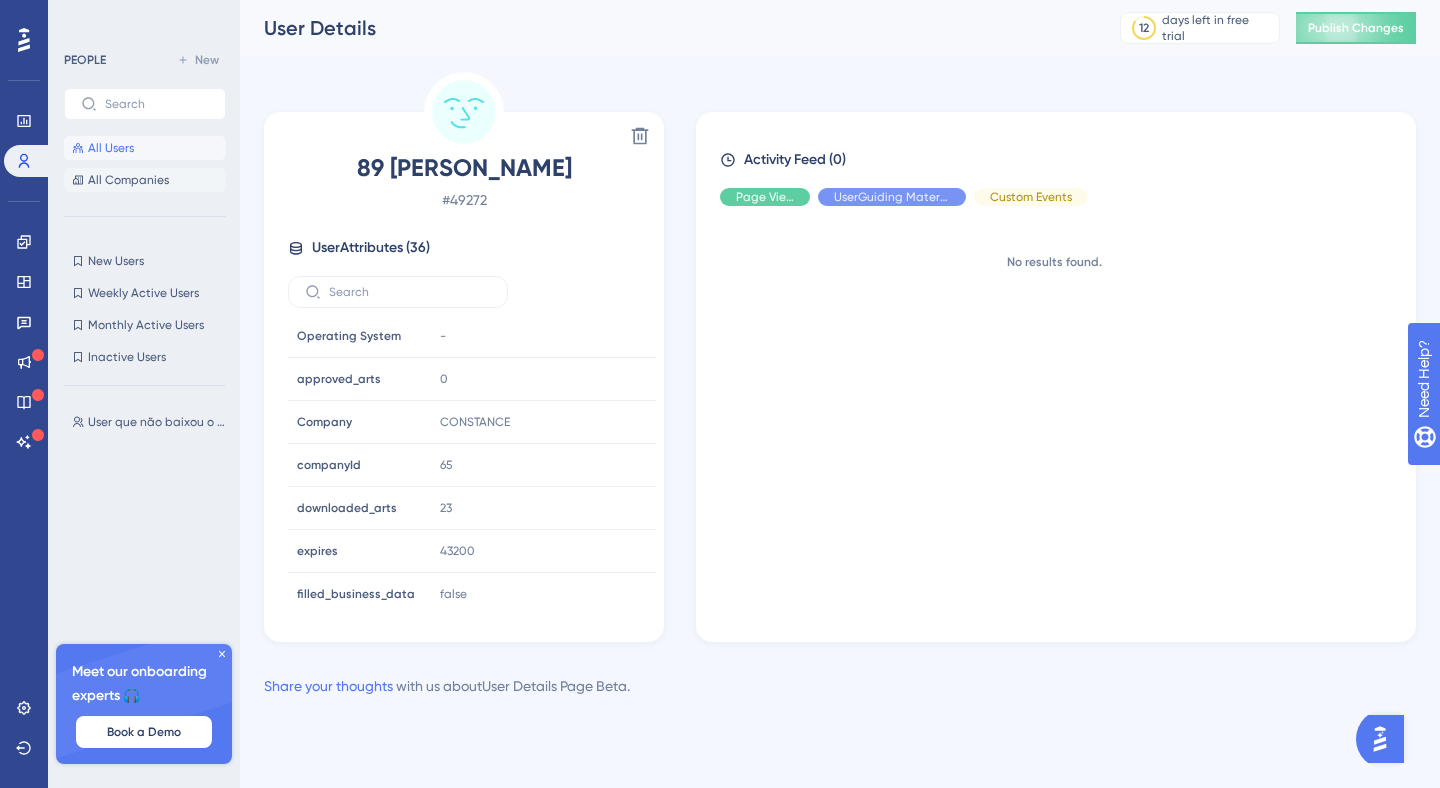 click on "All Companies" at bounding box center [128, 180] 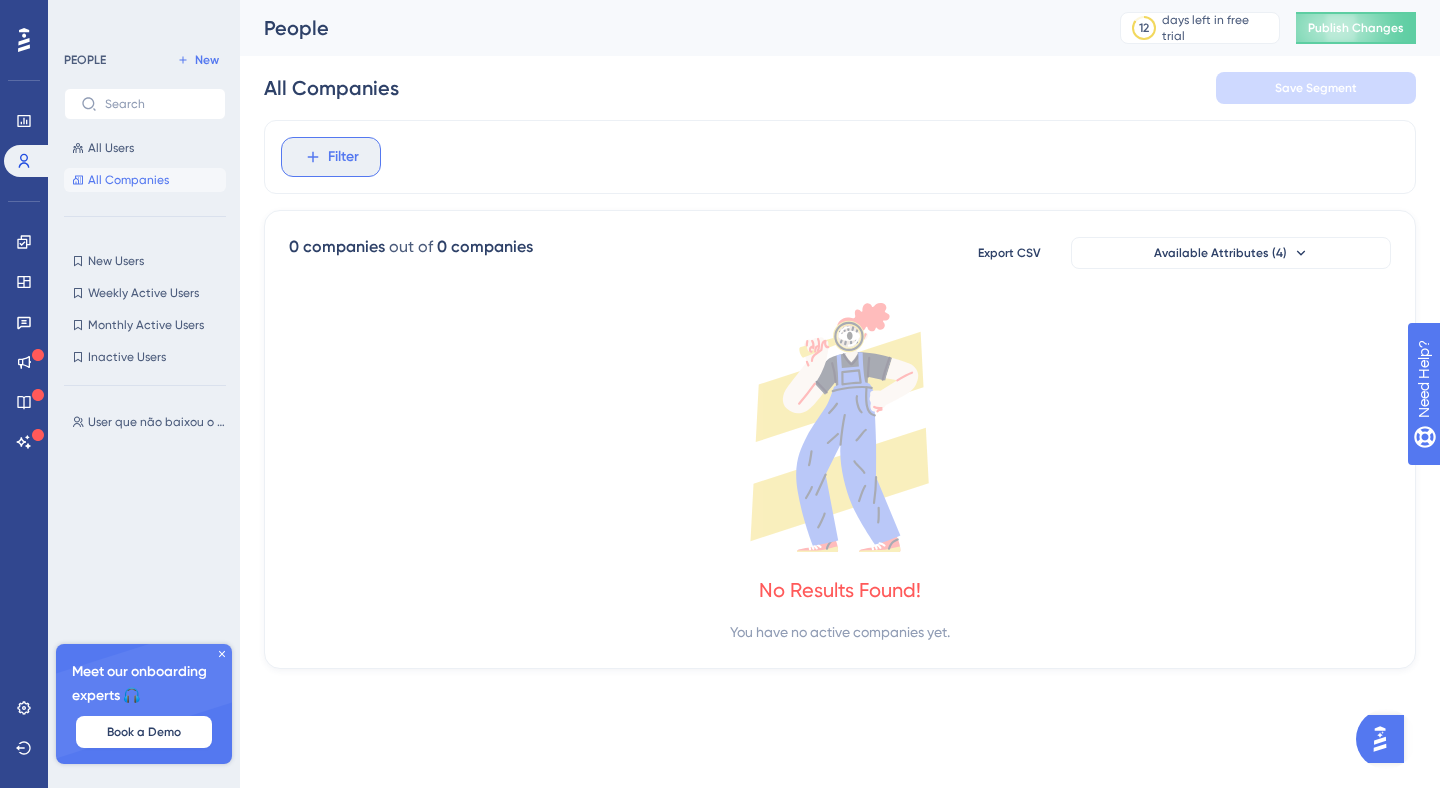 click on "Filter" at bounding box center (331, 157) 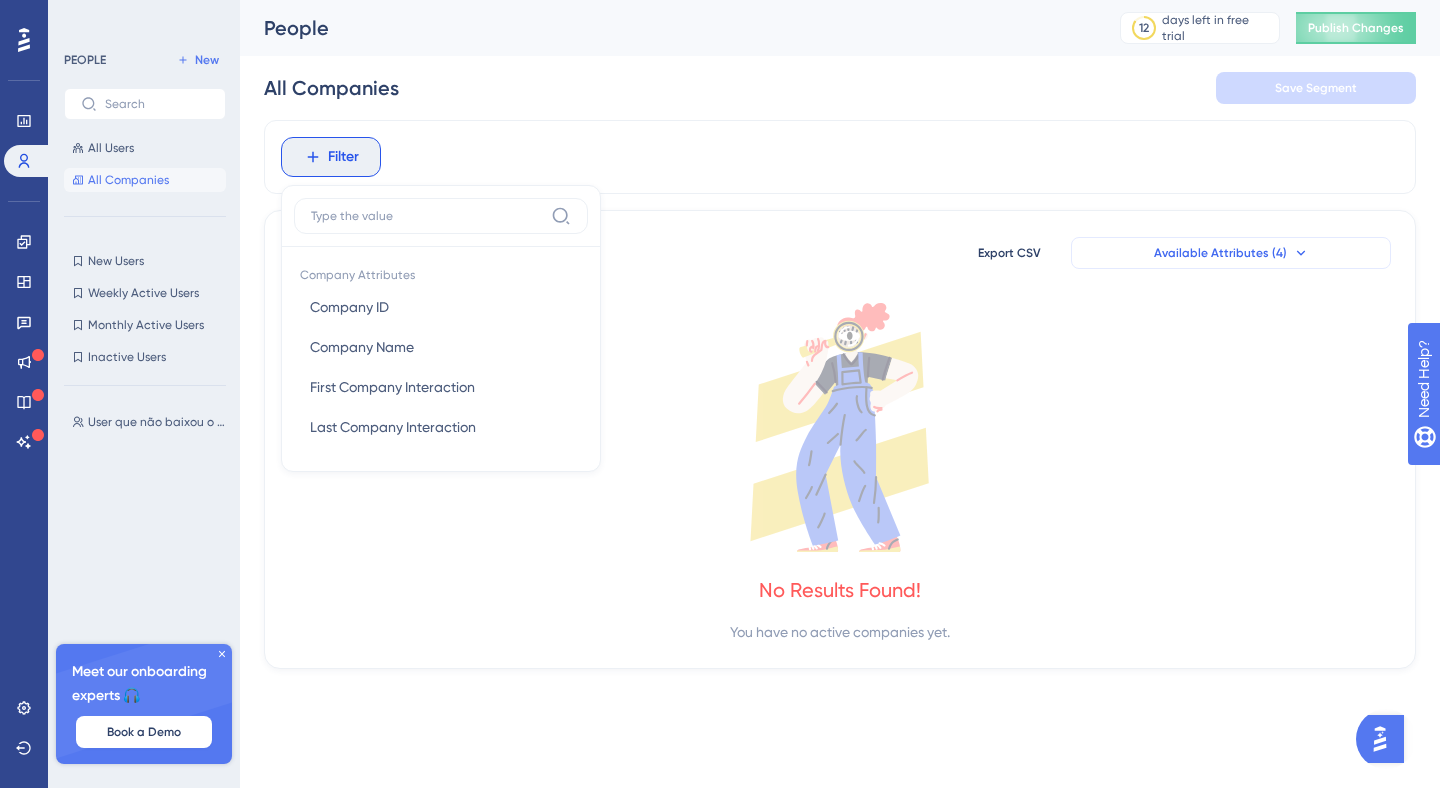 click on "Available Attributes (4)" at bounding box center (1220, 253) 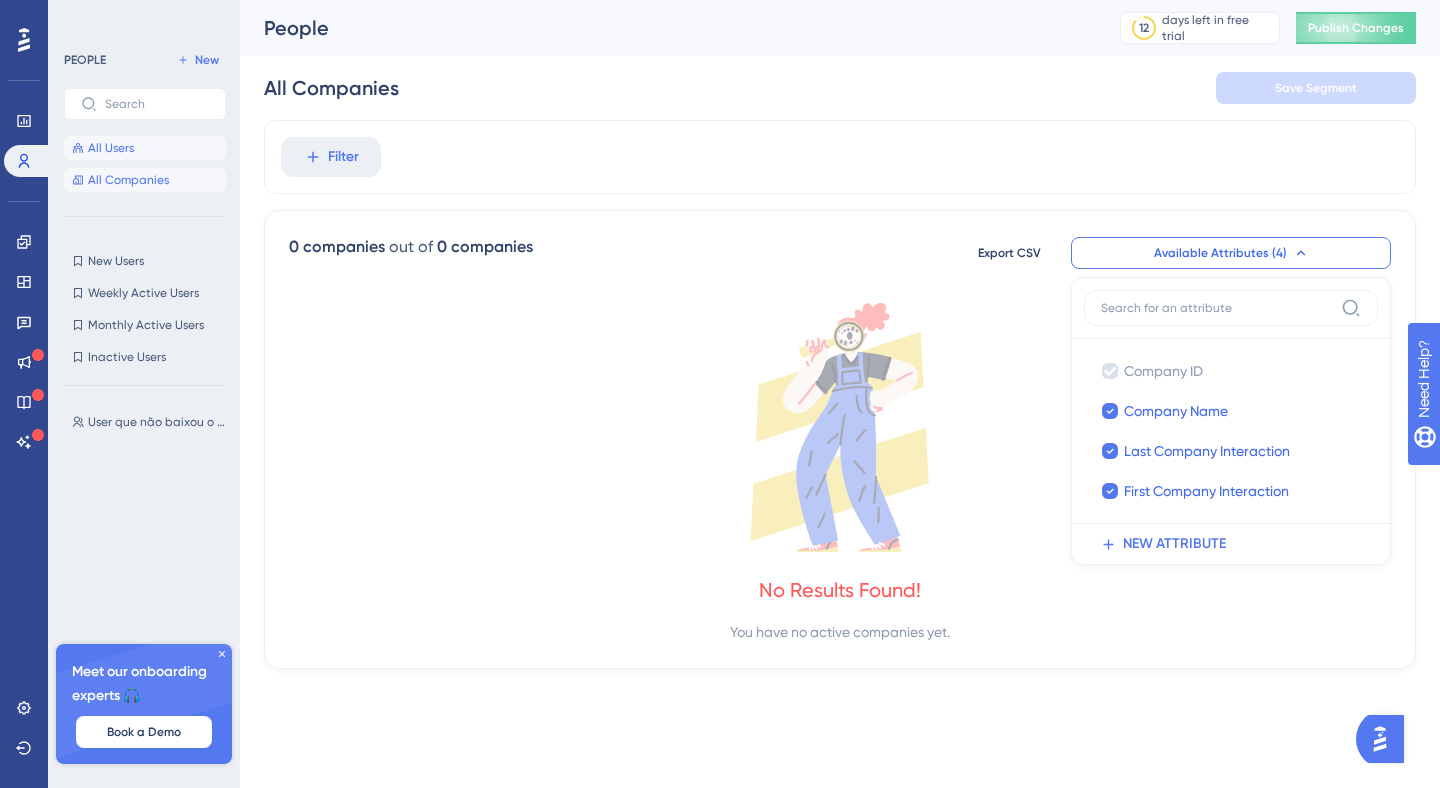 click on "All Users" at bounding box center [111, 148] 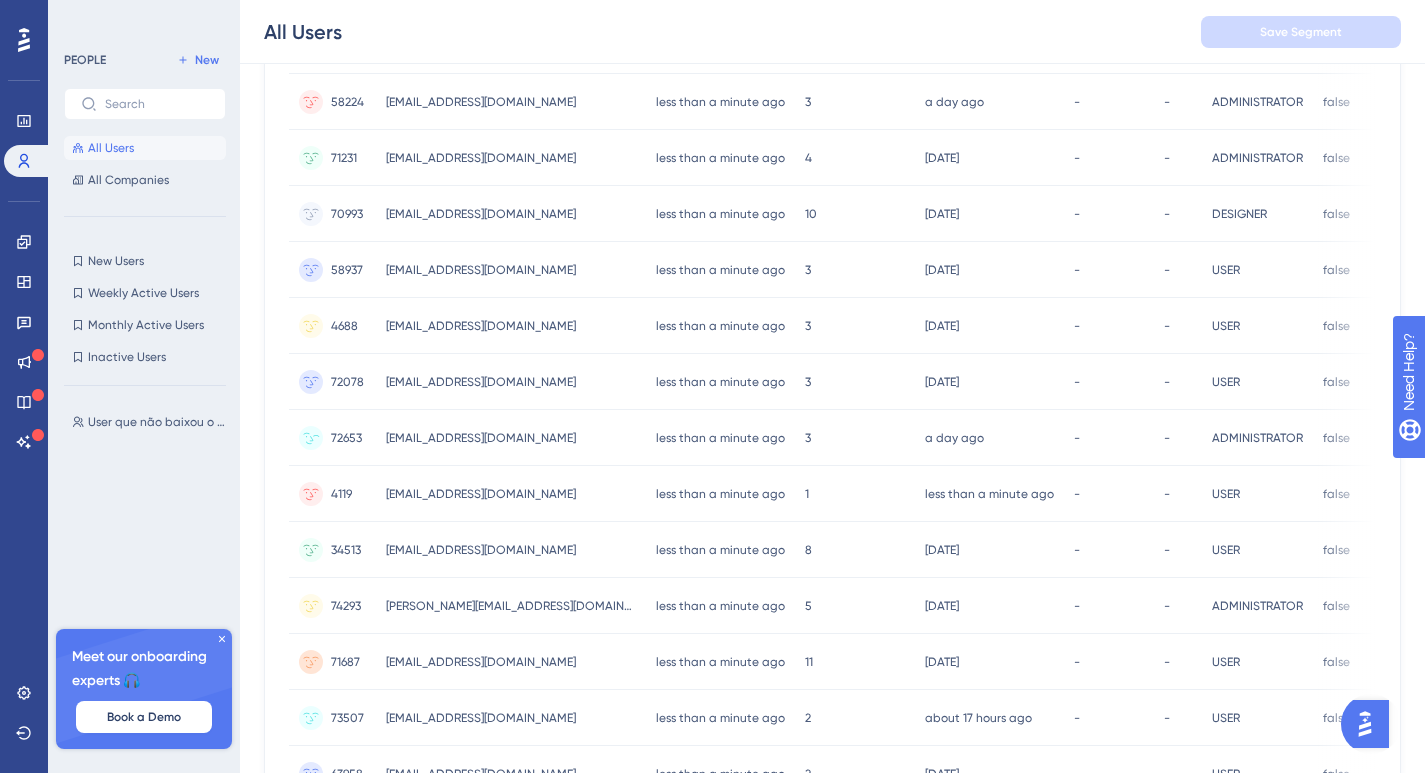 scroll, scrollTop: 842, scrollLeft: 0, axis: vertical 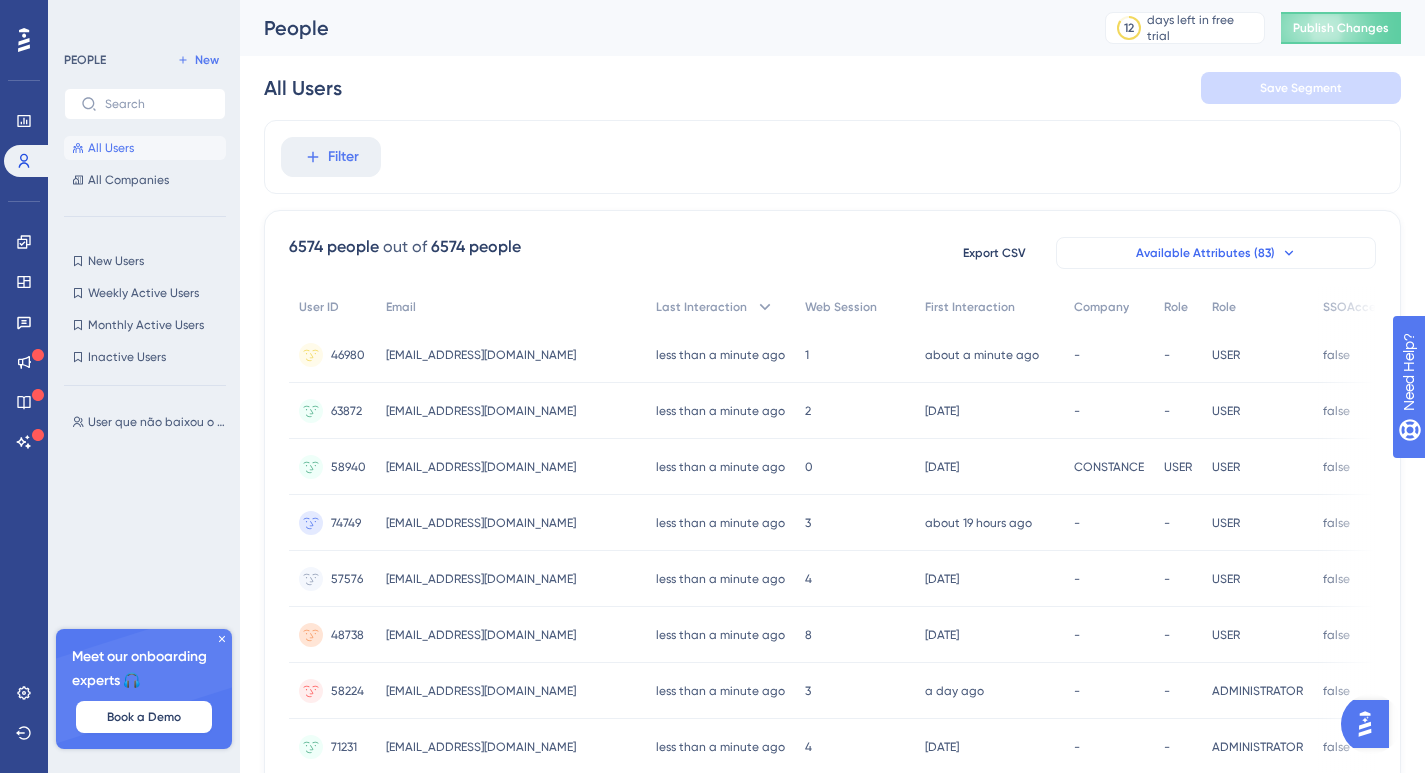click on "Available Attributes (83)" at bounding box center (1205, 253) 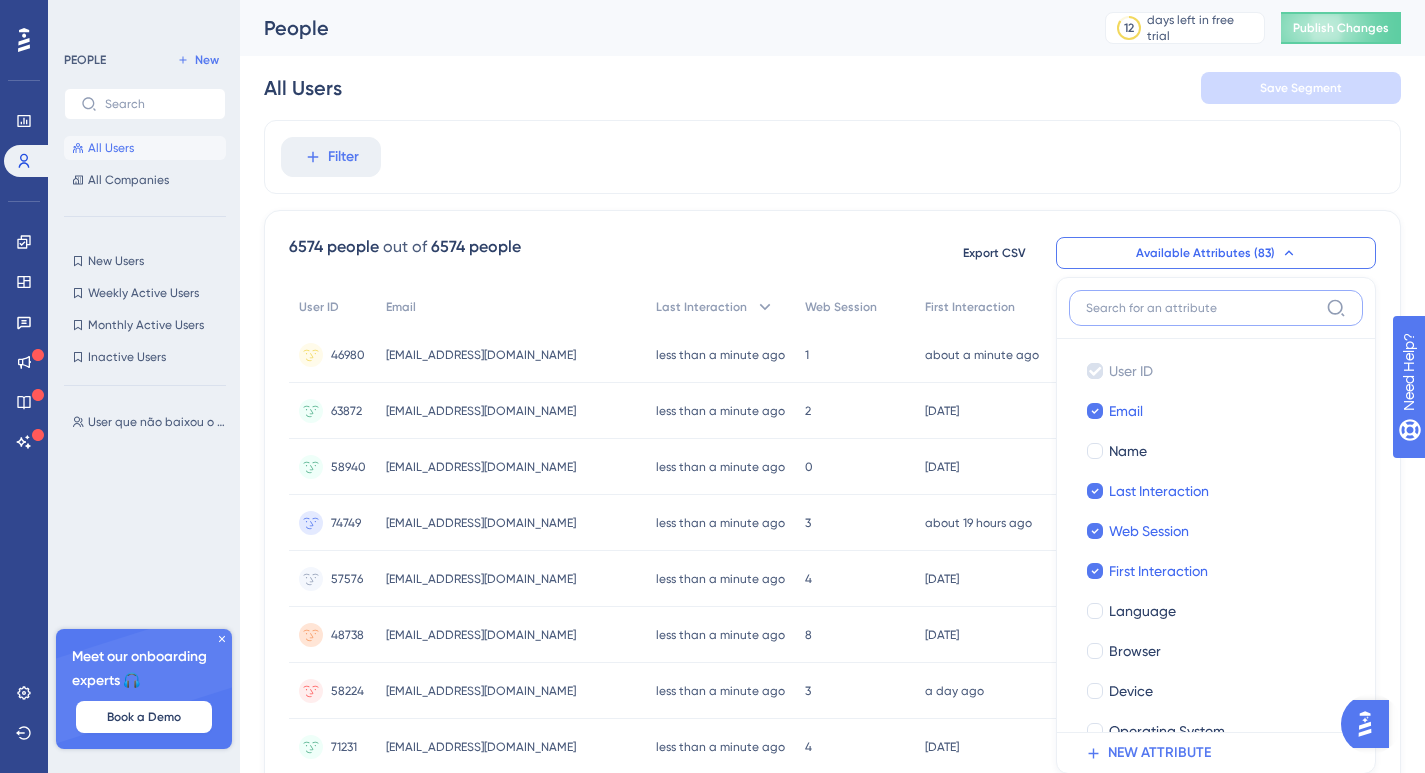 scroll, scrollTop: 139, scrollLeft: 0, axis: vertical 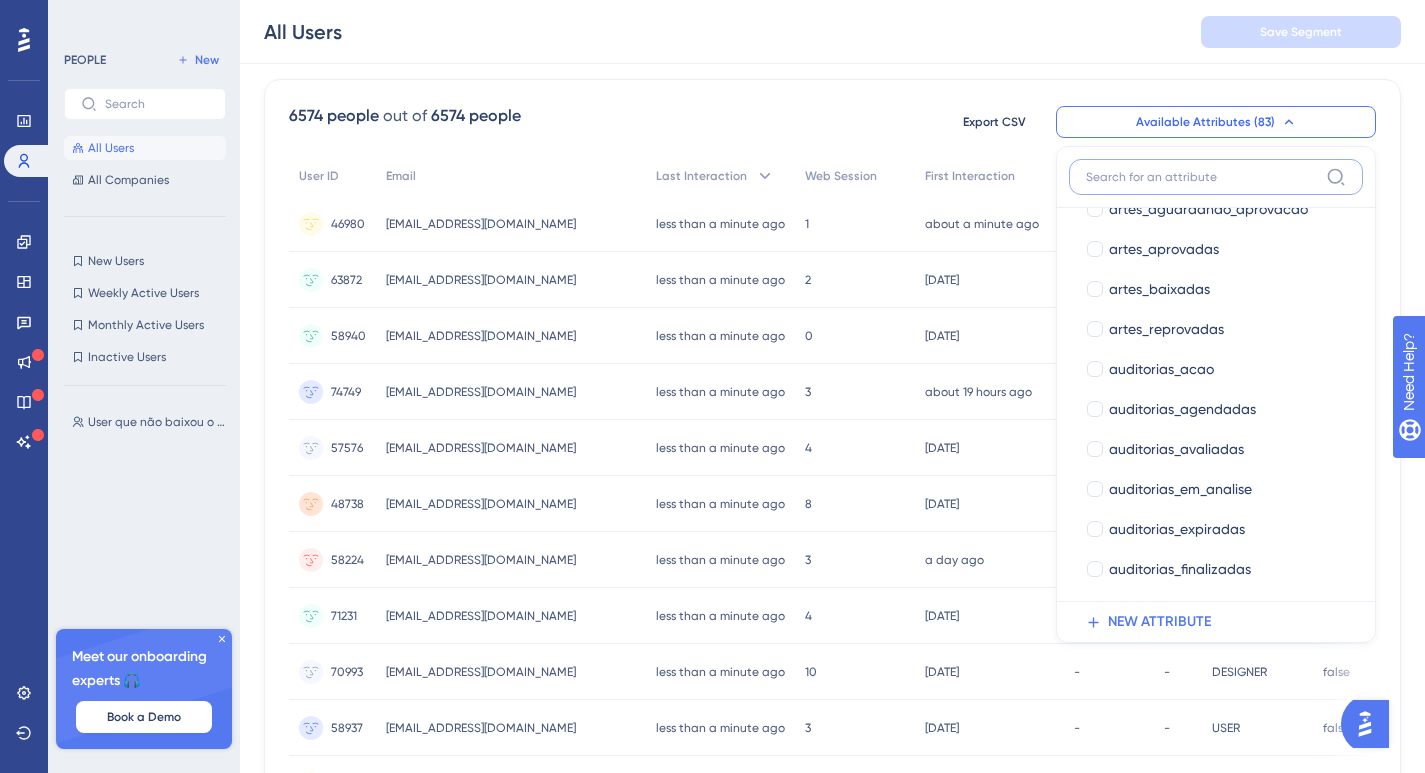 click at bounding box center (1202, 177) 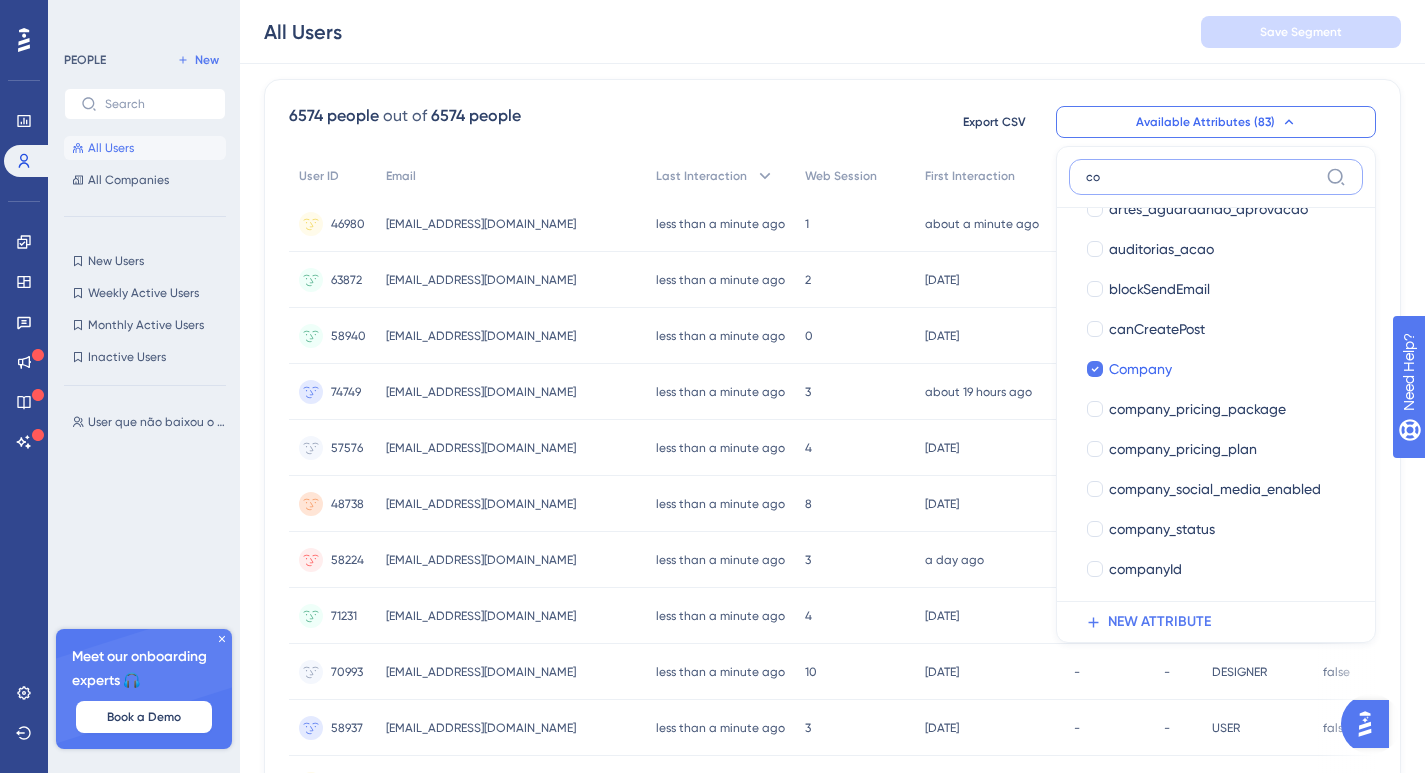scroll, scrollTop: 0, scrollLeft: 0, axis: both 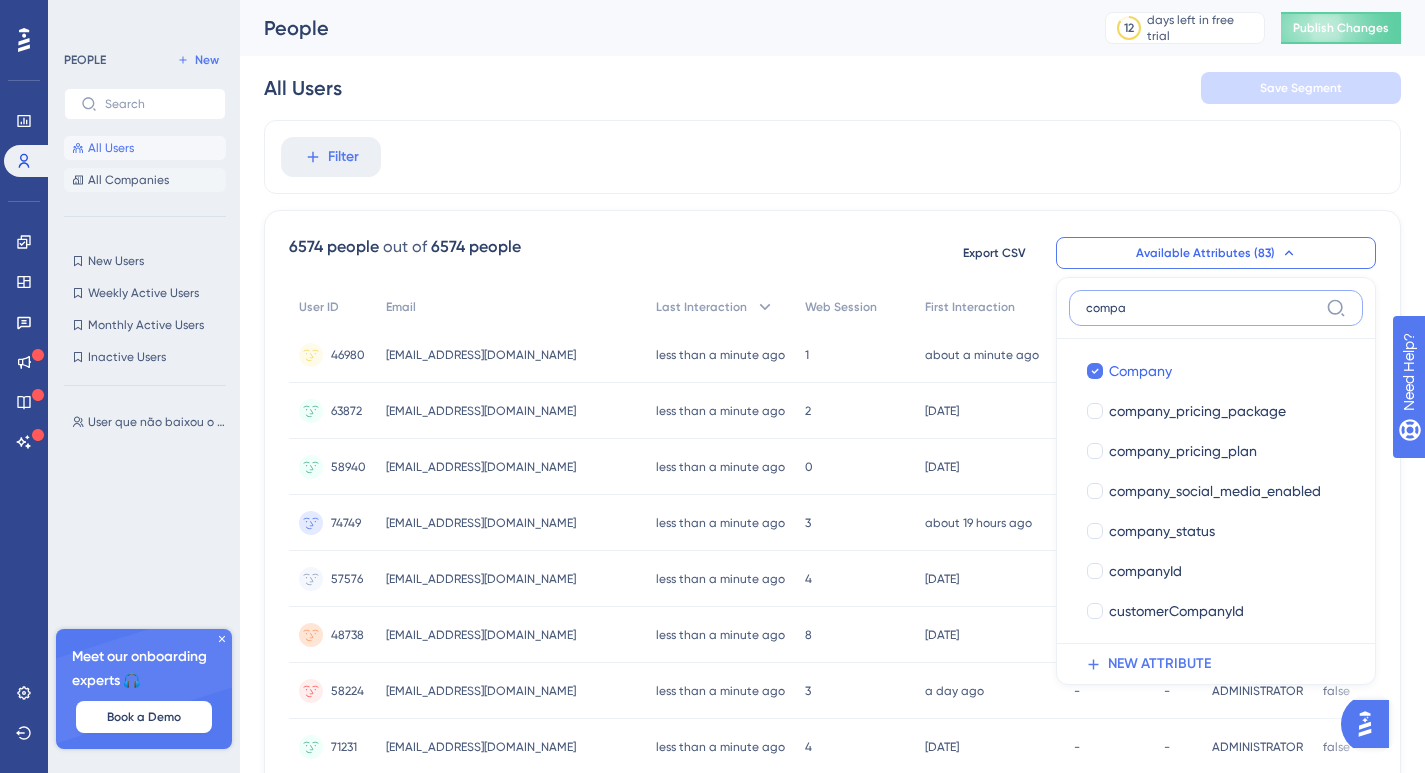 type on "compa" 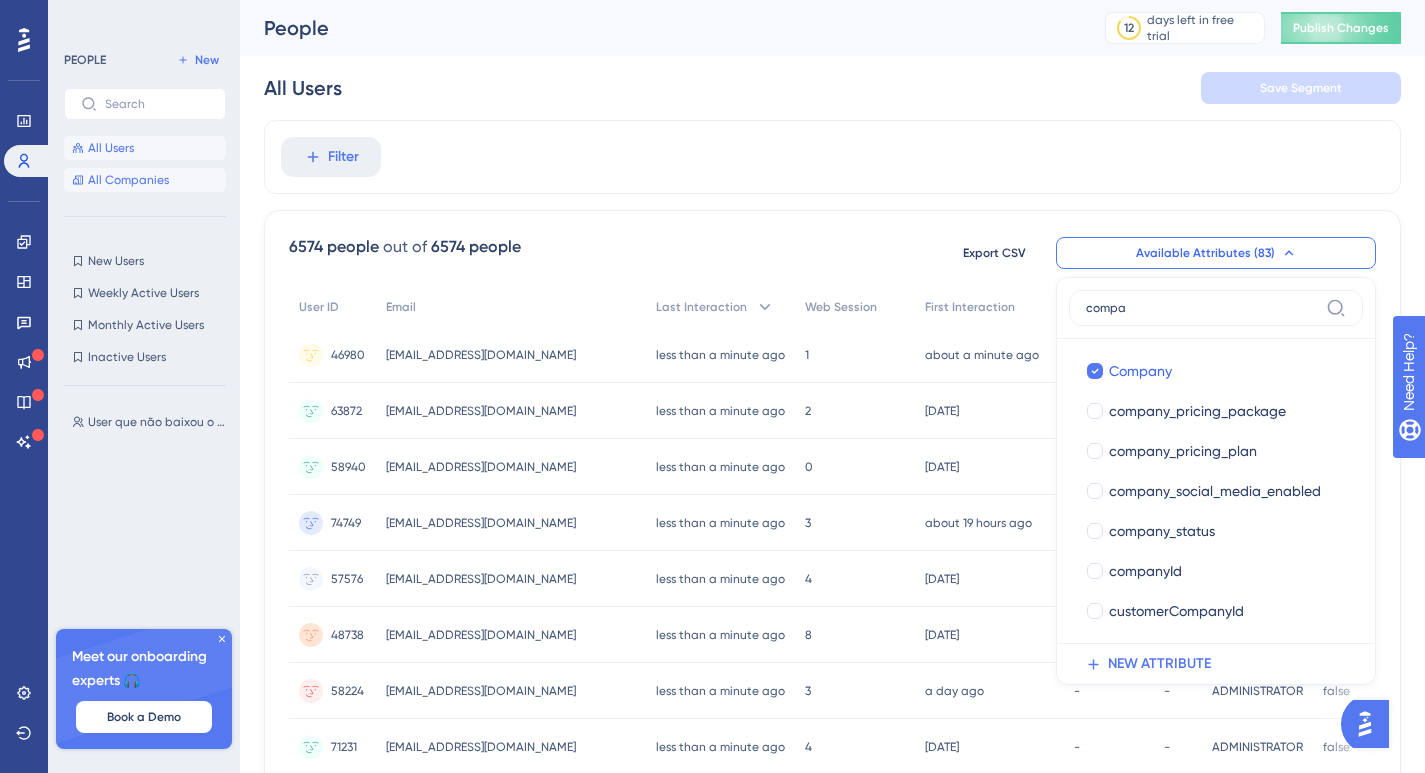 click on "All Companies" at bounding box center [128, 180] 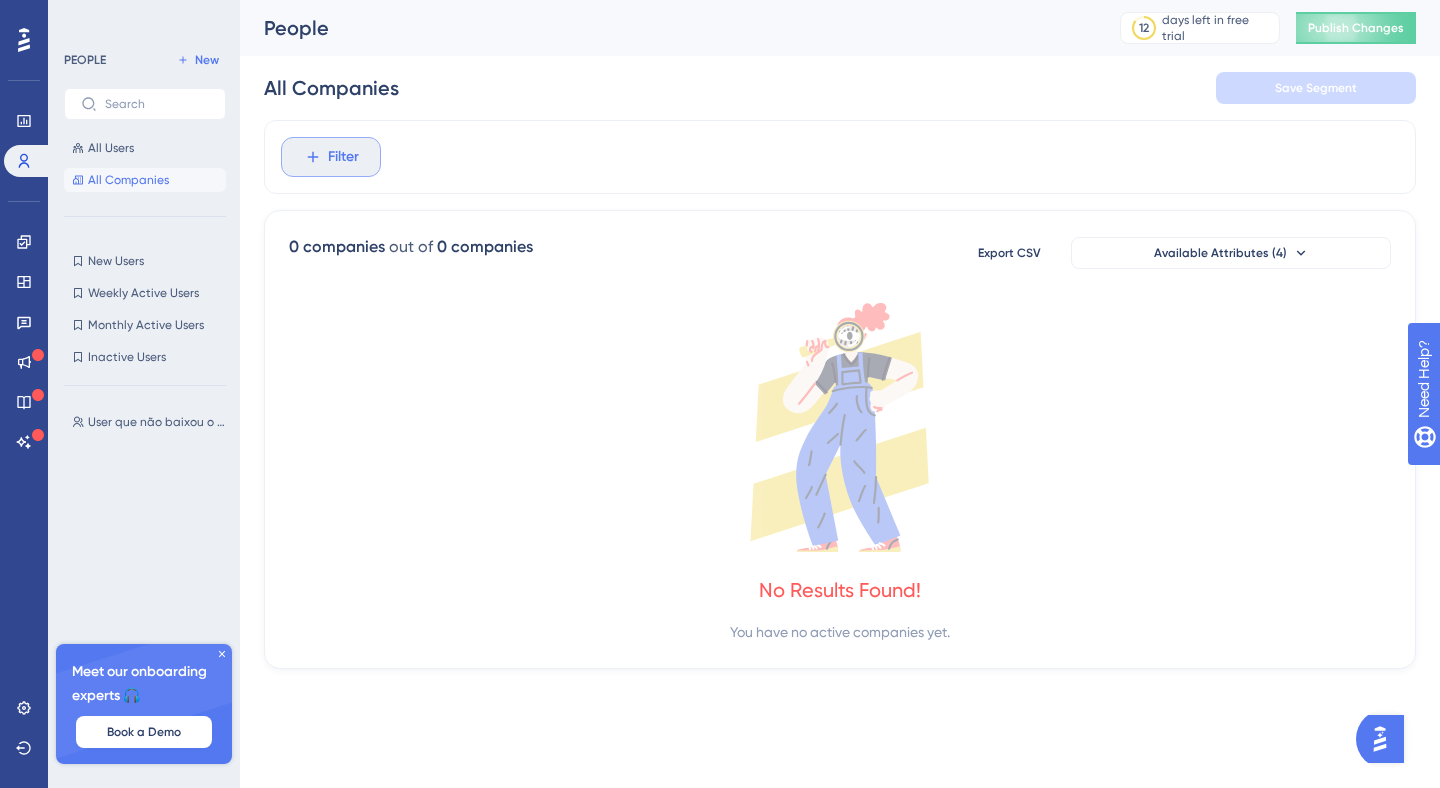 click on "Filter" at bounding box center (343, 157) 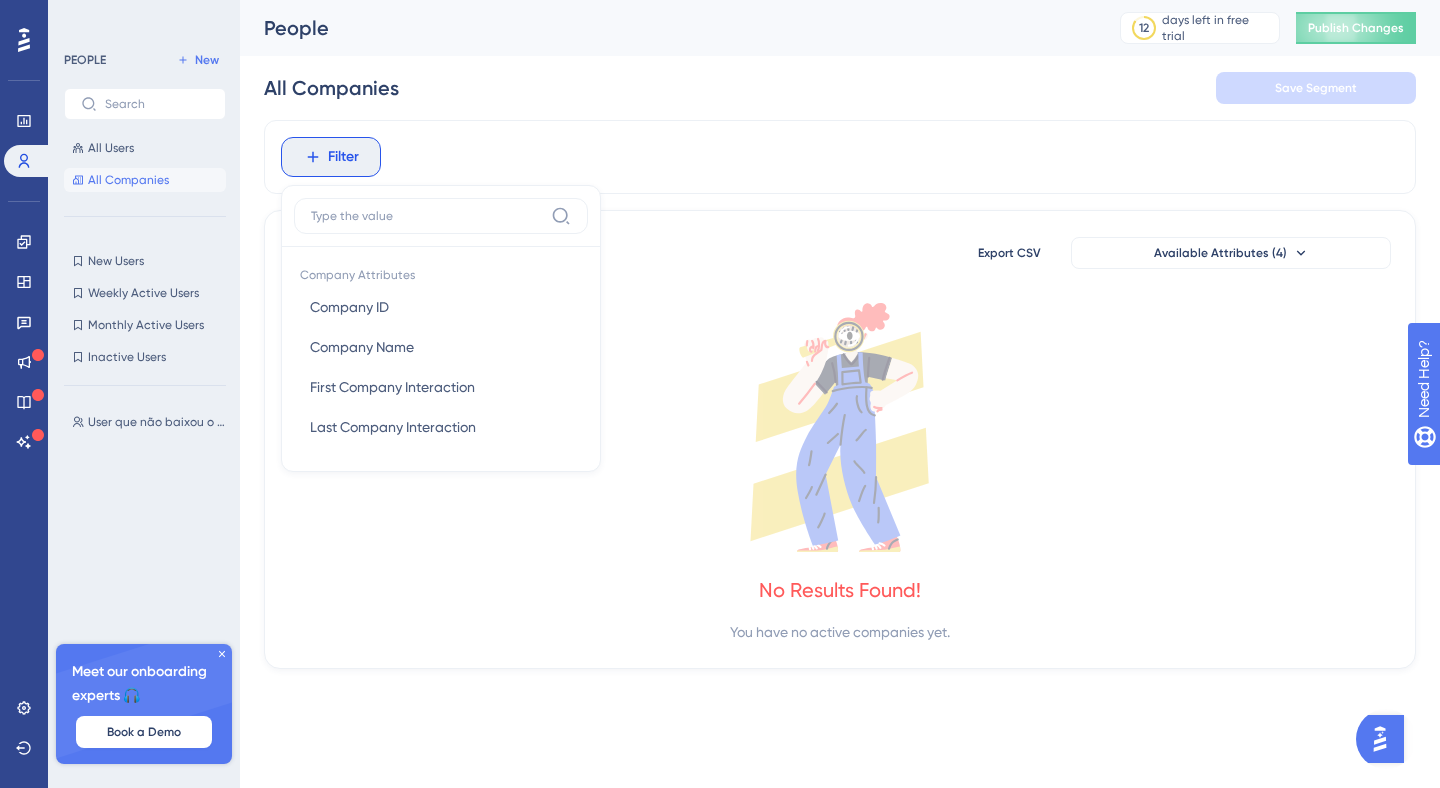 click on "Filter" at bounding box center (343, 157) 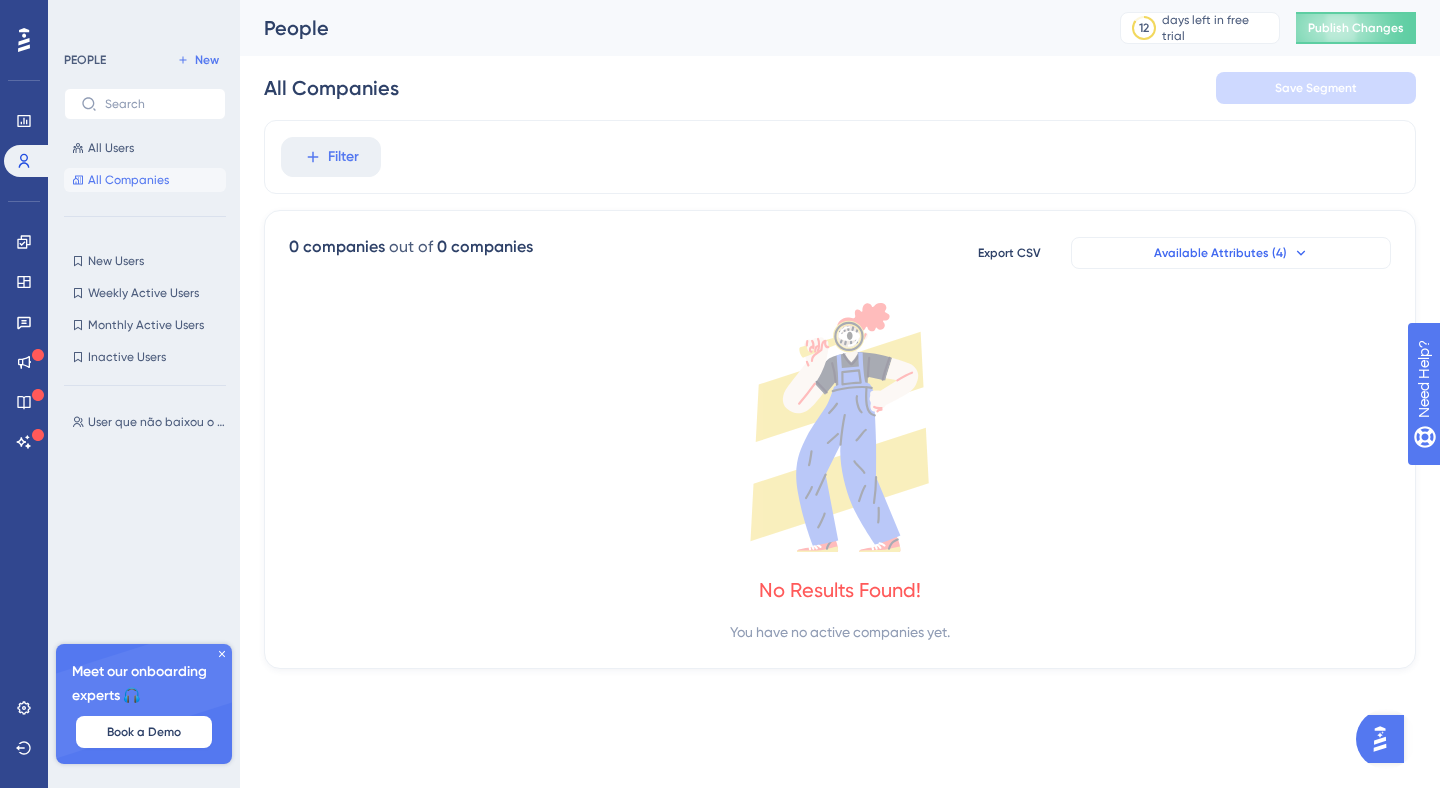 click on "Available Attributes (4)" at bounding box center (1220, 253) 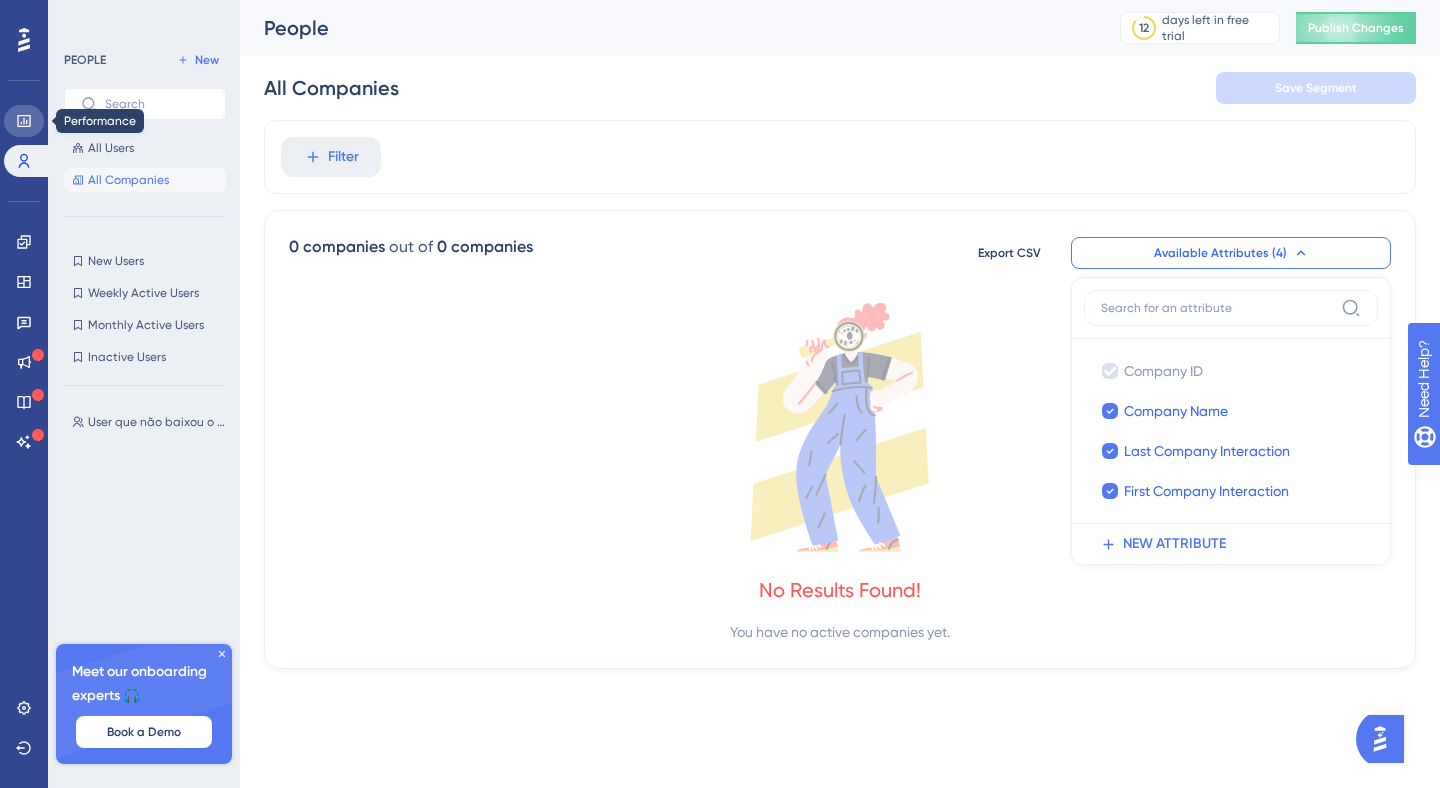 click 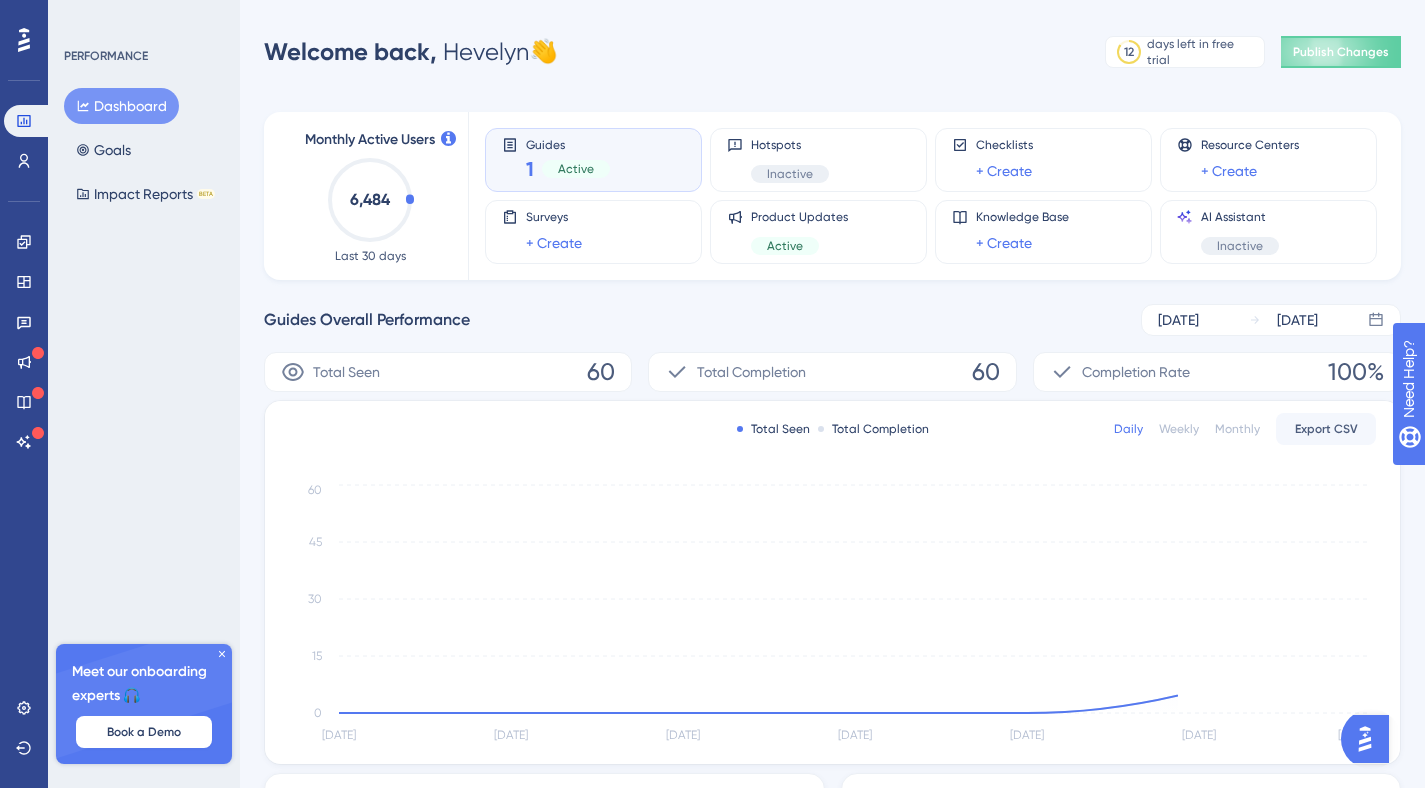 scroll, scrollTop: 4, scrollLeft: 0, axis: vertical 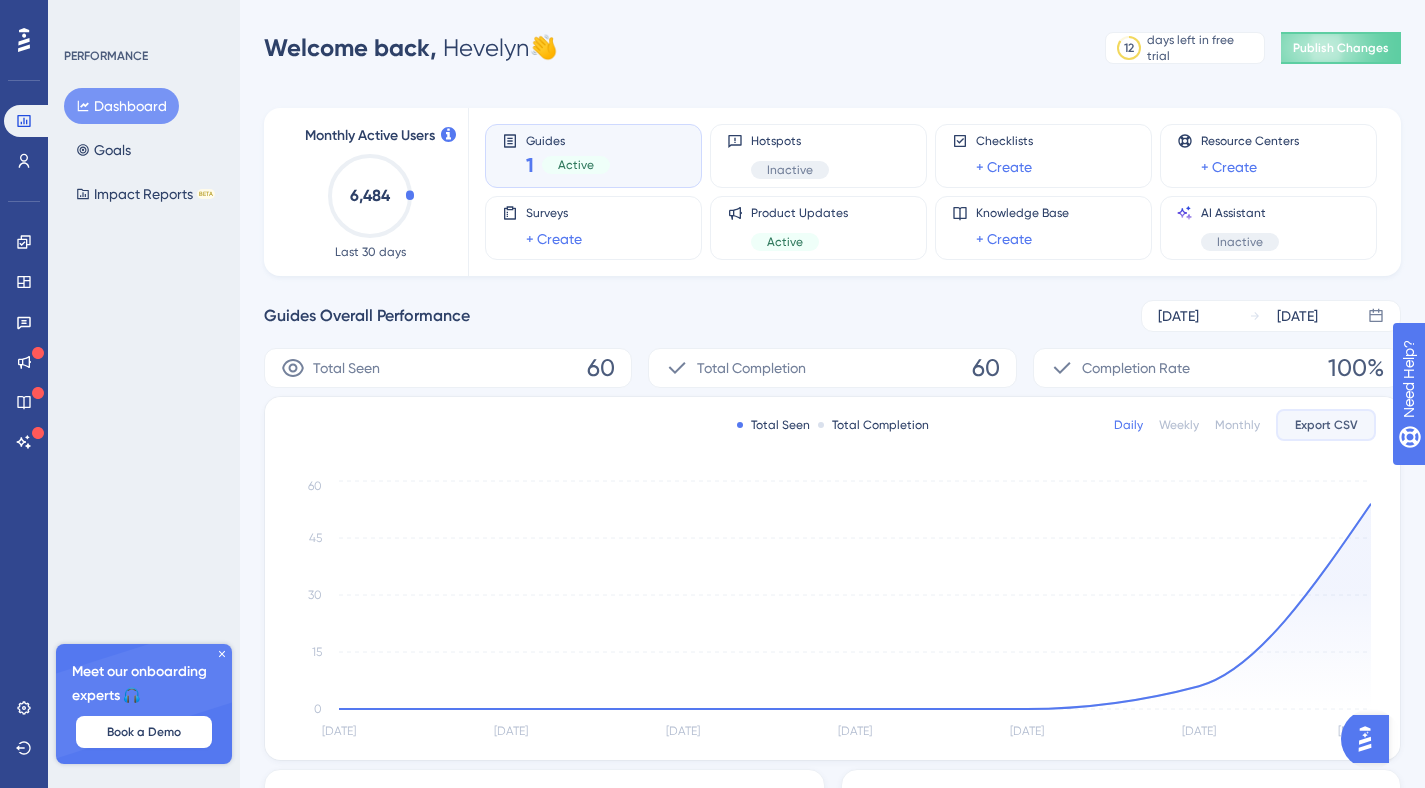 drag, startPoint x: 1336, startPoint y: 425, endPoint x: 1364, endPoint y: 425, distance: 28 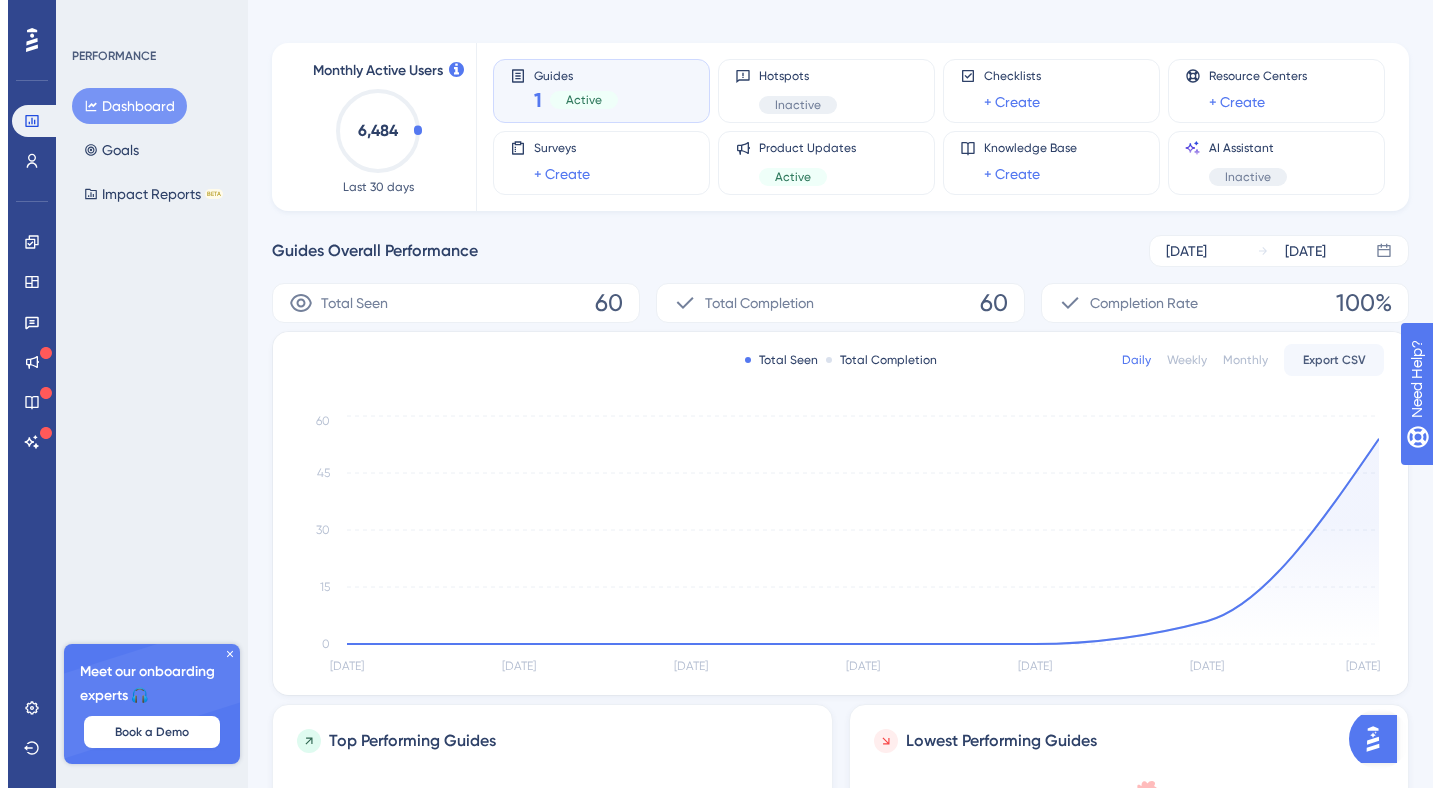 scroll, scrollTop: 0, scrollLeft: 0, axis: both 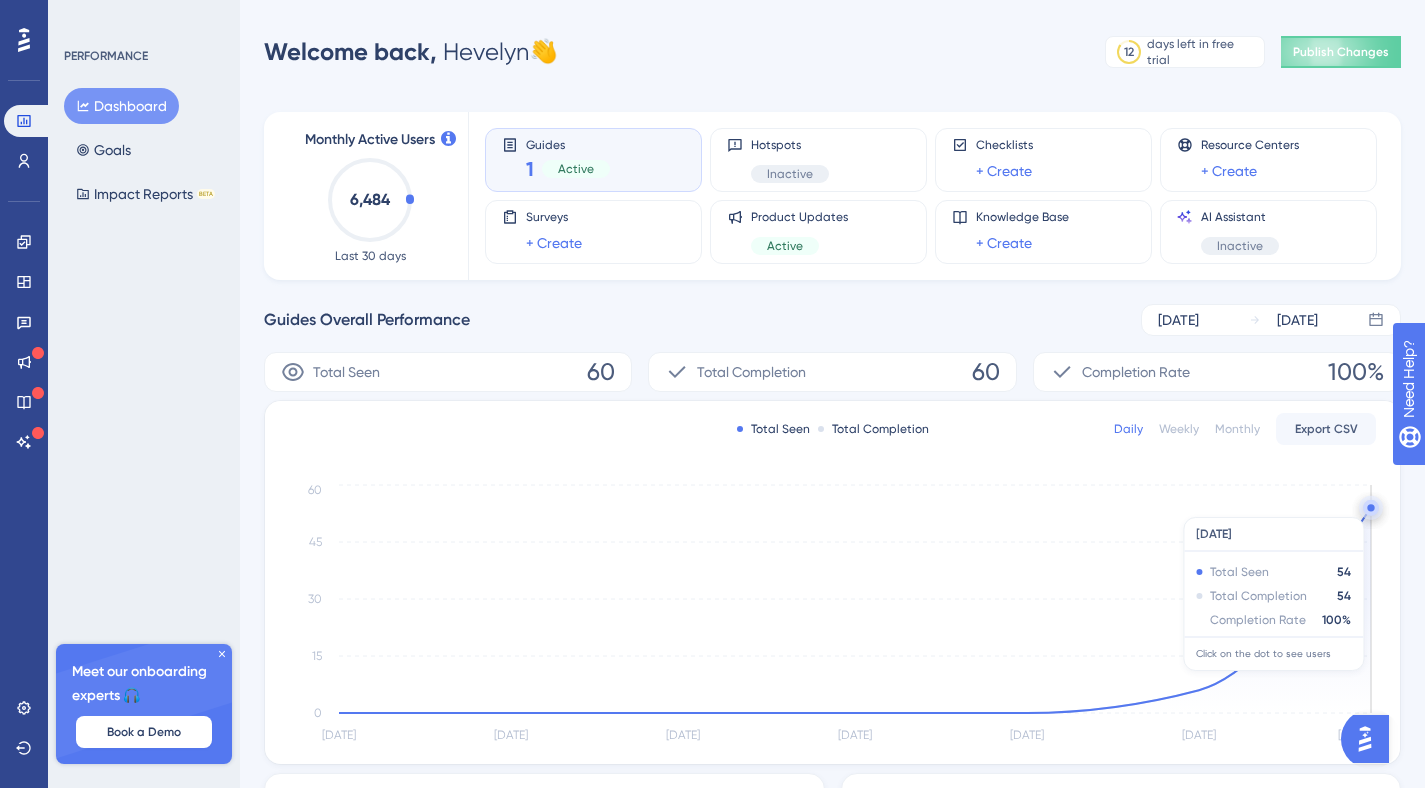 click 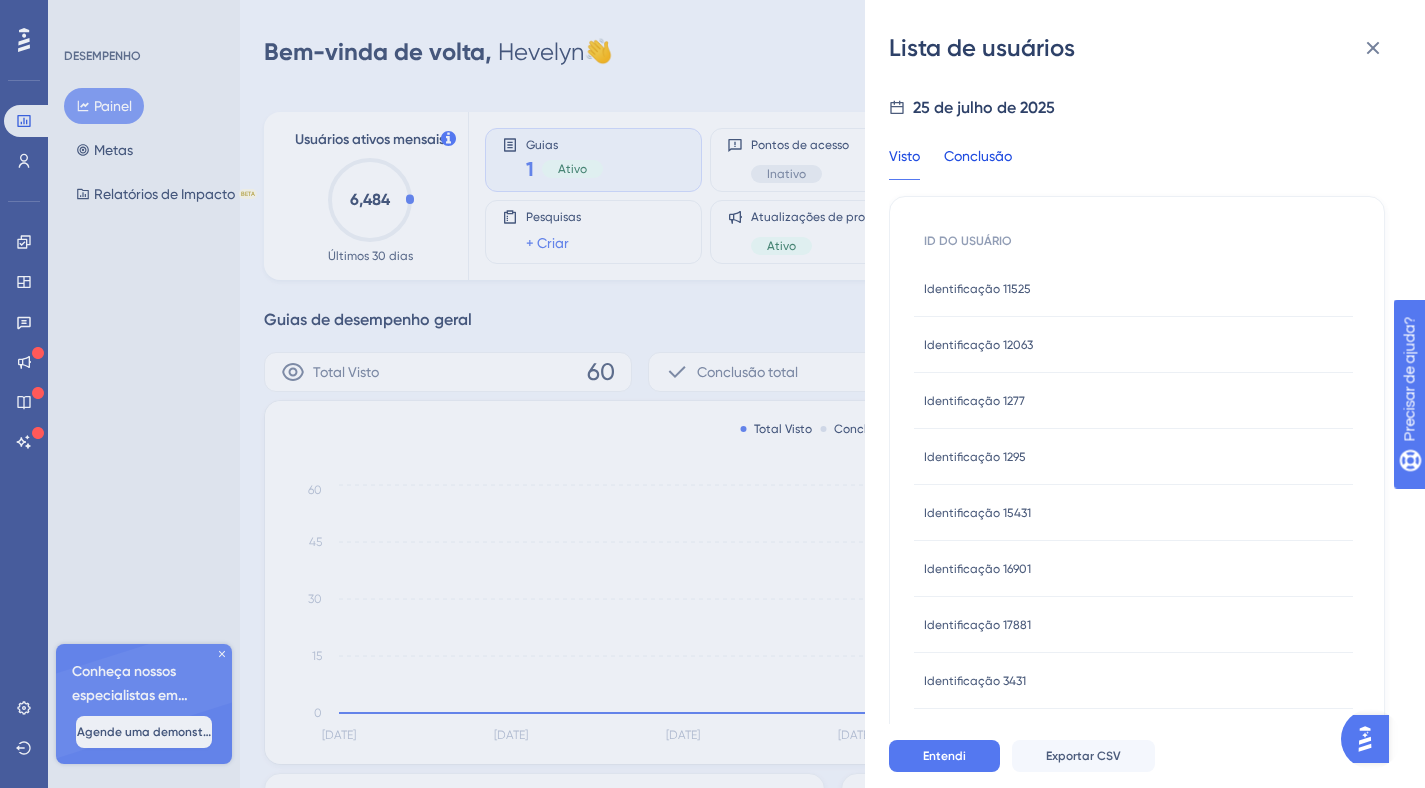 click on "Conclusão" at bounding box center (978, 156) 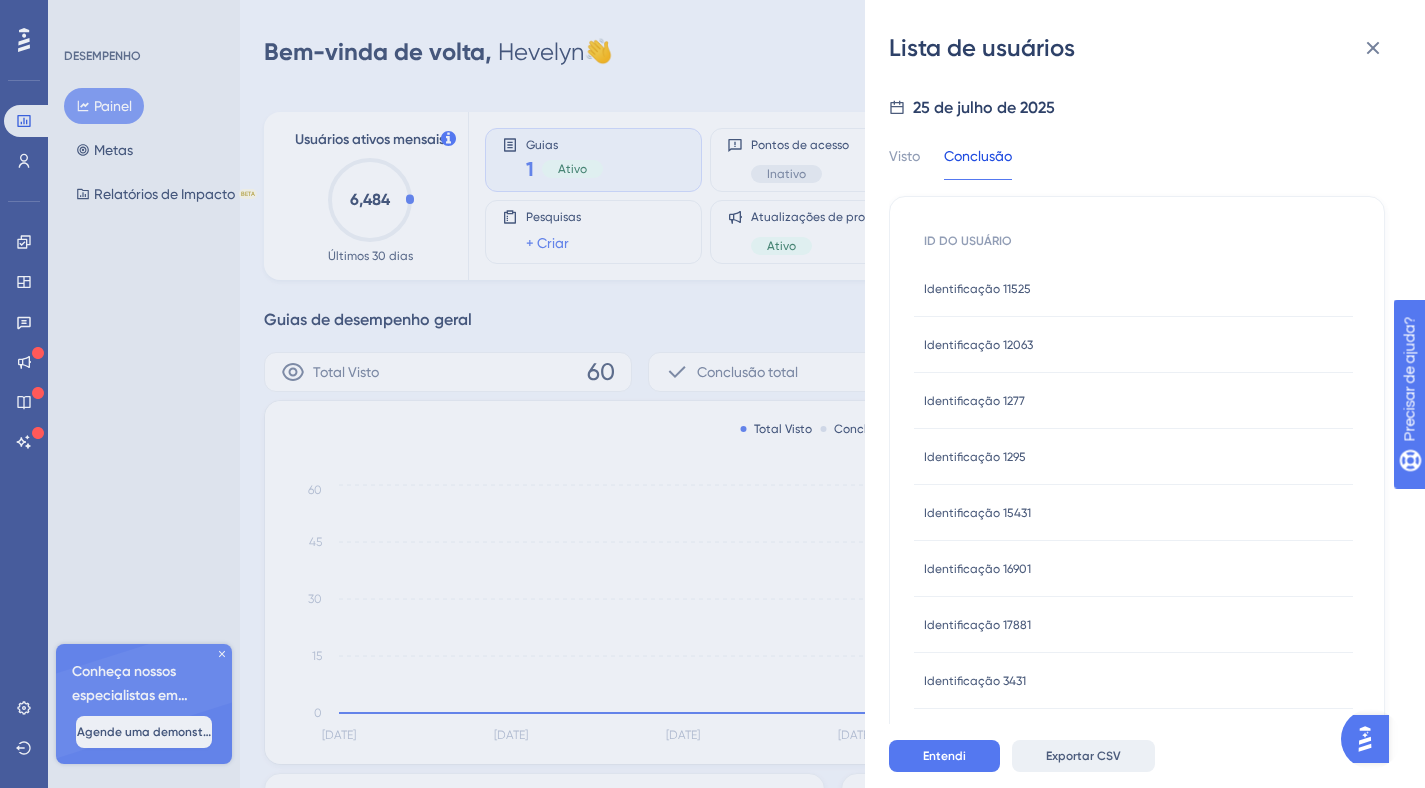 click on "Exportar CSV" at bounding box center [1083, 756] 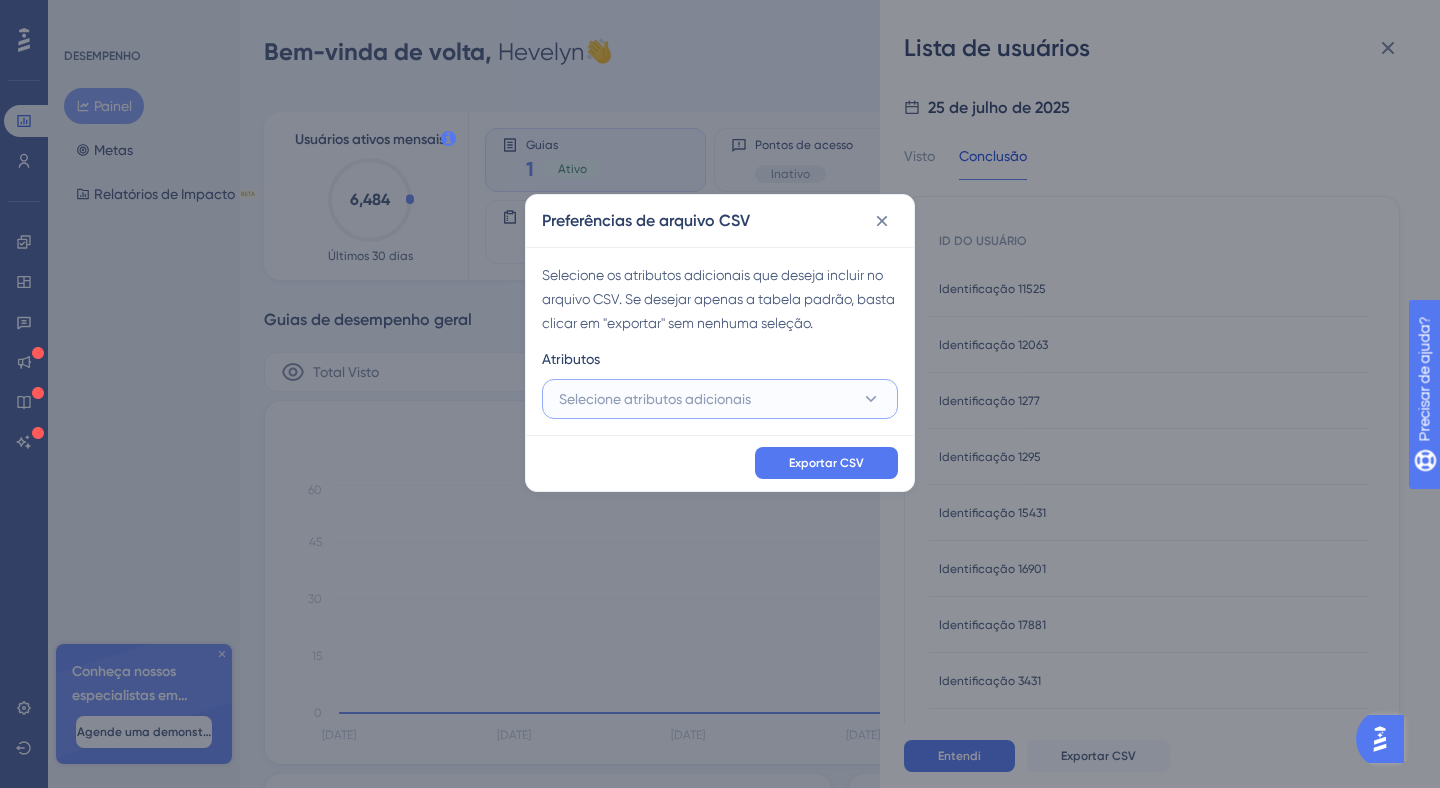 click on "Selecione atributos adicionais" at bounding box center (720, 399) 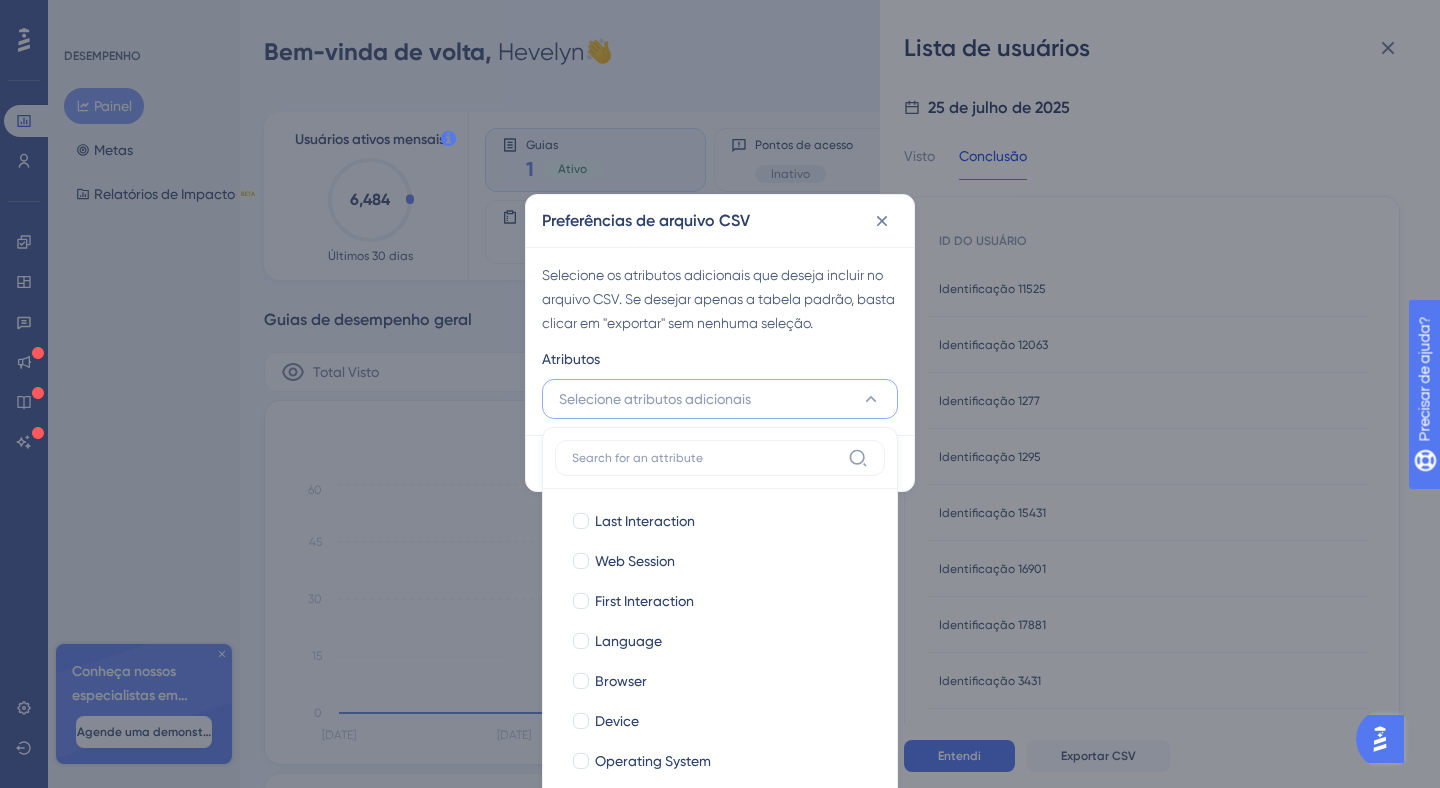 scroll, scrollTop: 55, scrollLeft: 0, axis: vertical 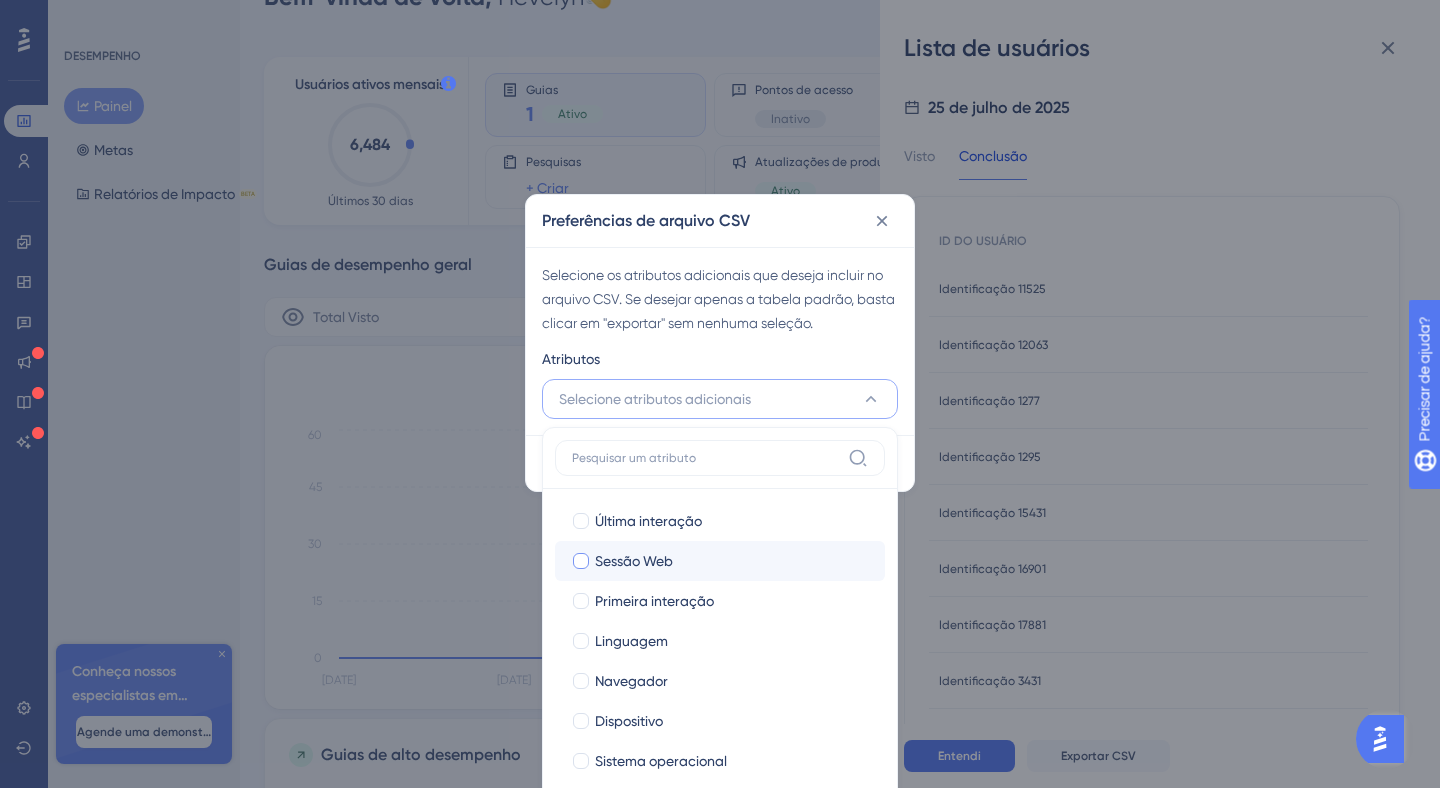 click at bounding box center (581, 561) 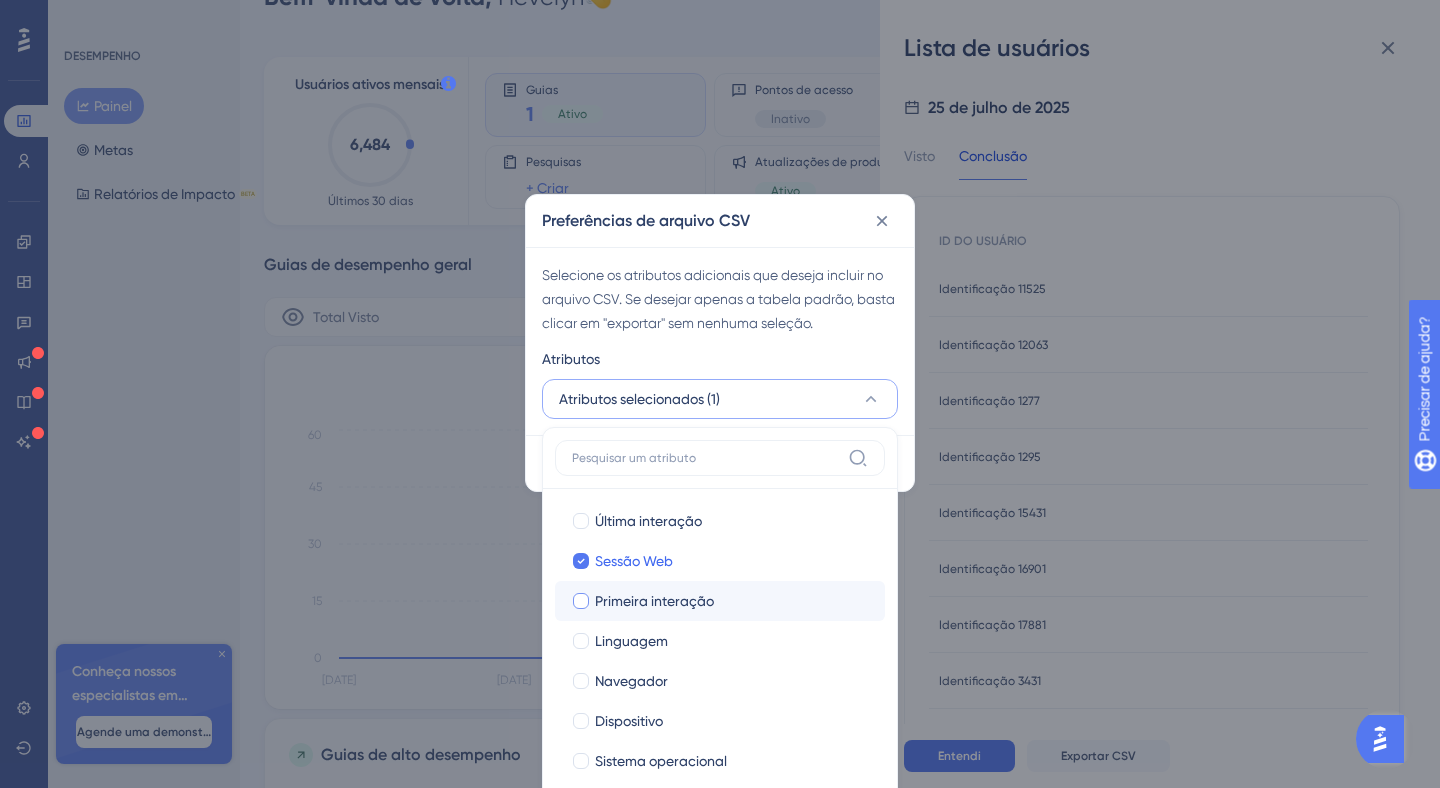 click at bounding box center [581, 601] 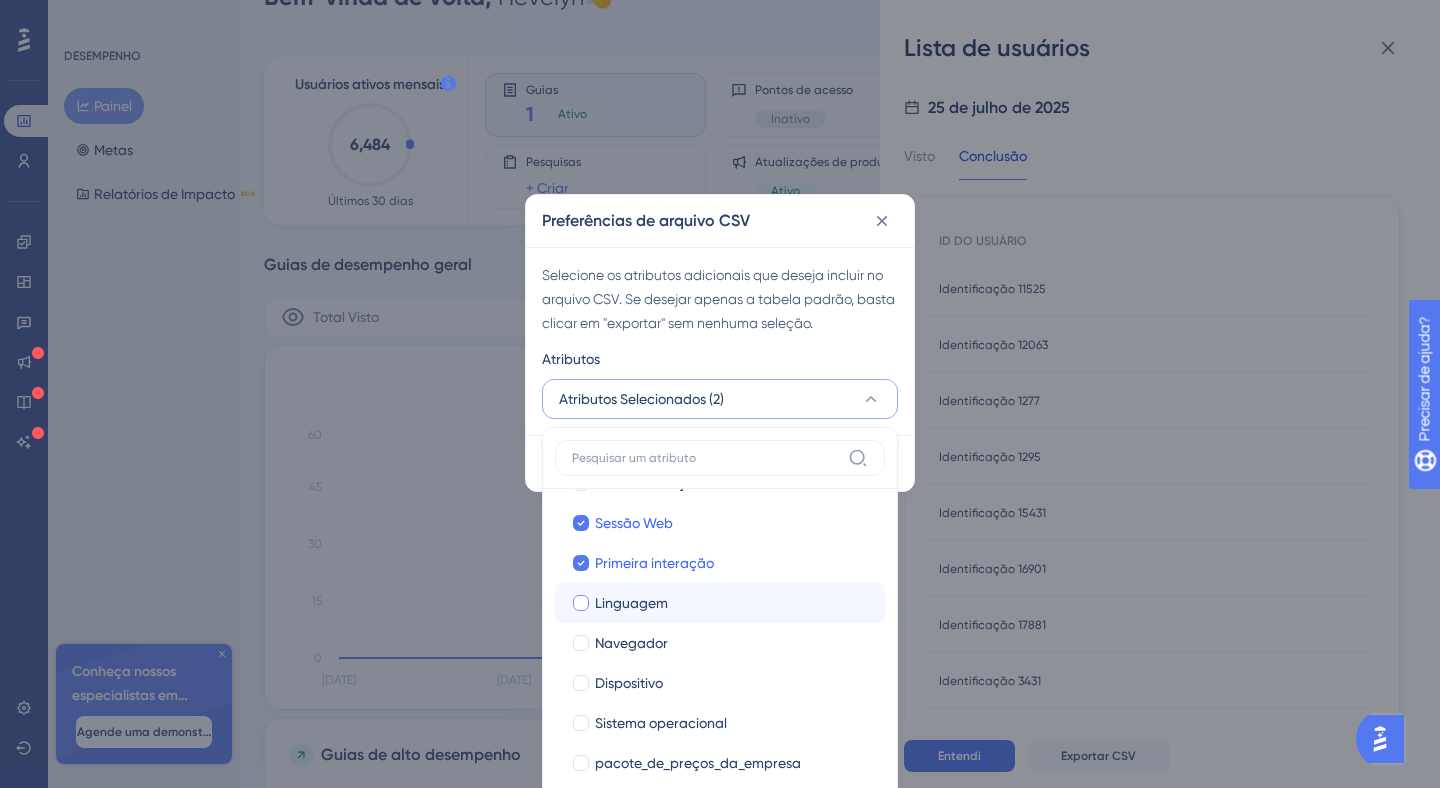 scroll, scrollTop: 137, scrollLeft: 0, axis: vertical 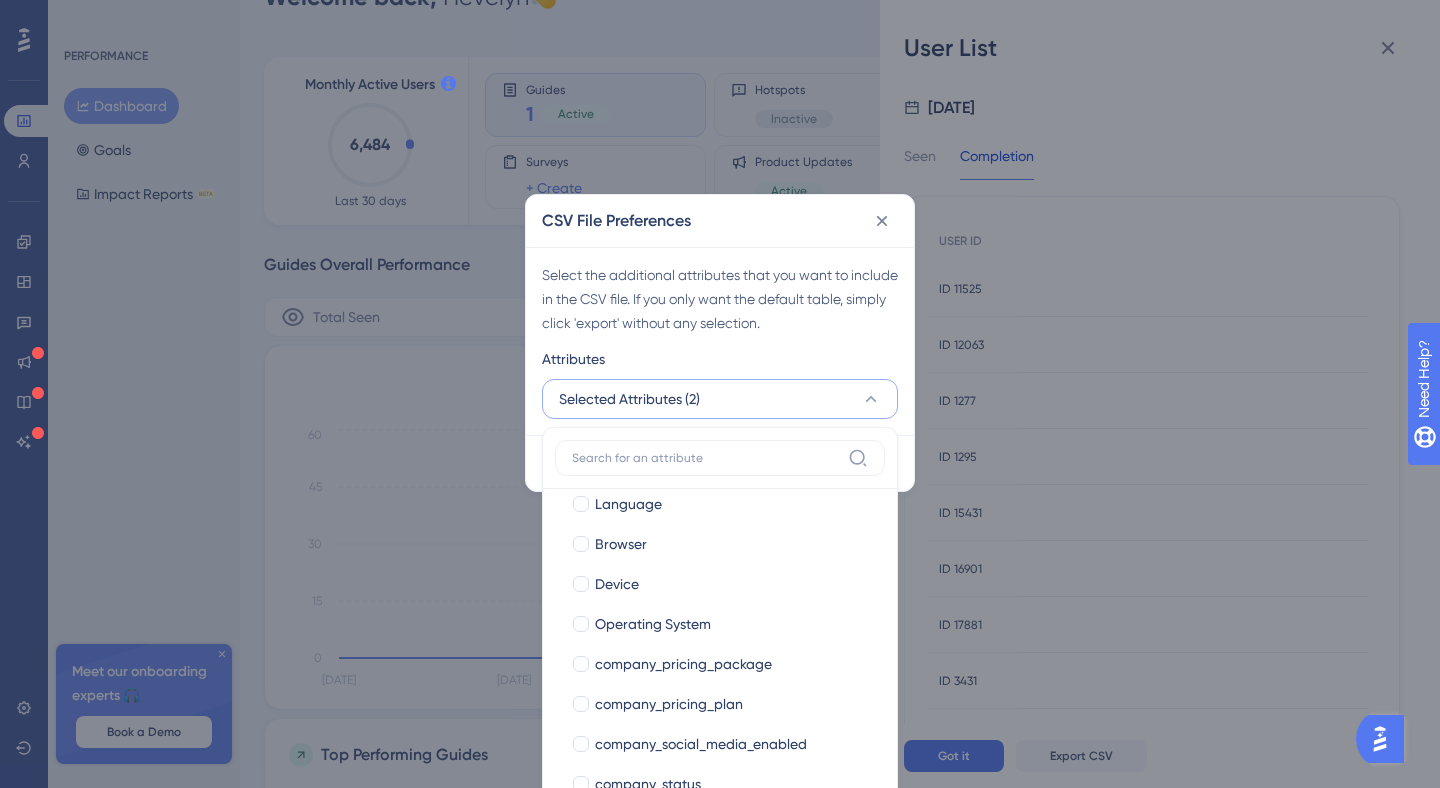 click on "CSV File Preferences Select the additional attributes that you want to include in the CSV file.
If you only want the default table, simply click 'export' without any selection. Attributes Selected Attributes (2) Last Interaction Last Interaction Web Session Web Session First Interaction First Interaction Language Language Browser Browser Device Device Operating System Operating System company_pricing_package company_pricing_package company_pricing_plan company_pricing_plan company_social_media_enabled company_social_media_enabled company_status company_status Export CSV" at bounding box center [720, 394] 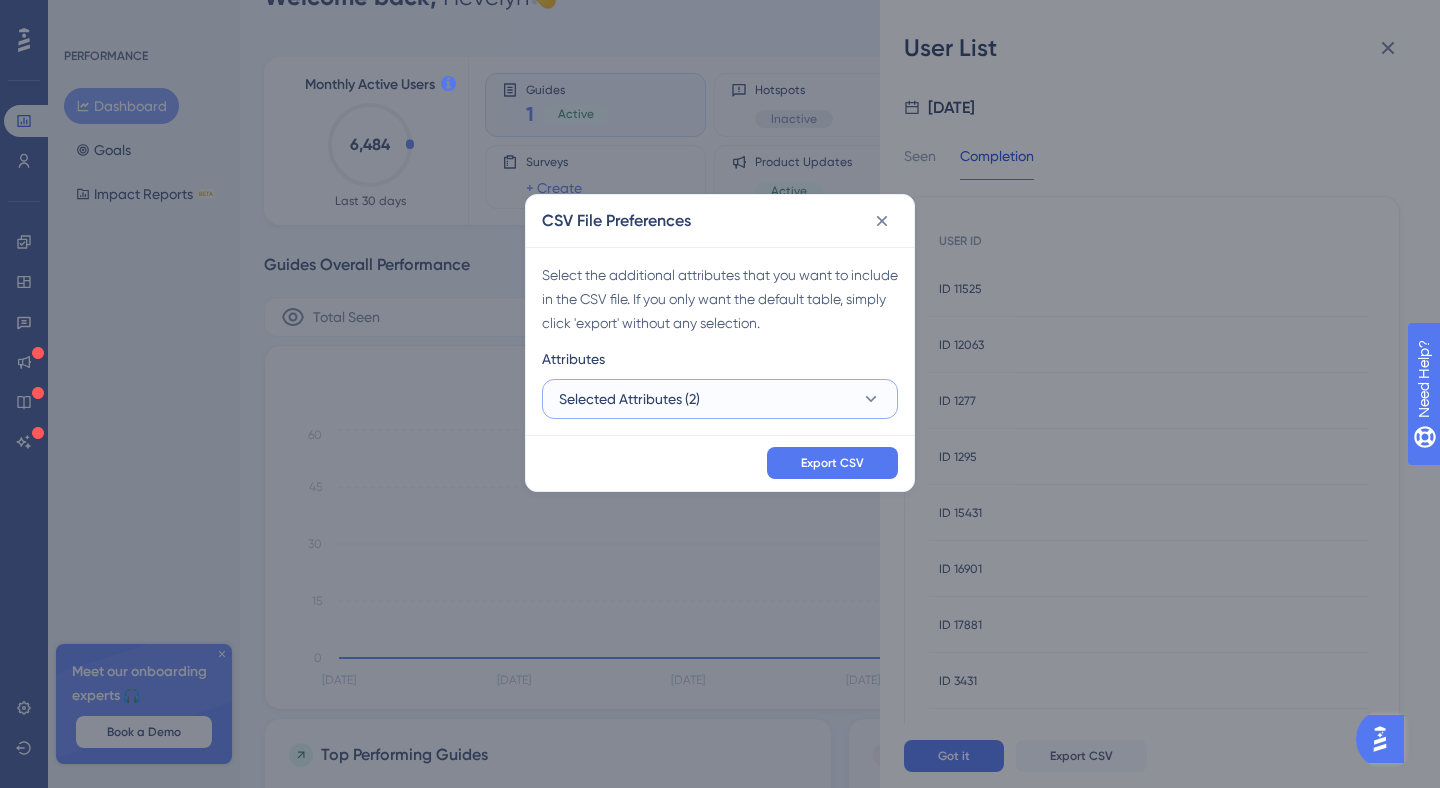 click on "Selected Attributes (2)" at bounding box center [720, 399] 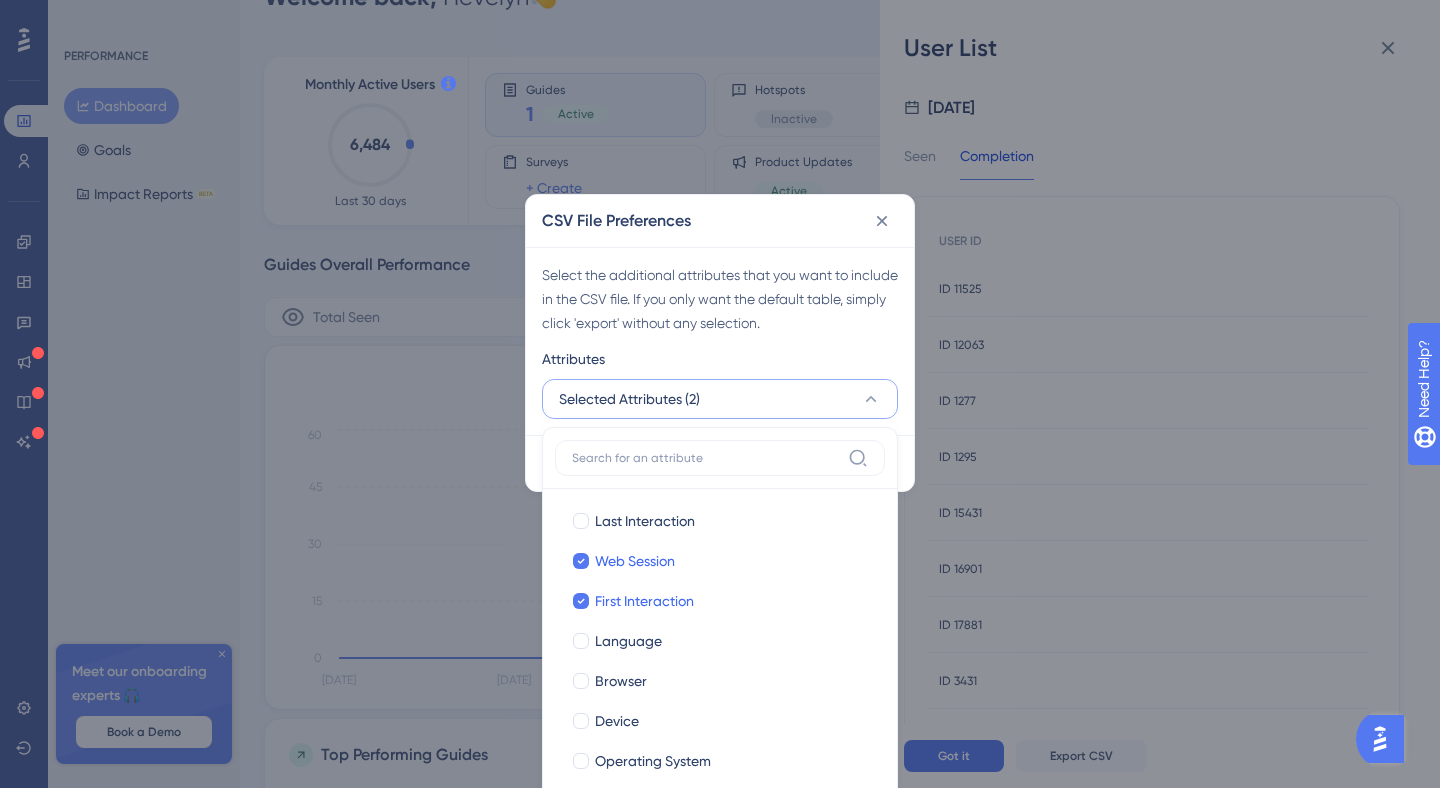 scroll, scrollTop: 110, scrollLeft: 0, axis: vertical 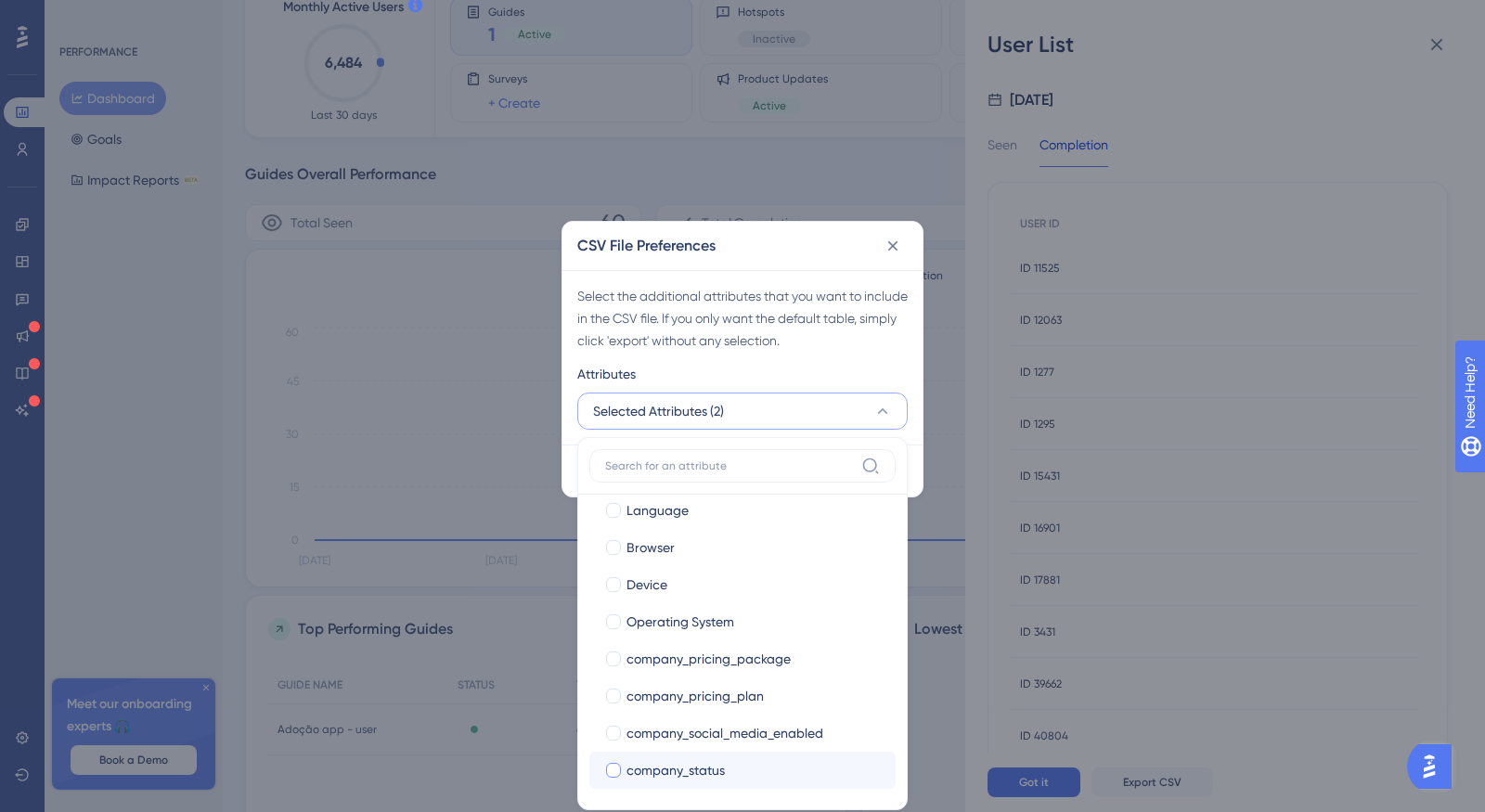 click on "company_status" at bounding box center [754, 770] 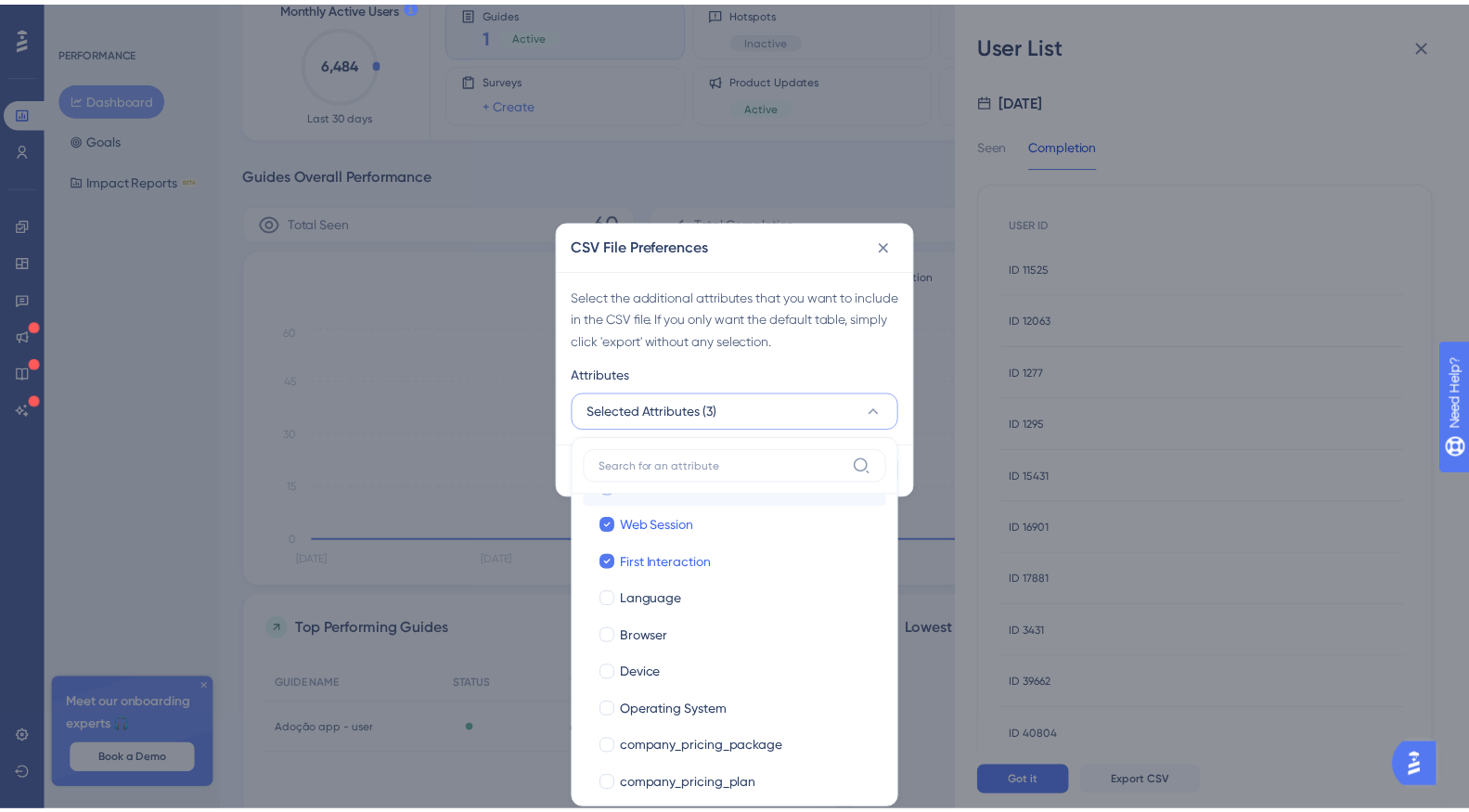 scroll, scrollTop: 0, scrollLeft: 0, axis: both 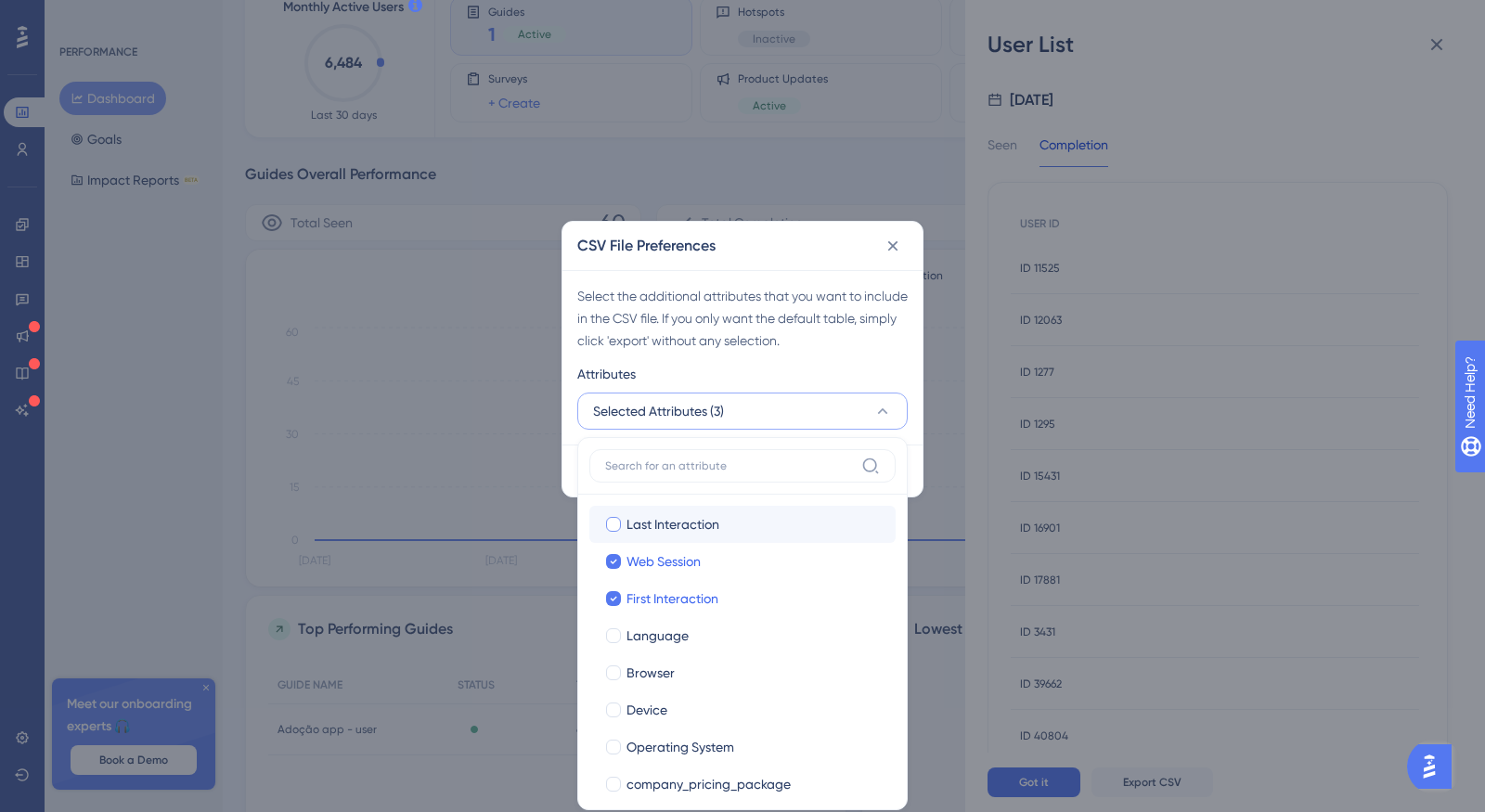 click on "Last Interaction" at bounding box center (754, 524) 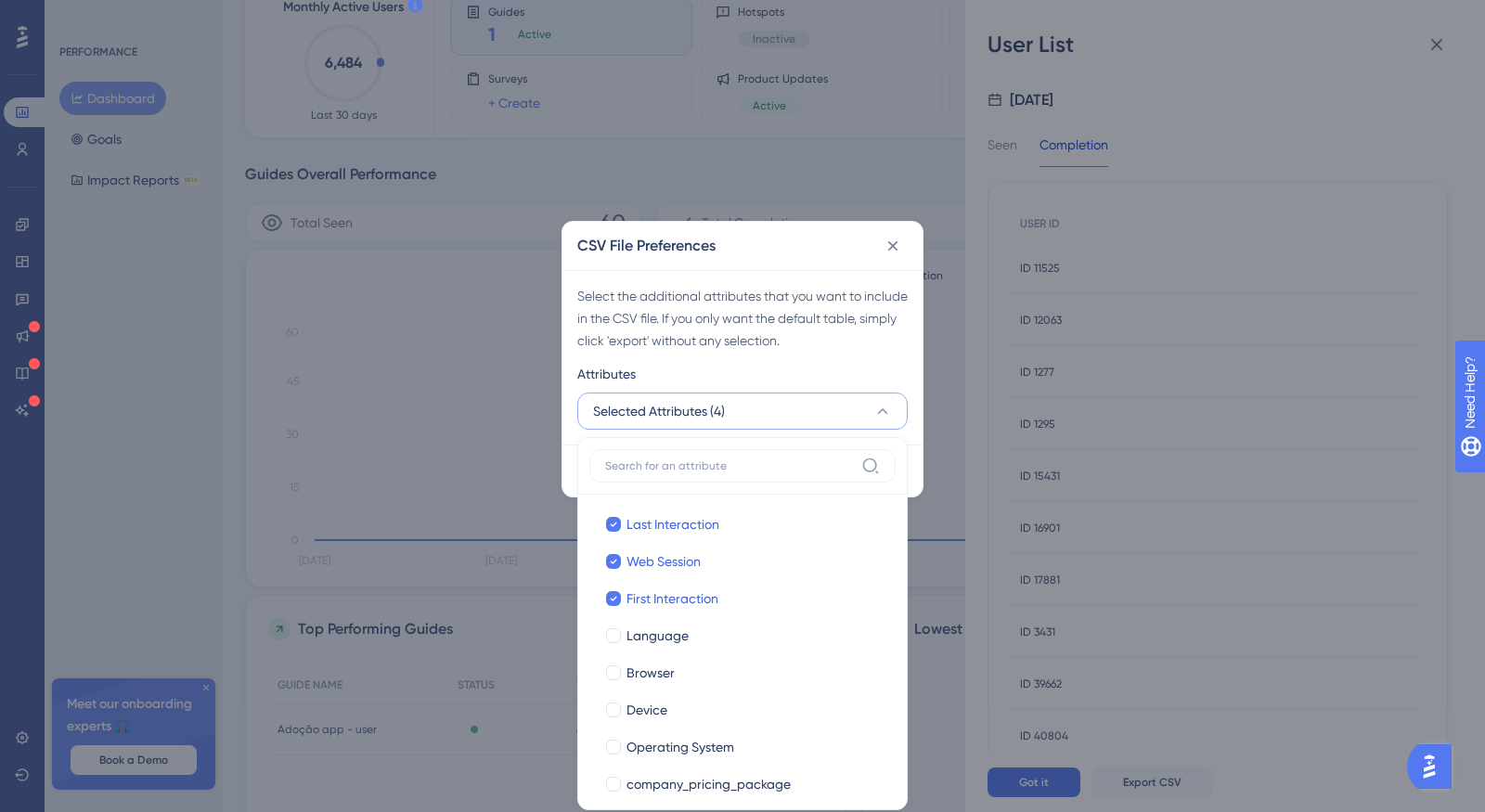 click on "Attributes" at bounding box center (742, 378) 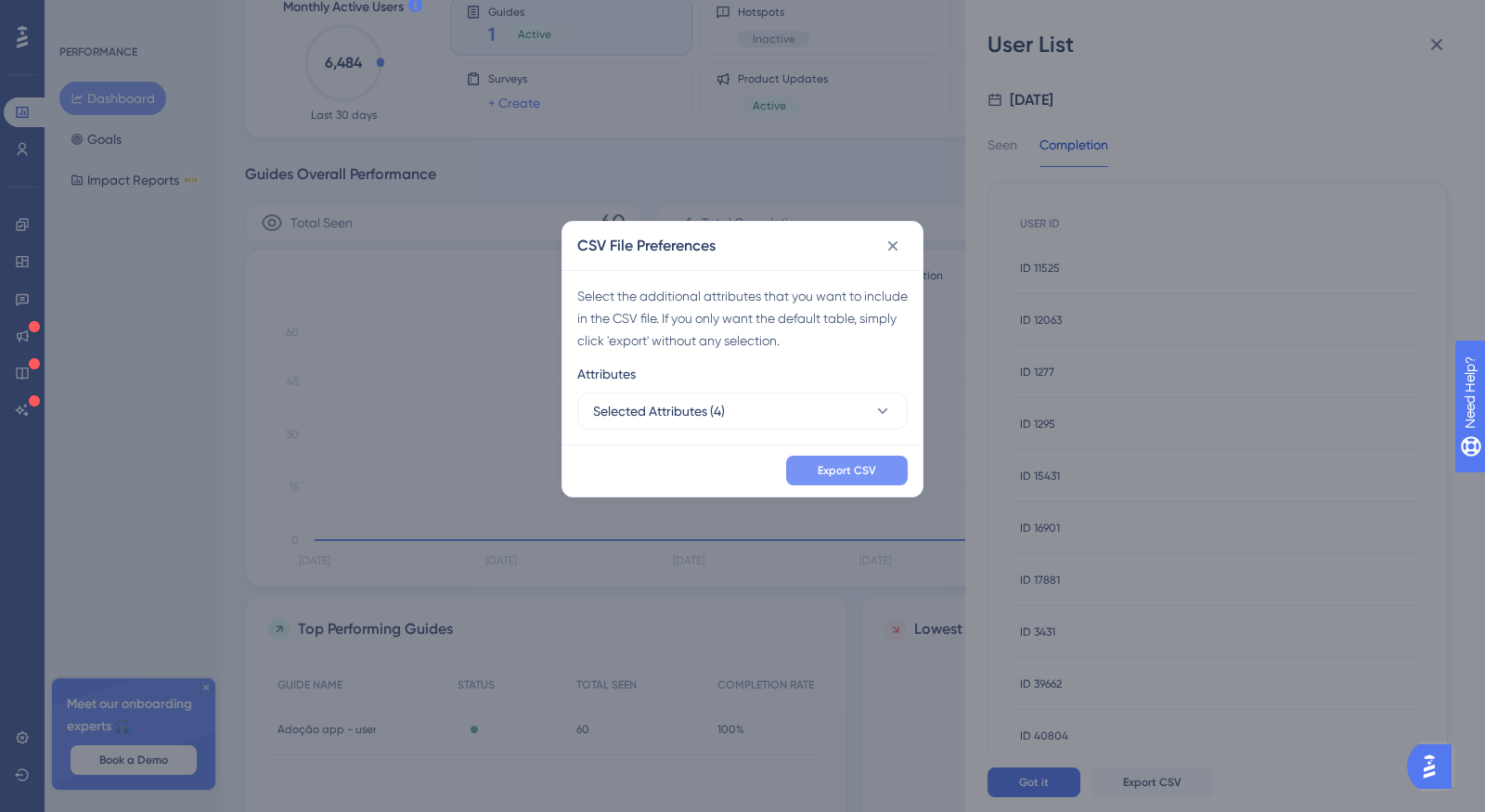 click on "Export CSV" at bounding box center [846, 470] 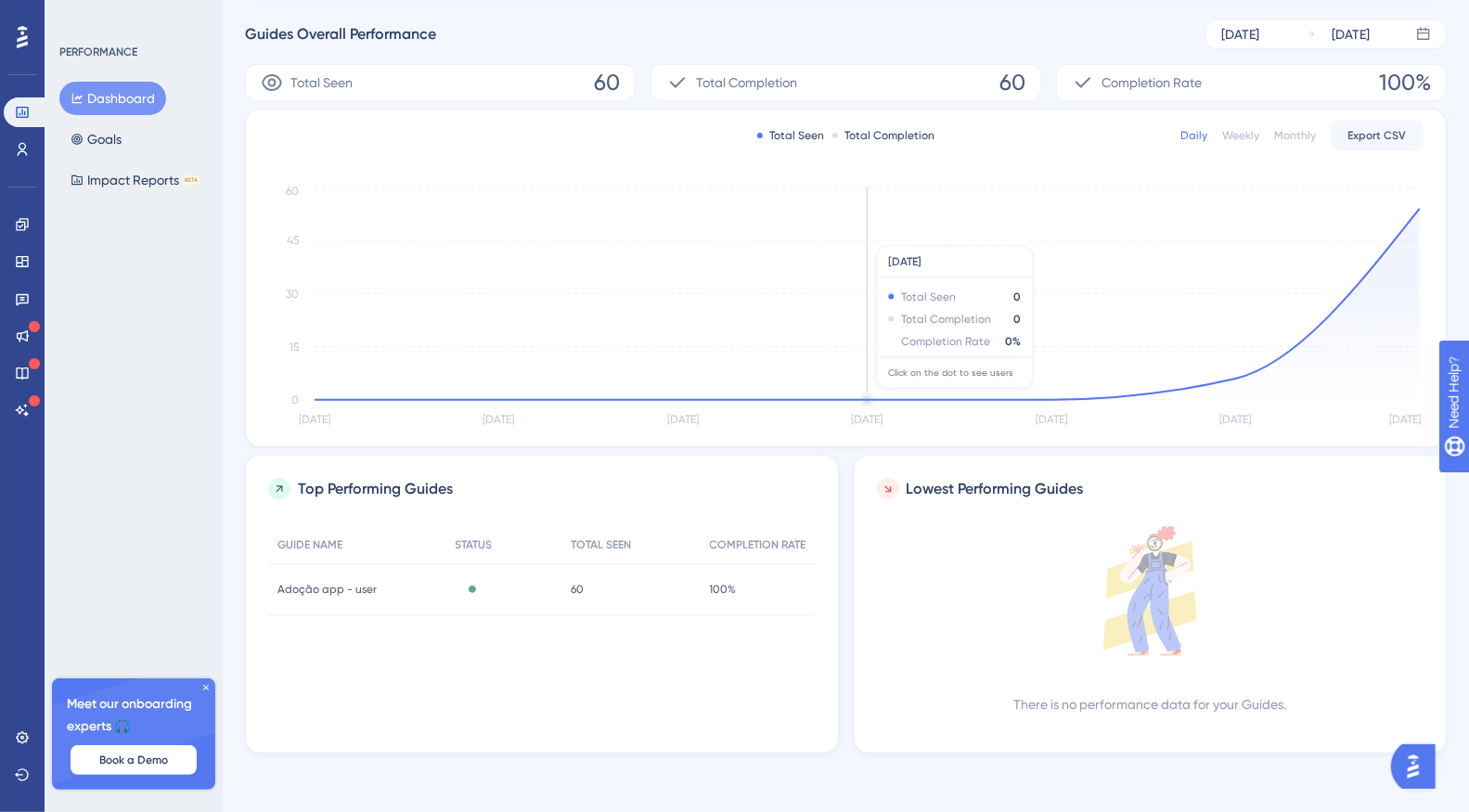 scroll, scrollTop: 92, scrollLeft: 0, axis: vertical 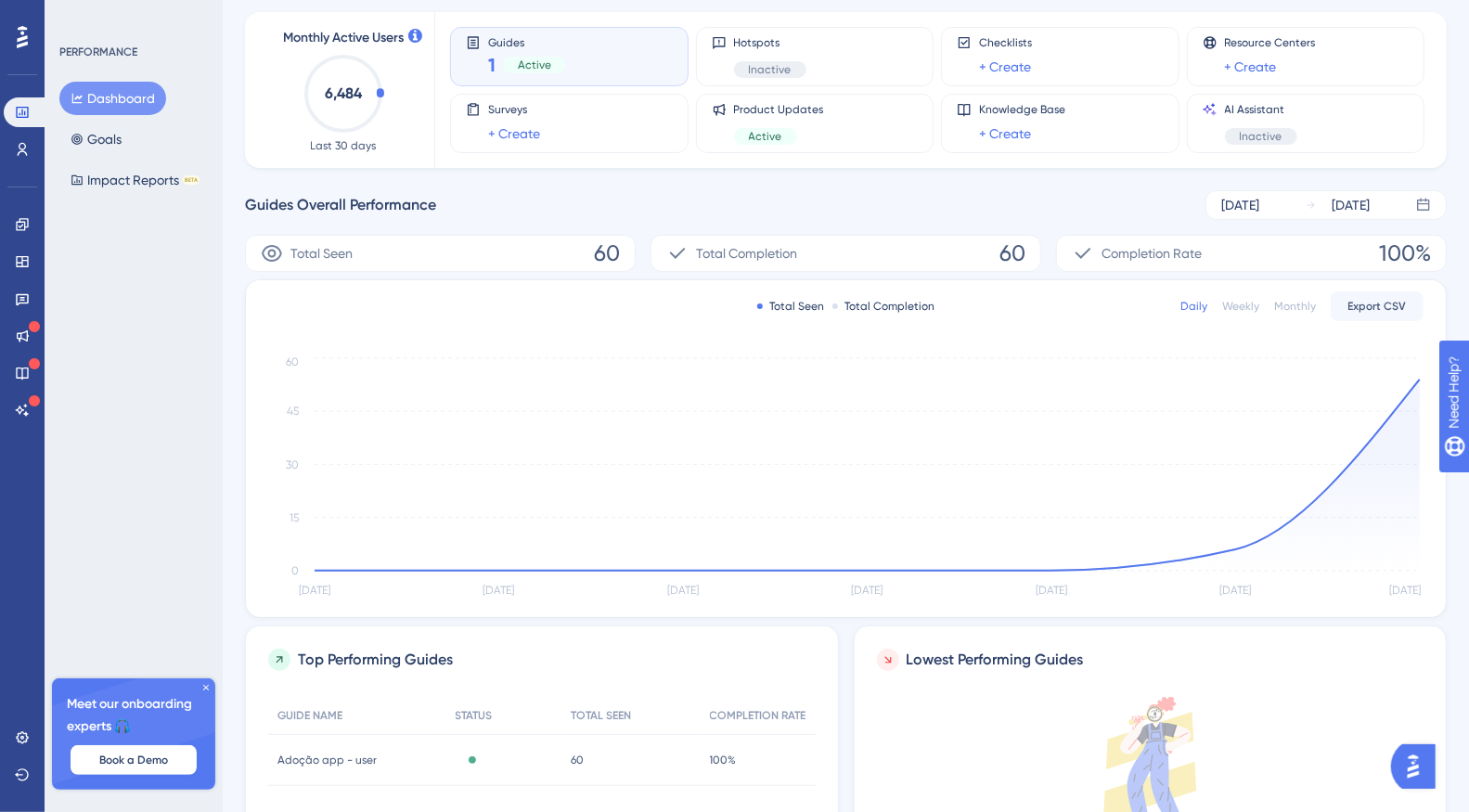 click on "Guides 1 Active" at bounding box center (569, 57) 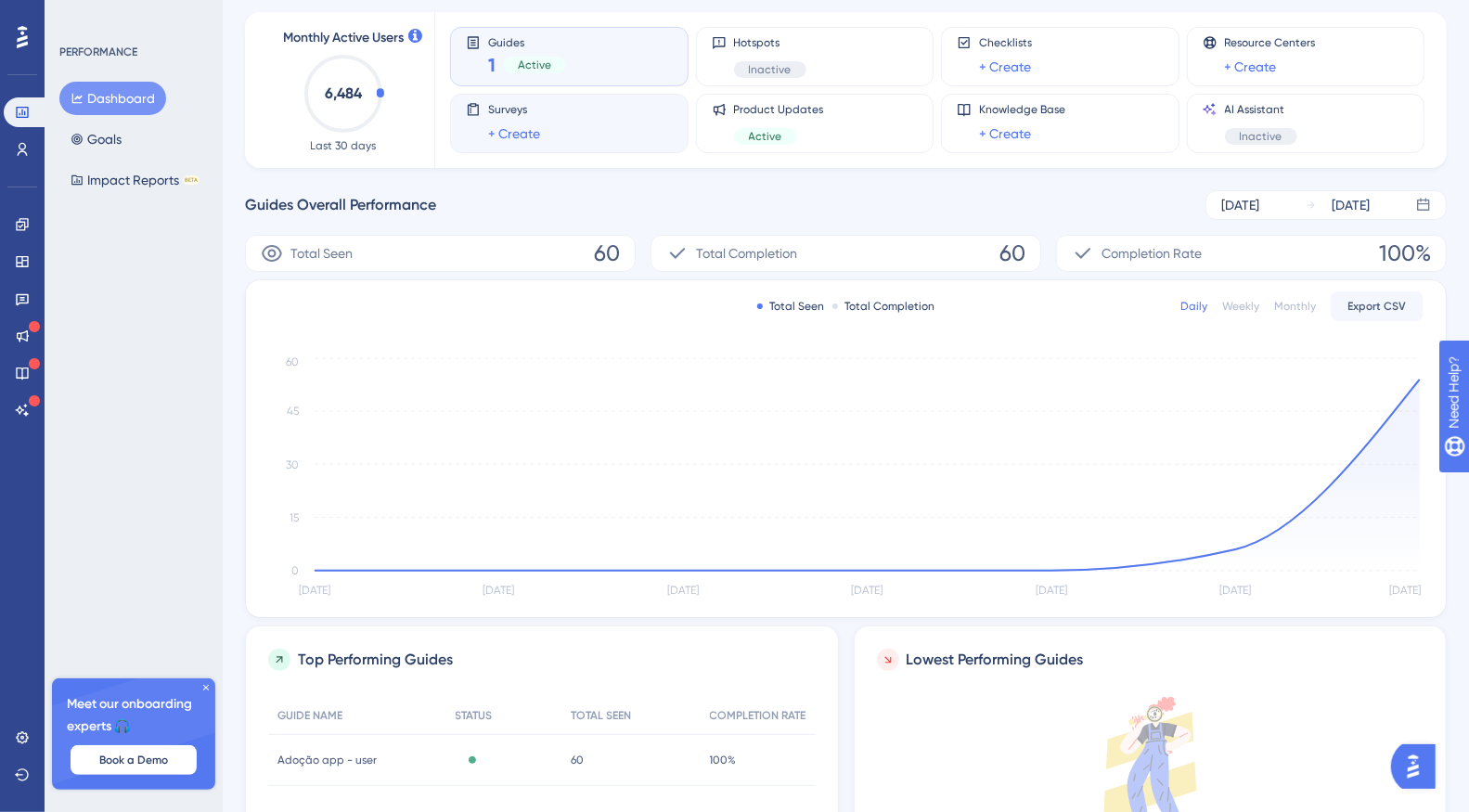 click on "Surveys + Create" at bounding box center (569, 123) 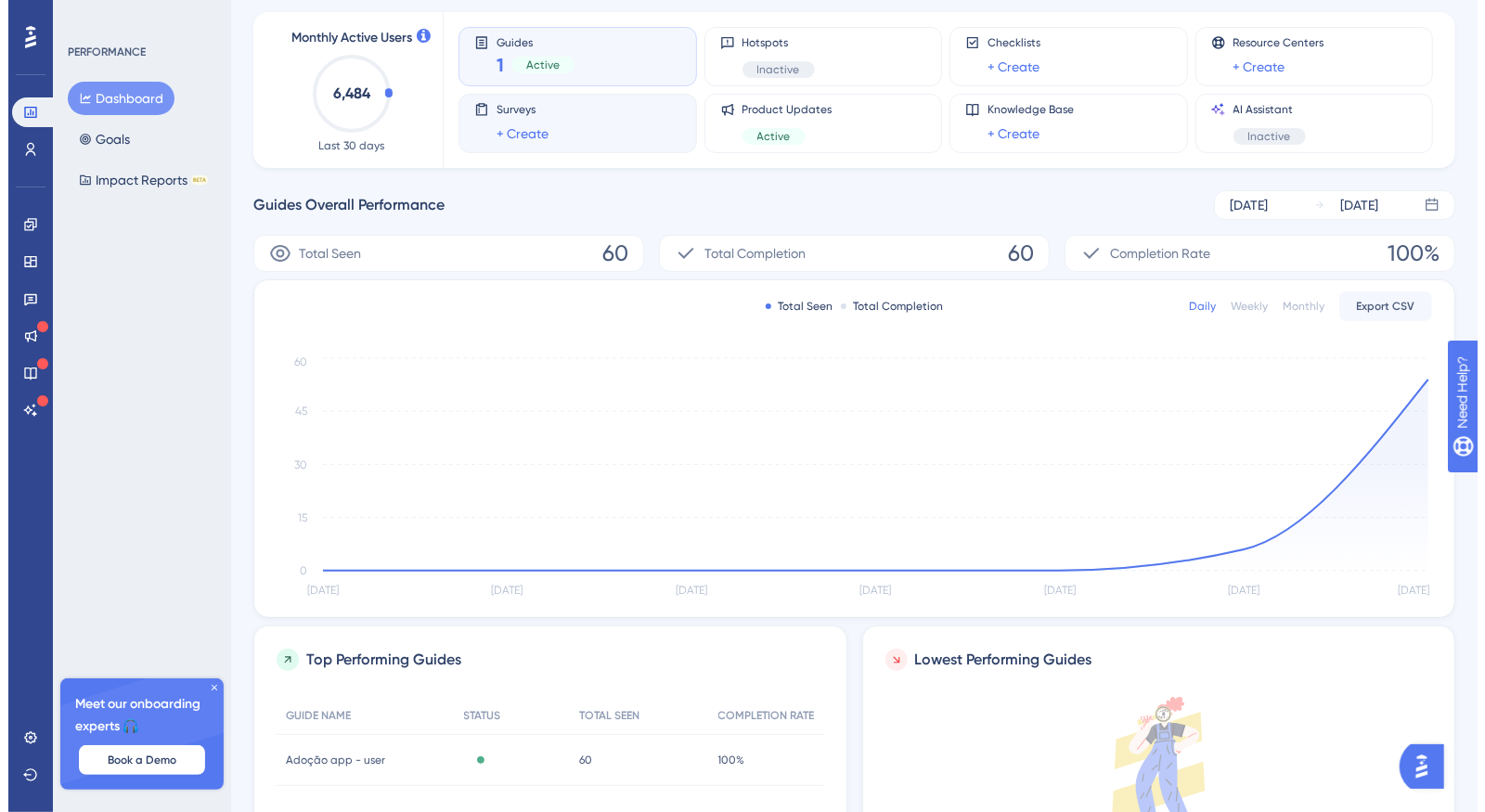 scroll, scrollTop: 0, scrollLeft: 0, axis: both 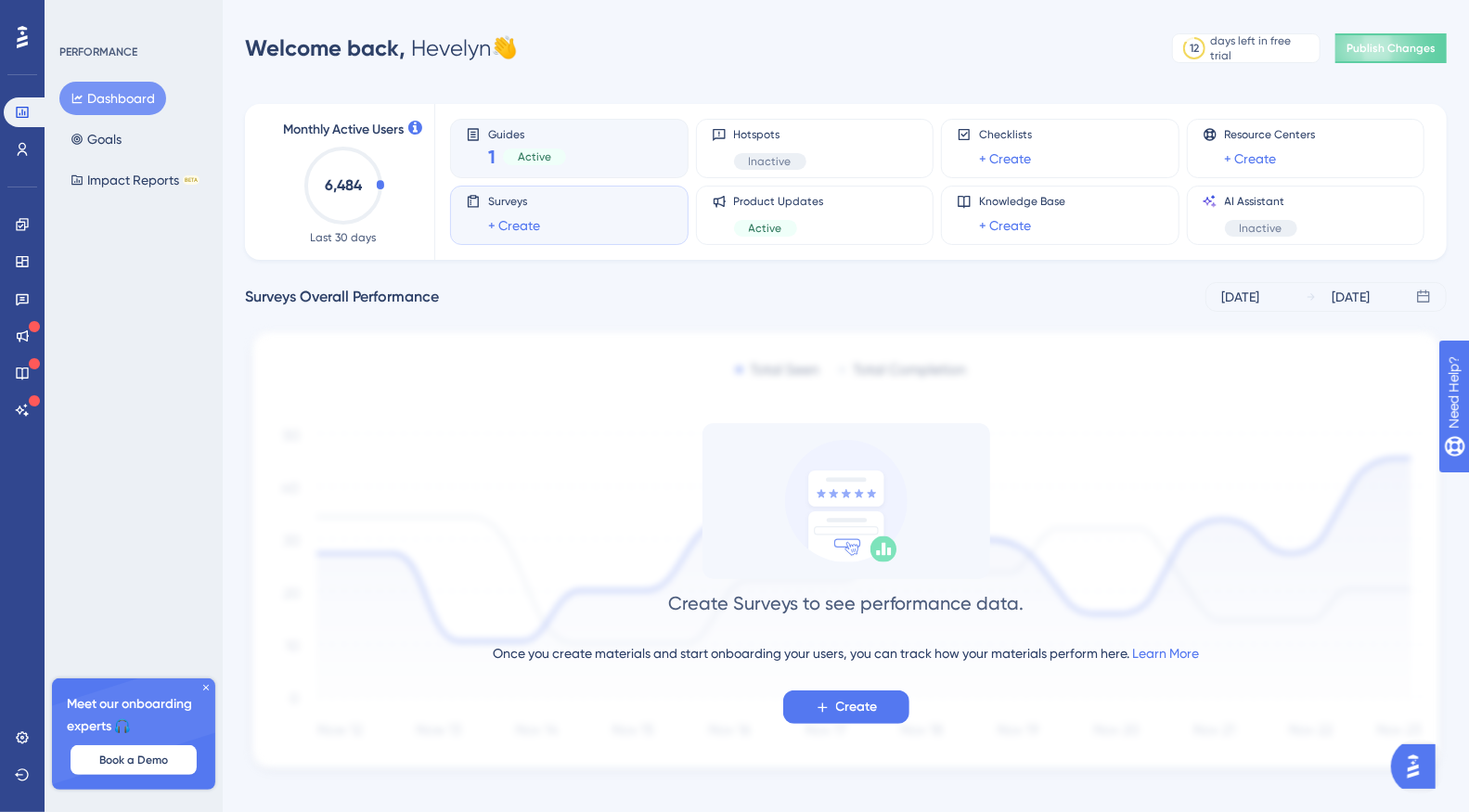 click on "Guides 1 Active" at bounding box center (569, 148) 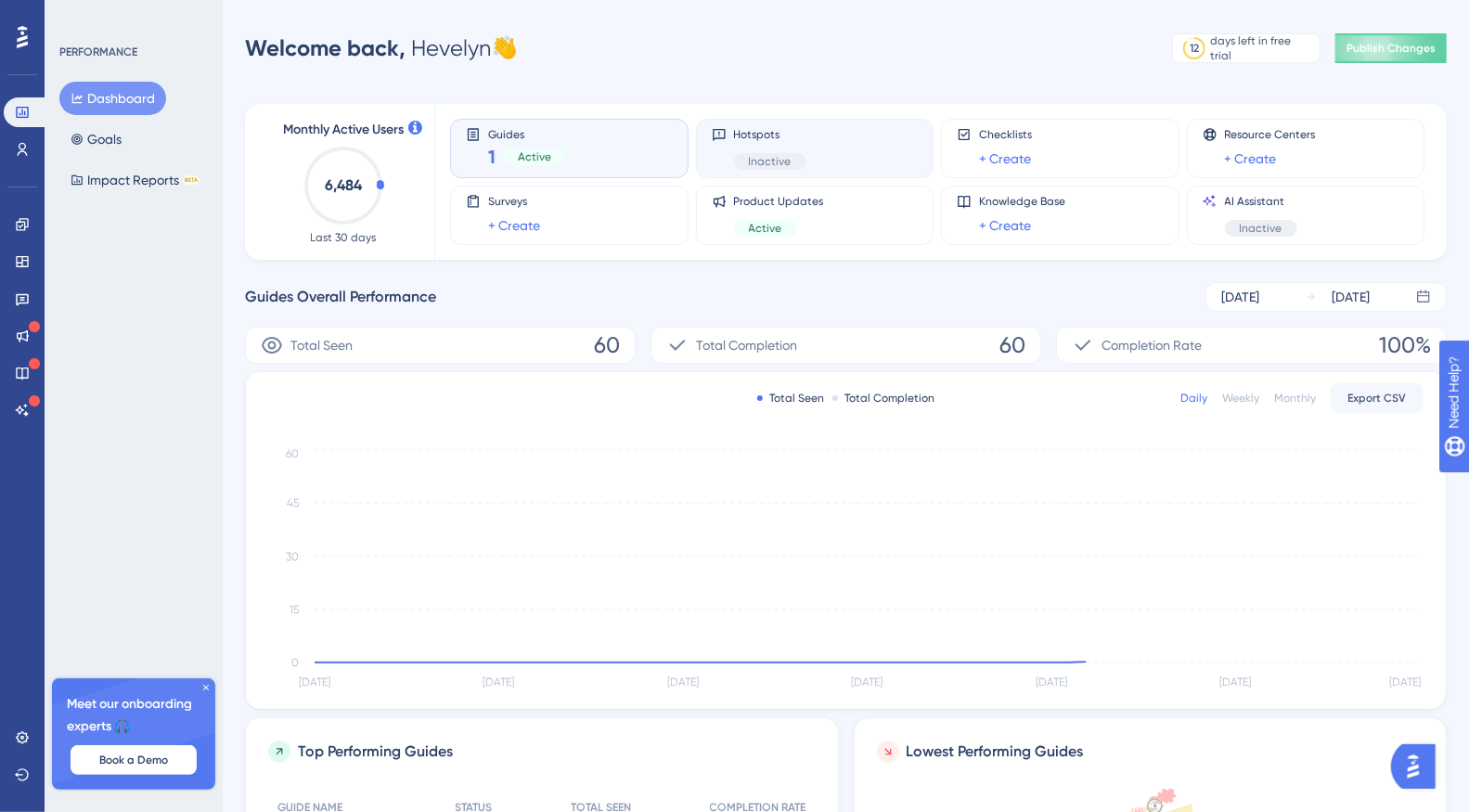 click on "Hotspots" at bounding box center (770, 135) 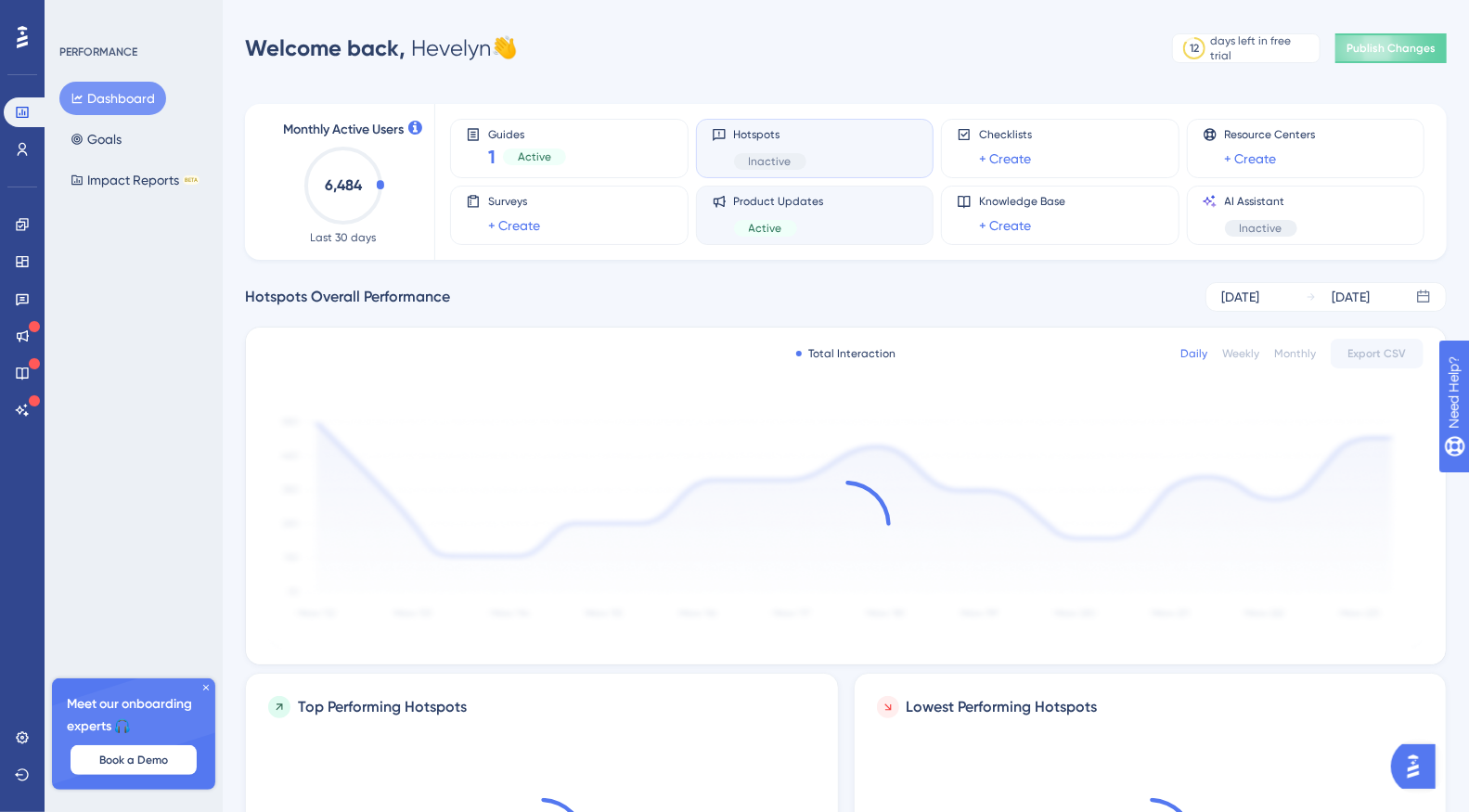click on "Product Updates Active" at bounding box center [815, 215] 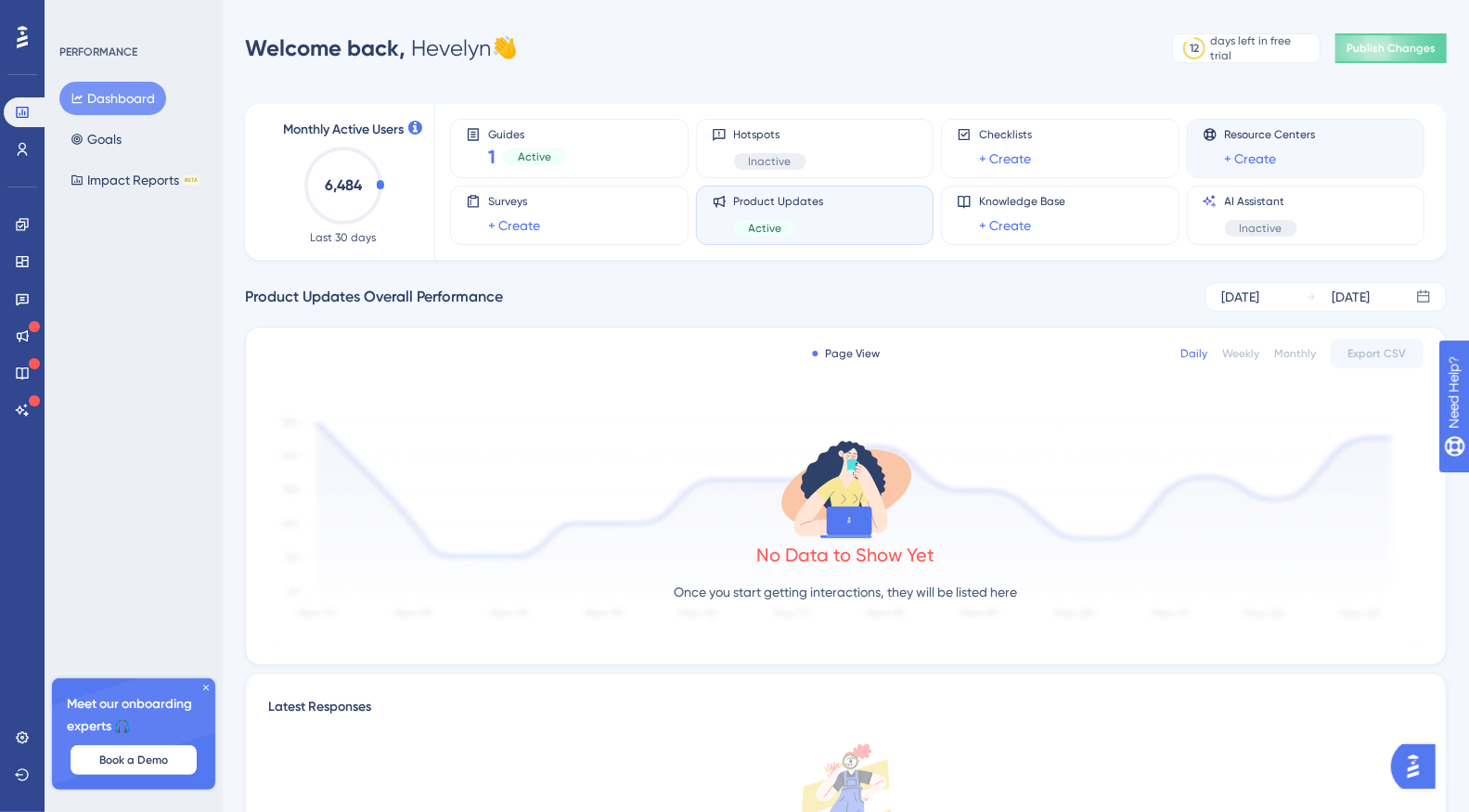 click on "+ Create" at bounding box center (1270, 159) 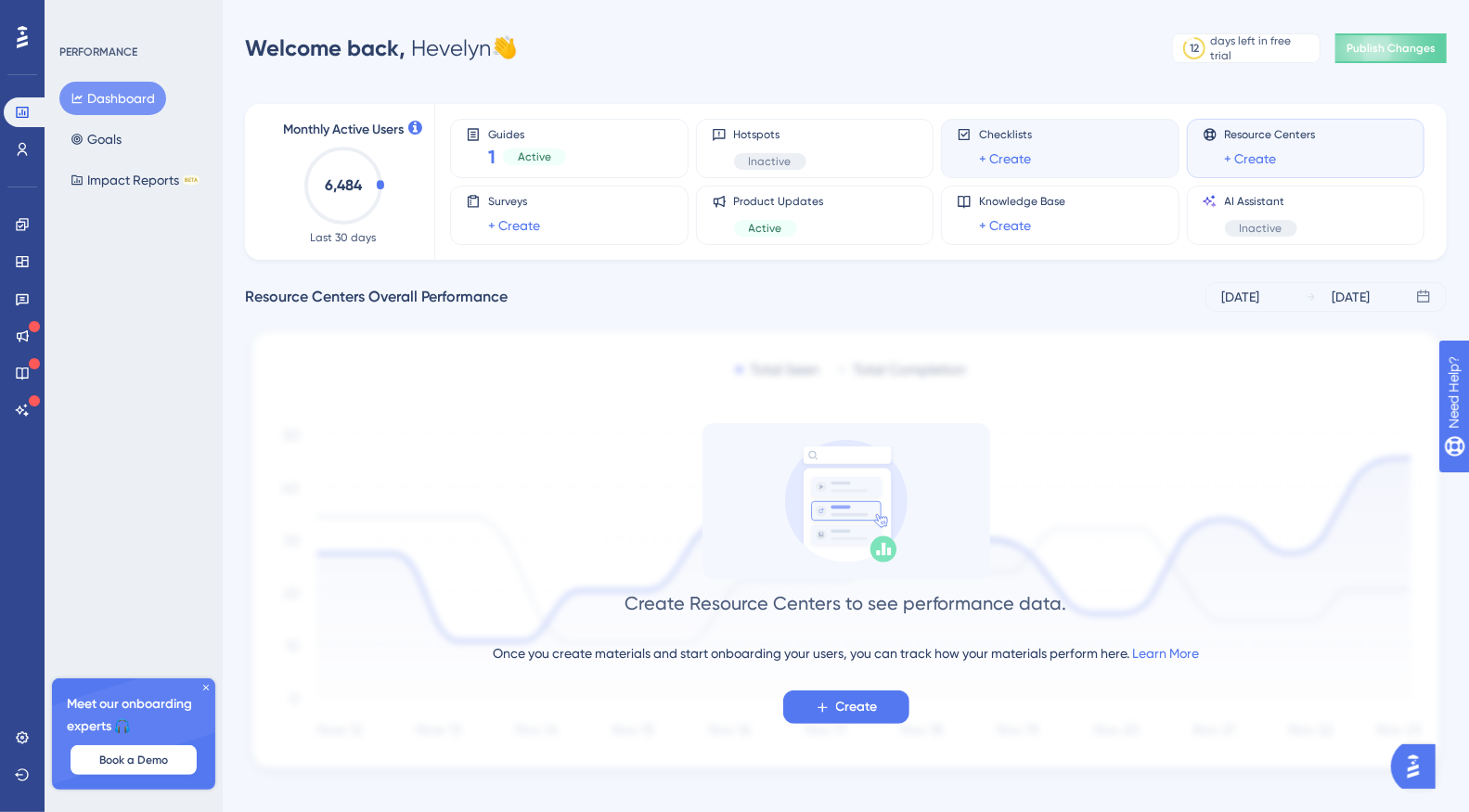 click on "Checklists + Create" at bounding box center [1060, 148] 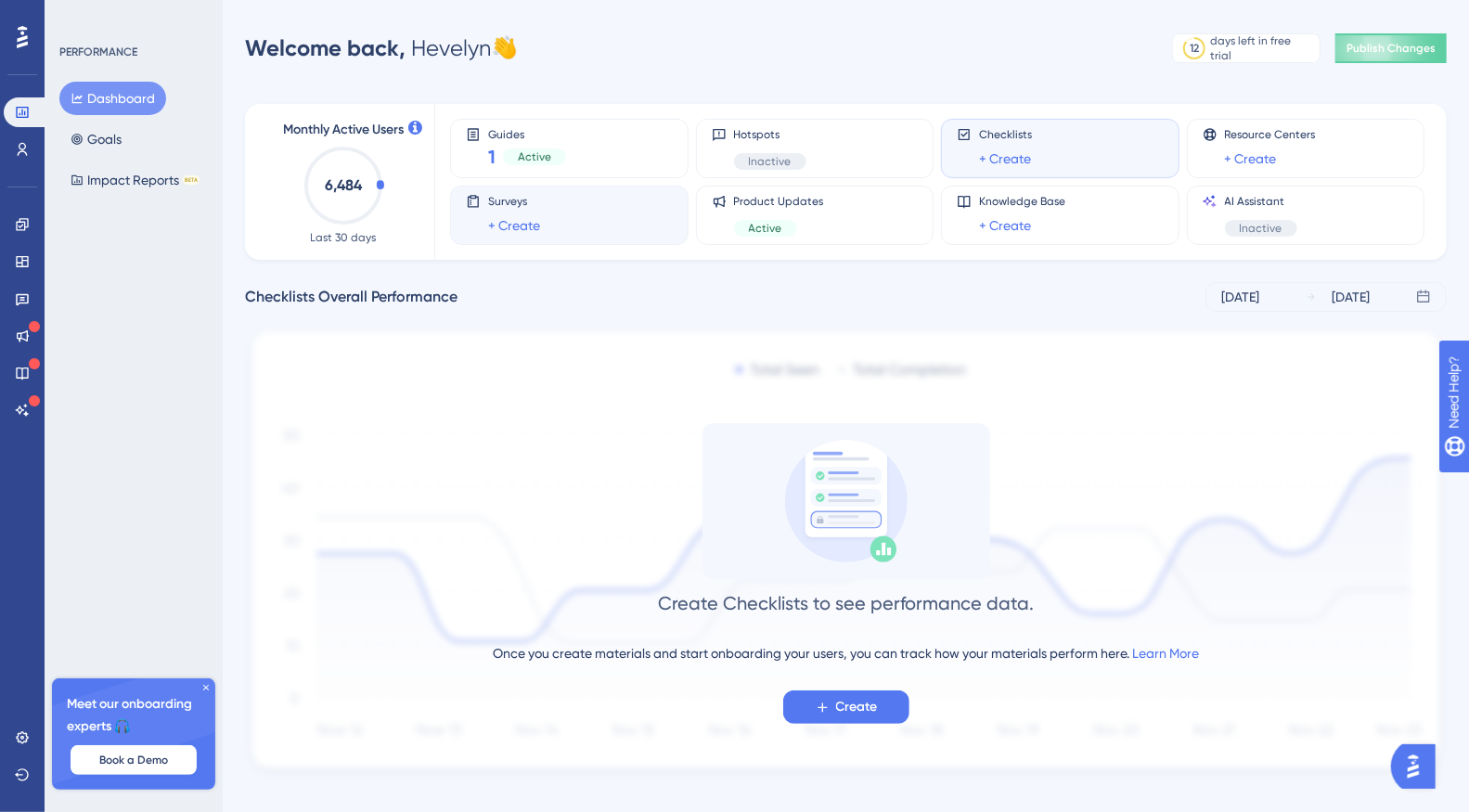 click on "Surveys + Create" at bounding box center (569, 215) 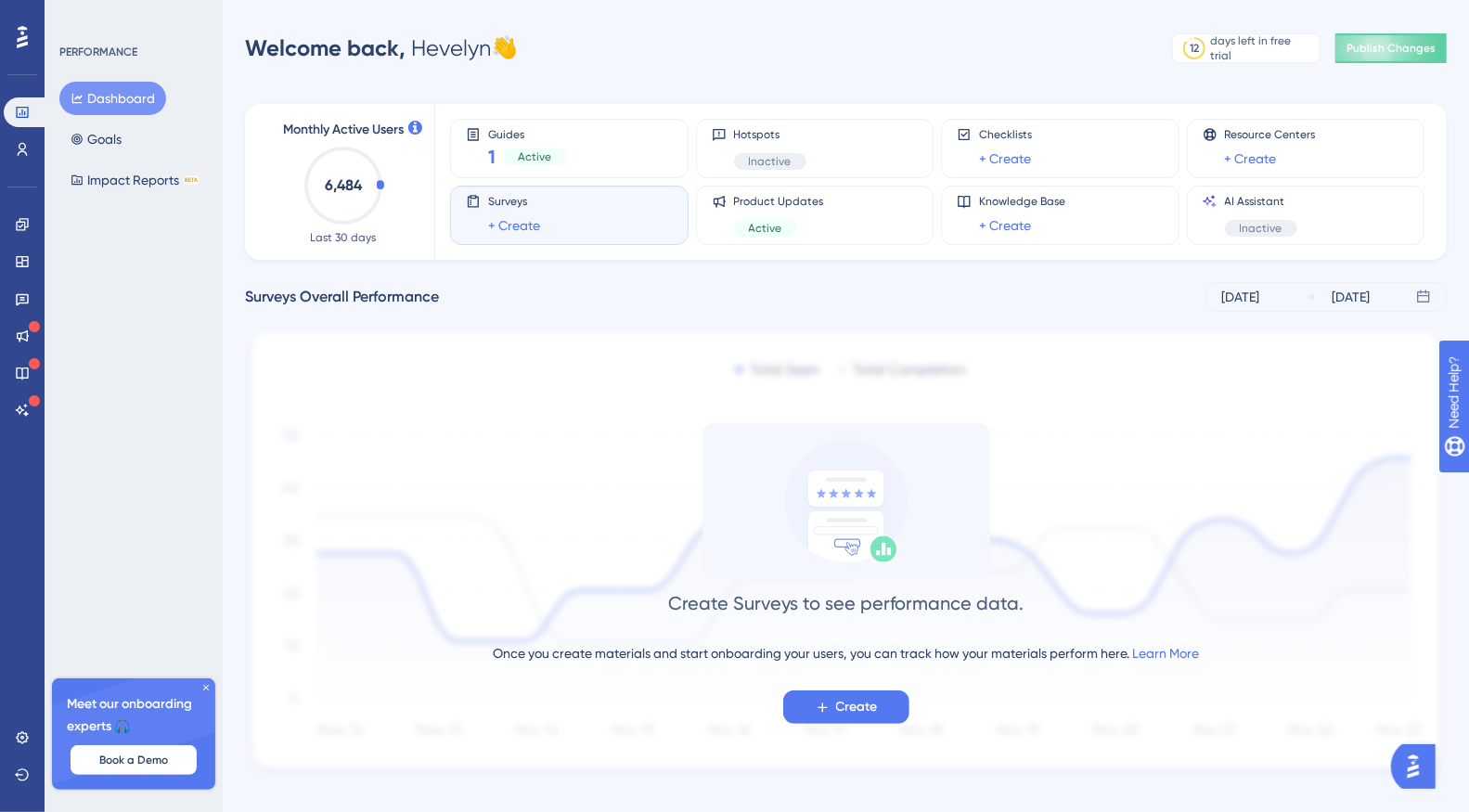 click on "Dashboard Goals Impact Reports BETA" at bounding box center [135, 139] 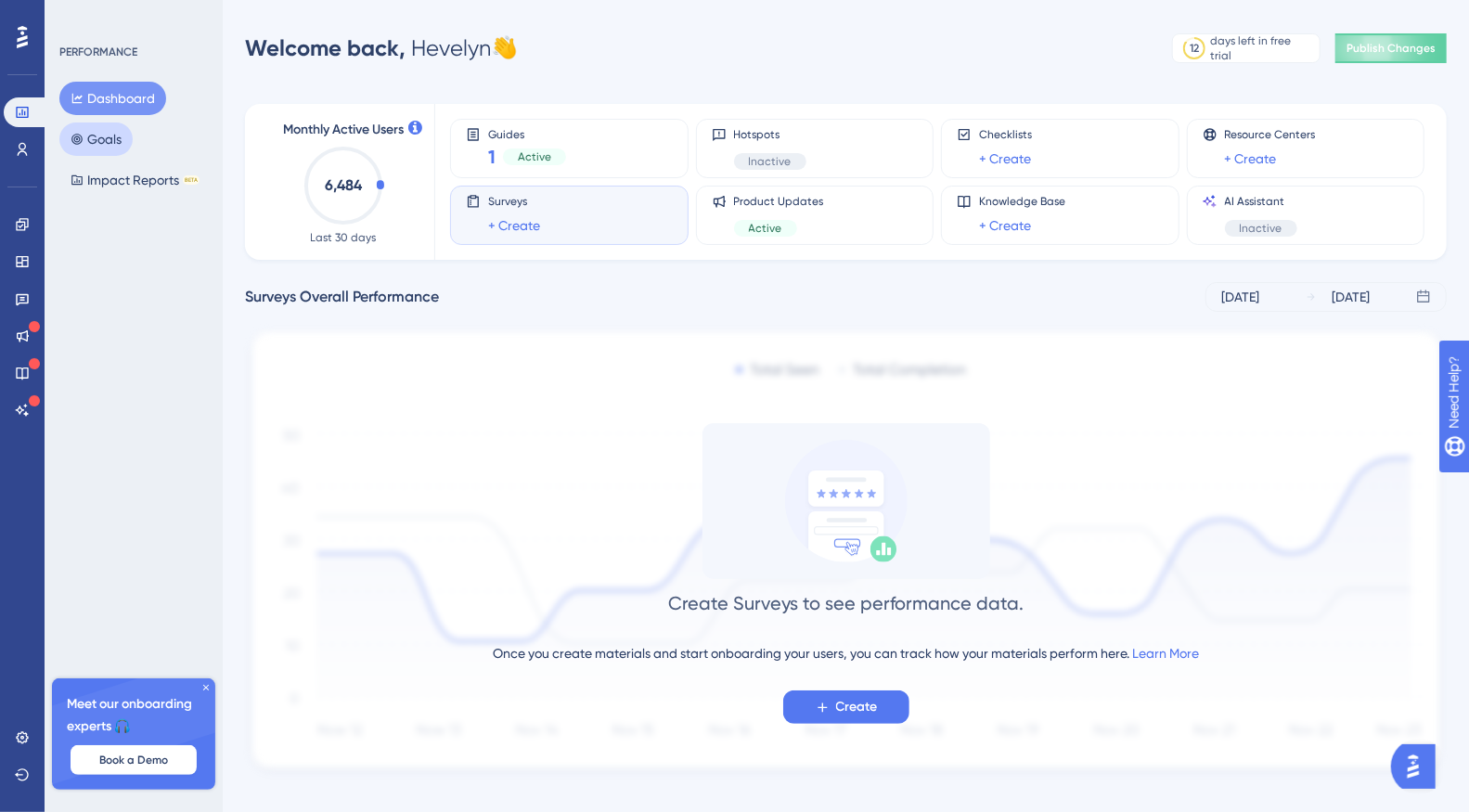 click on "Goals" at bounding box center (96, 139) 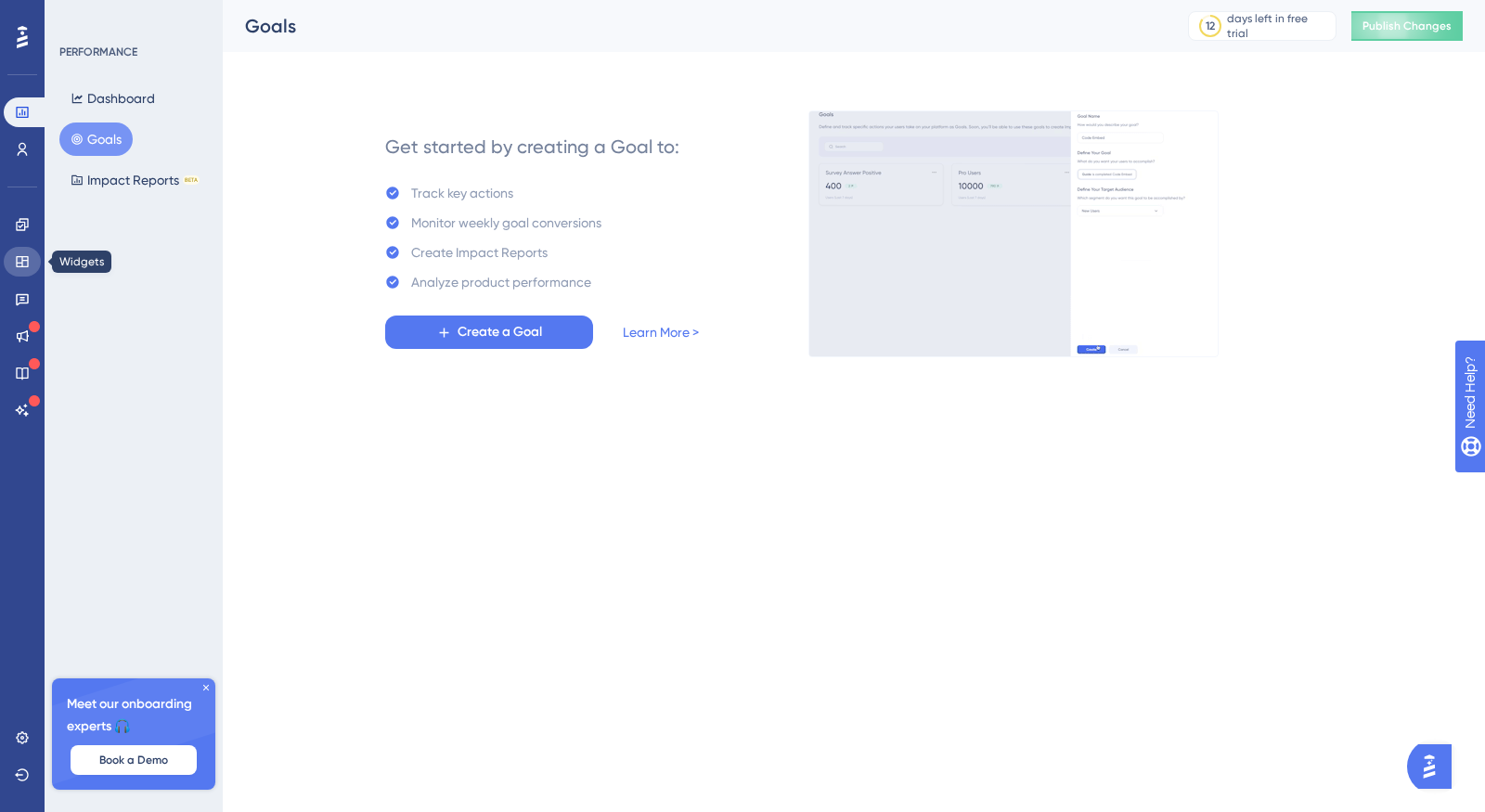 click 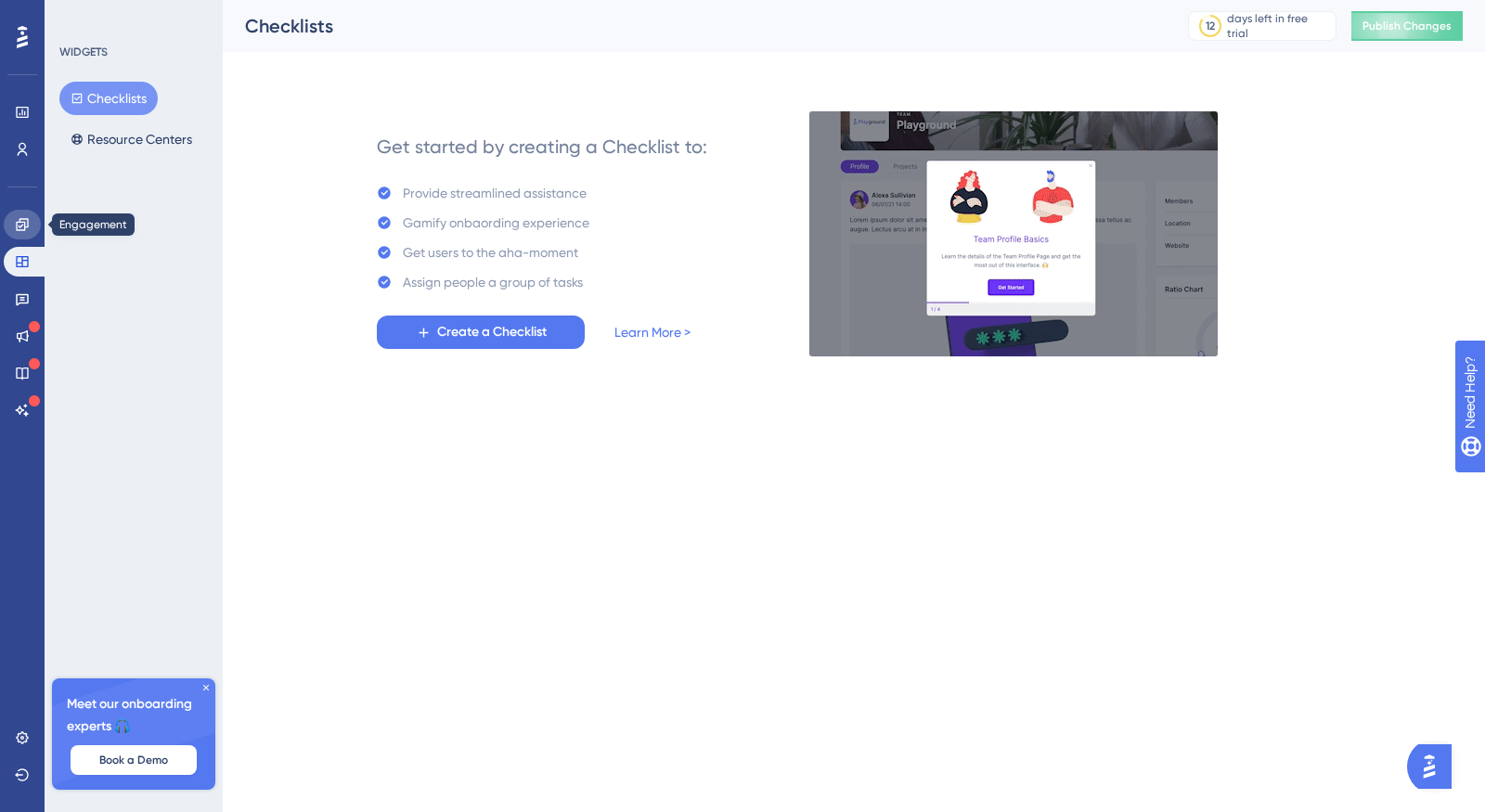 click 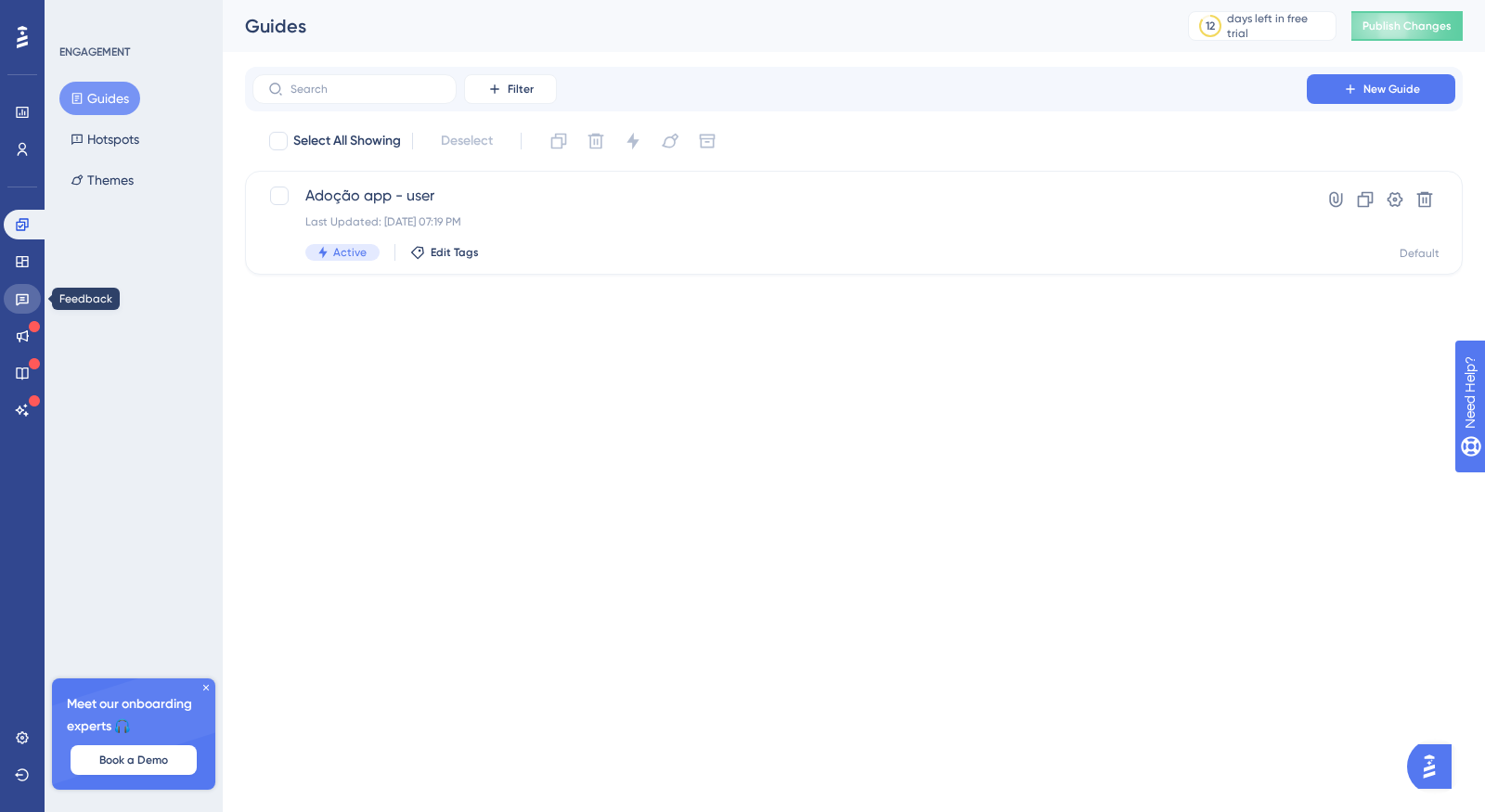 click 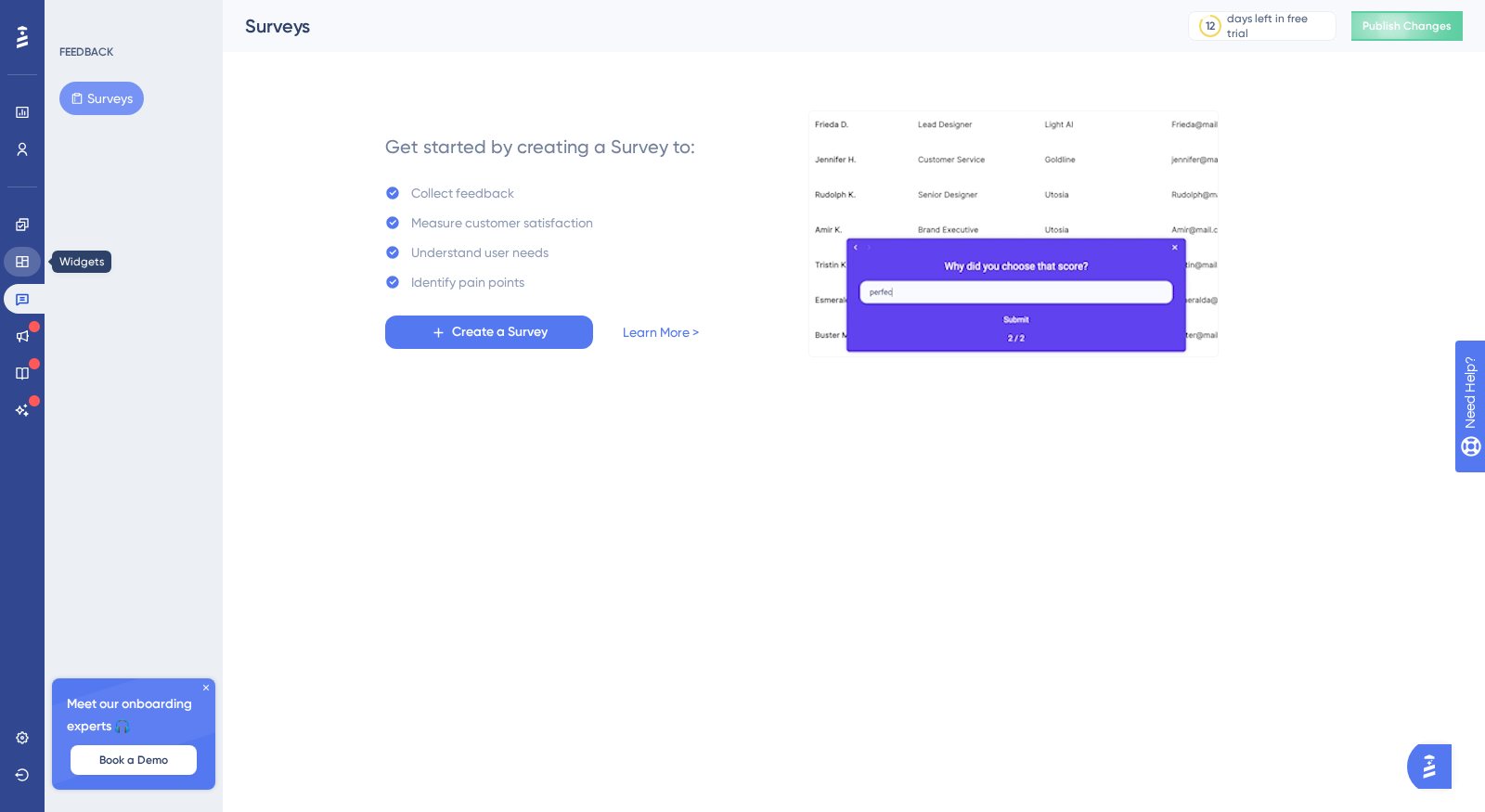 click 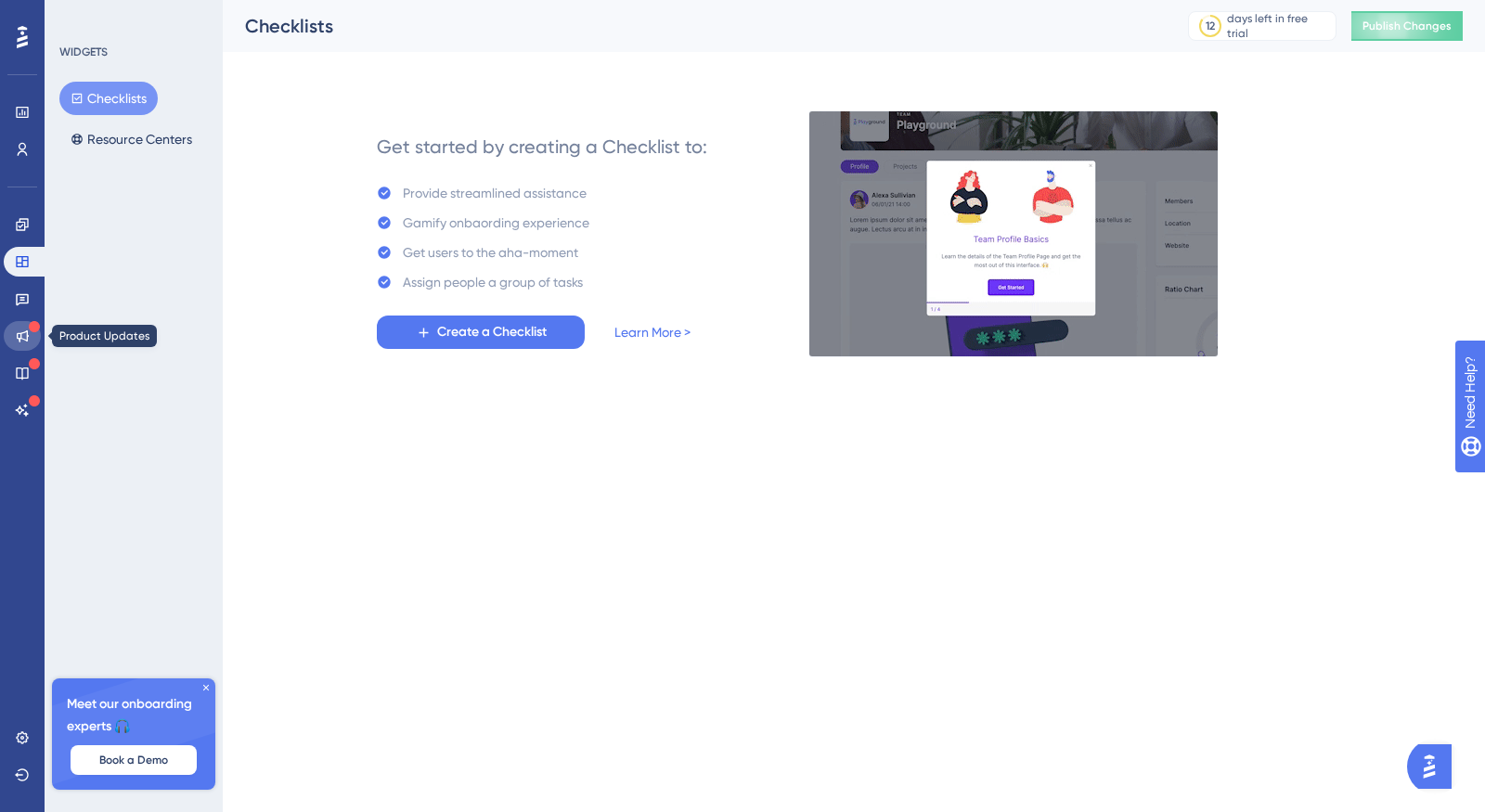 click 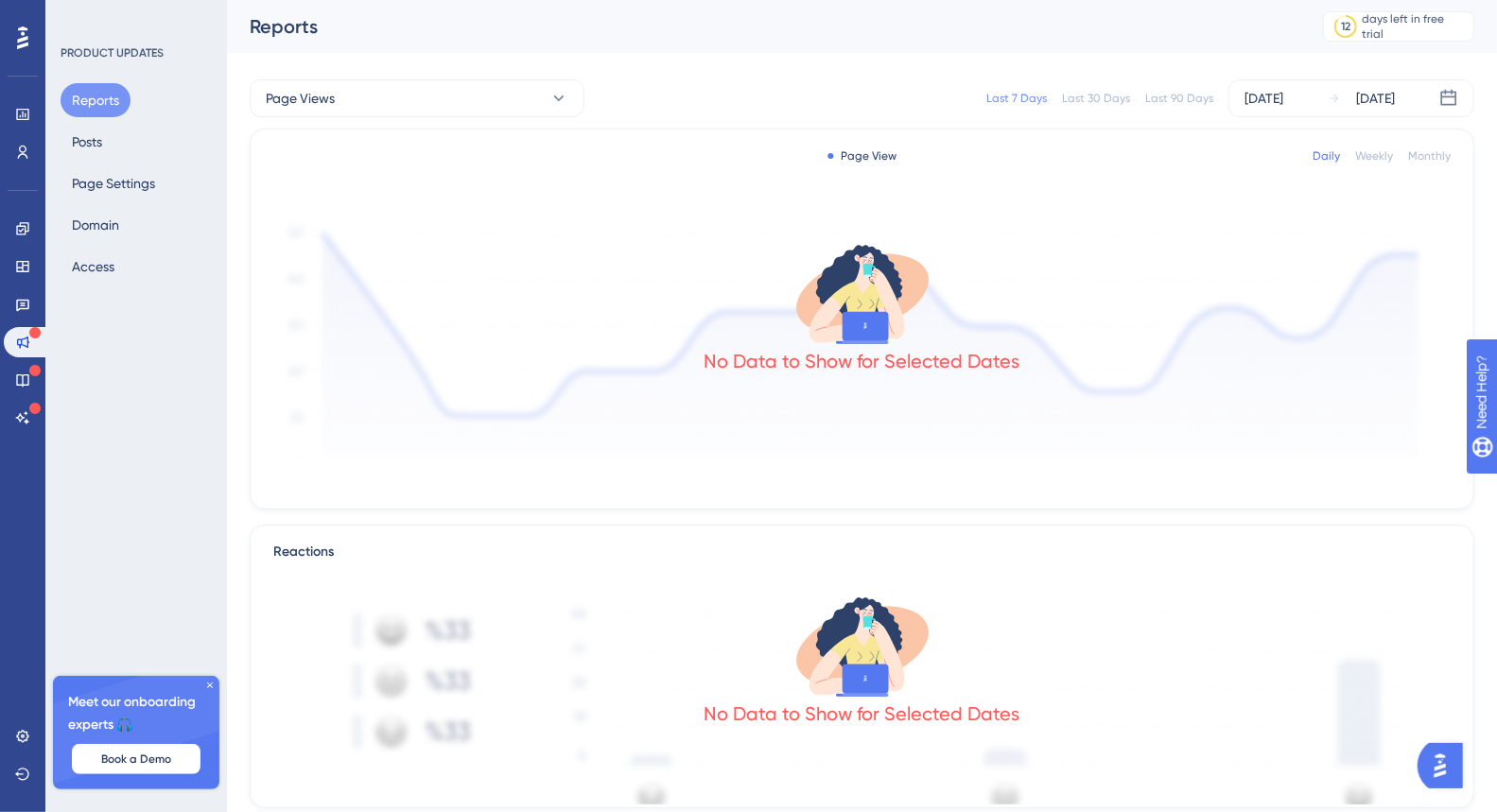 click on "Engagement Widgets Feedback Product Updates Knowledge Base AI Assistant" at bounding box center (23, 323) 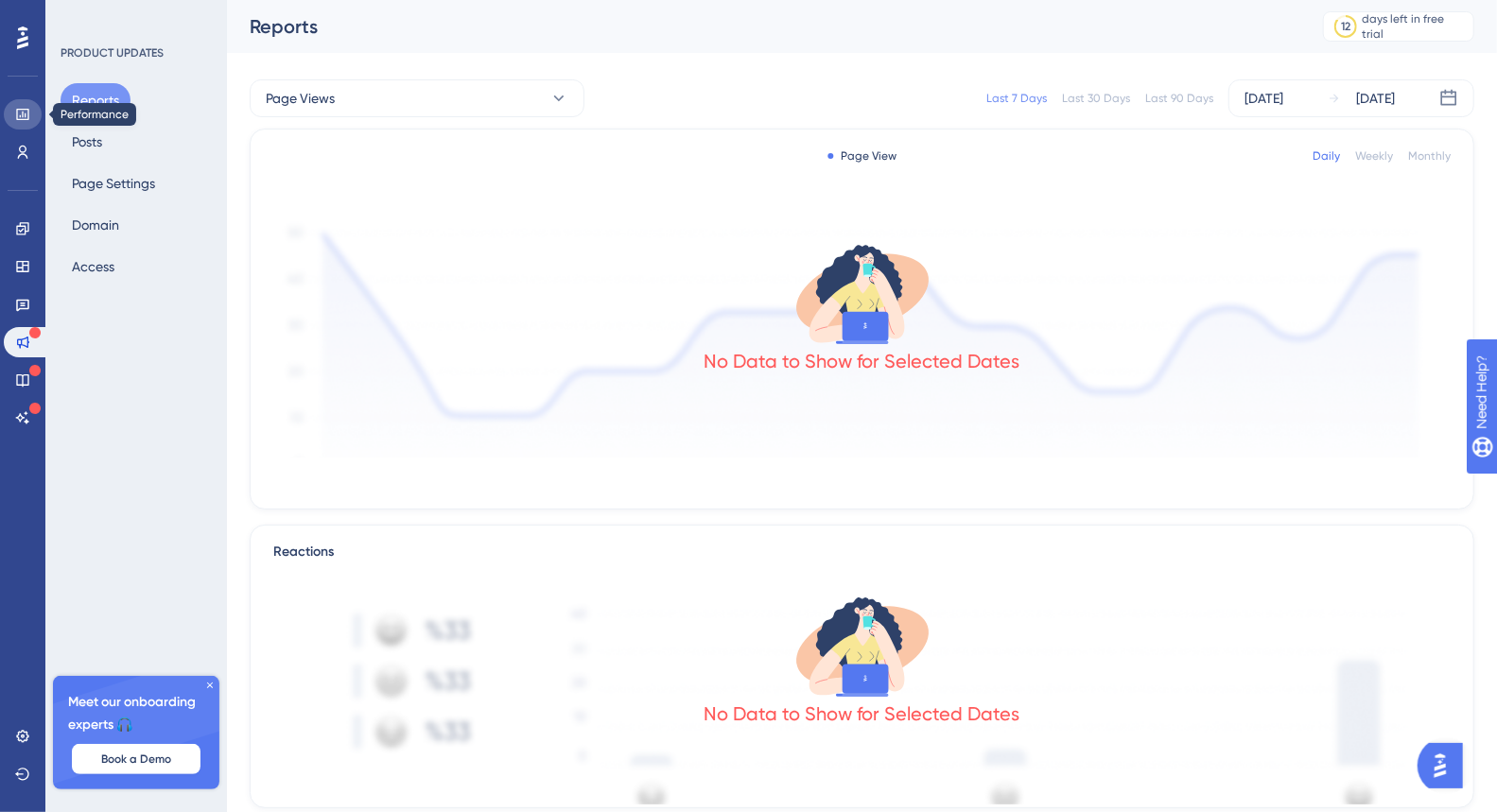 click 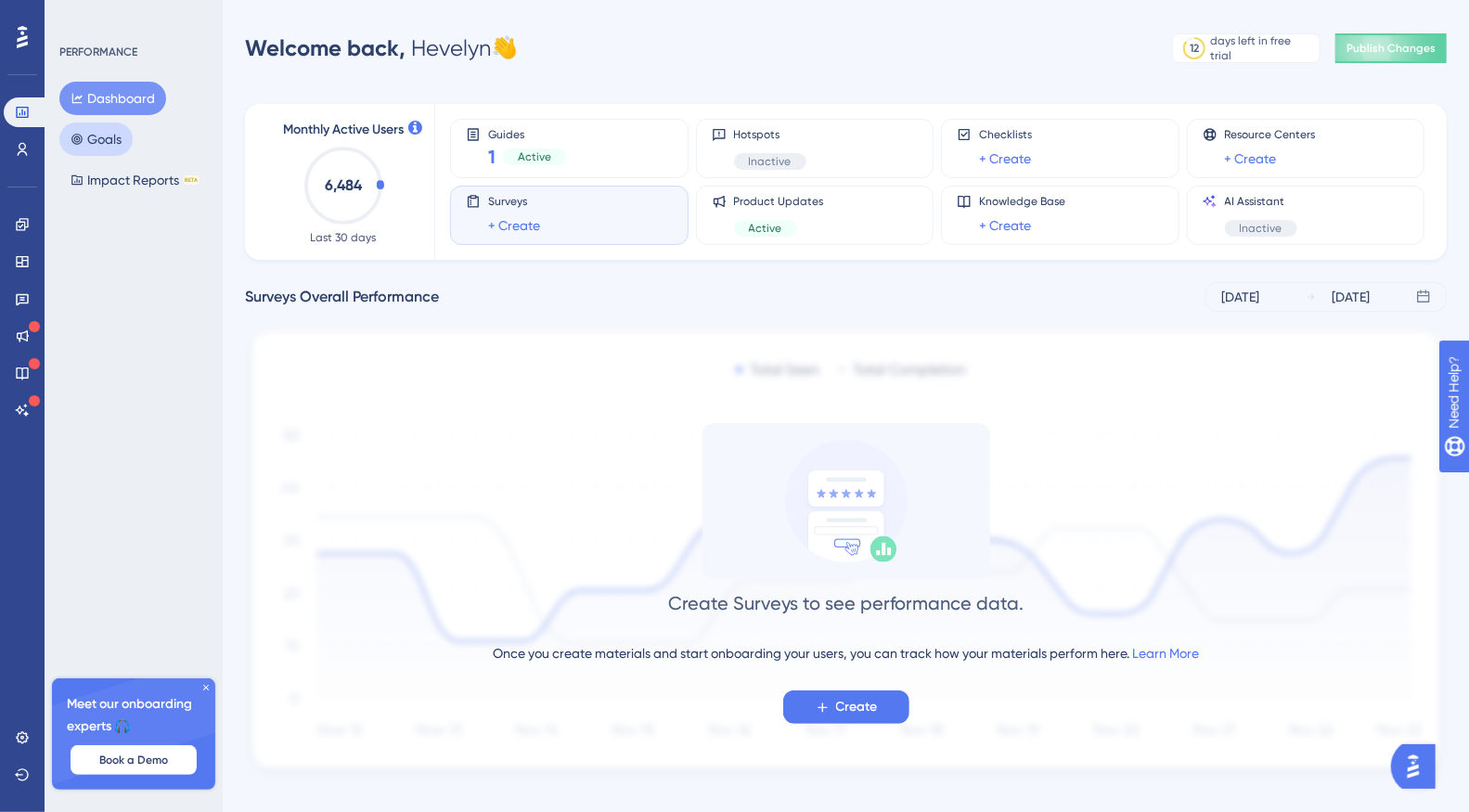 click on "Goals" at bounding box center [96, 139] 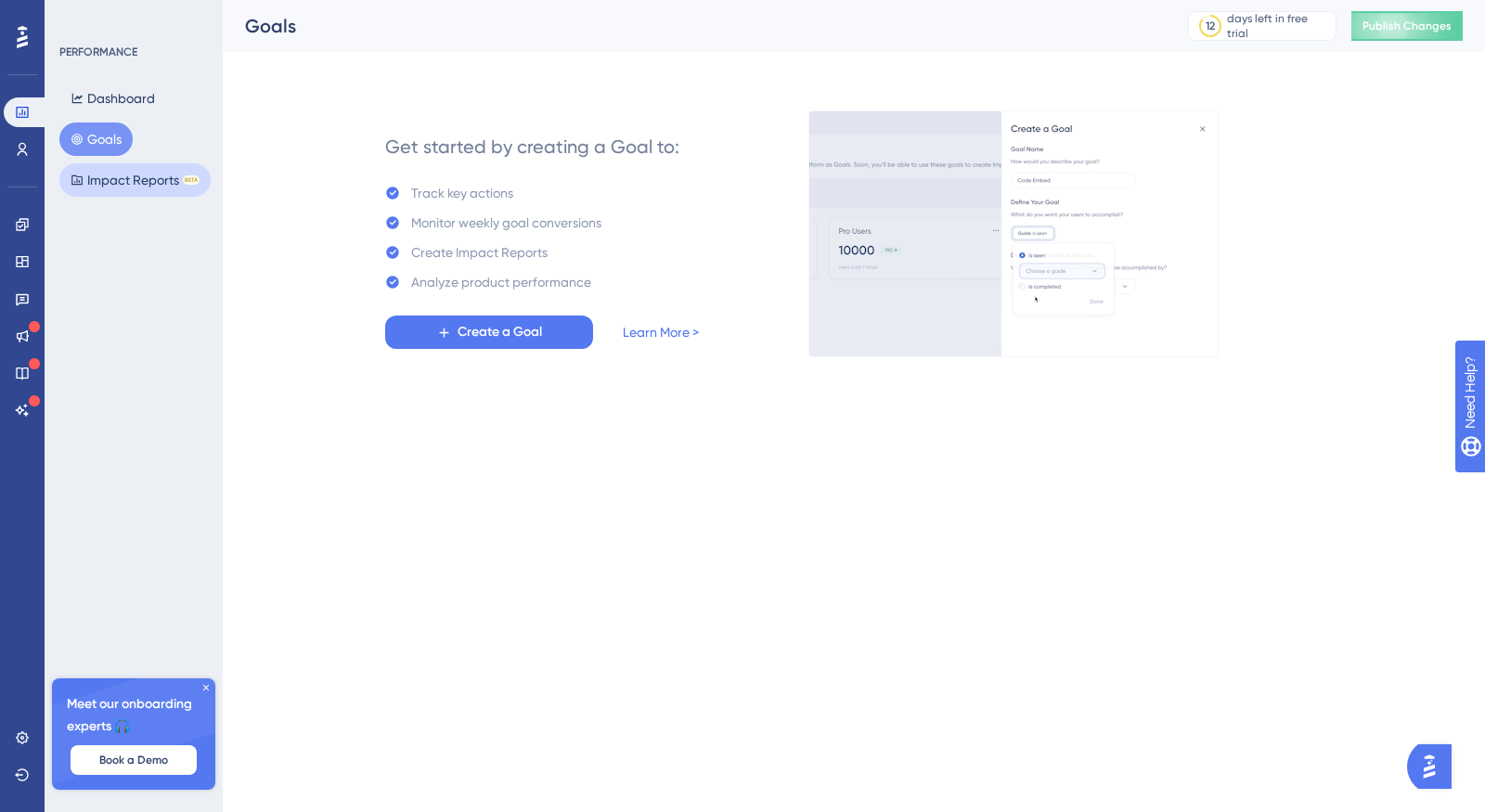 click on "Impact Reports BETA" at bounding box center [135, 180] 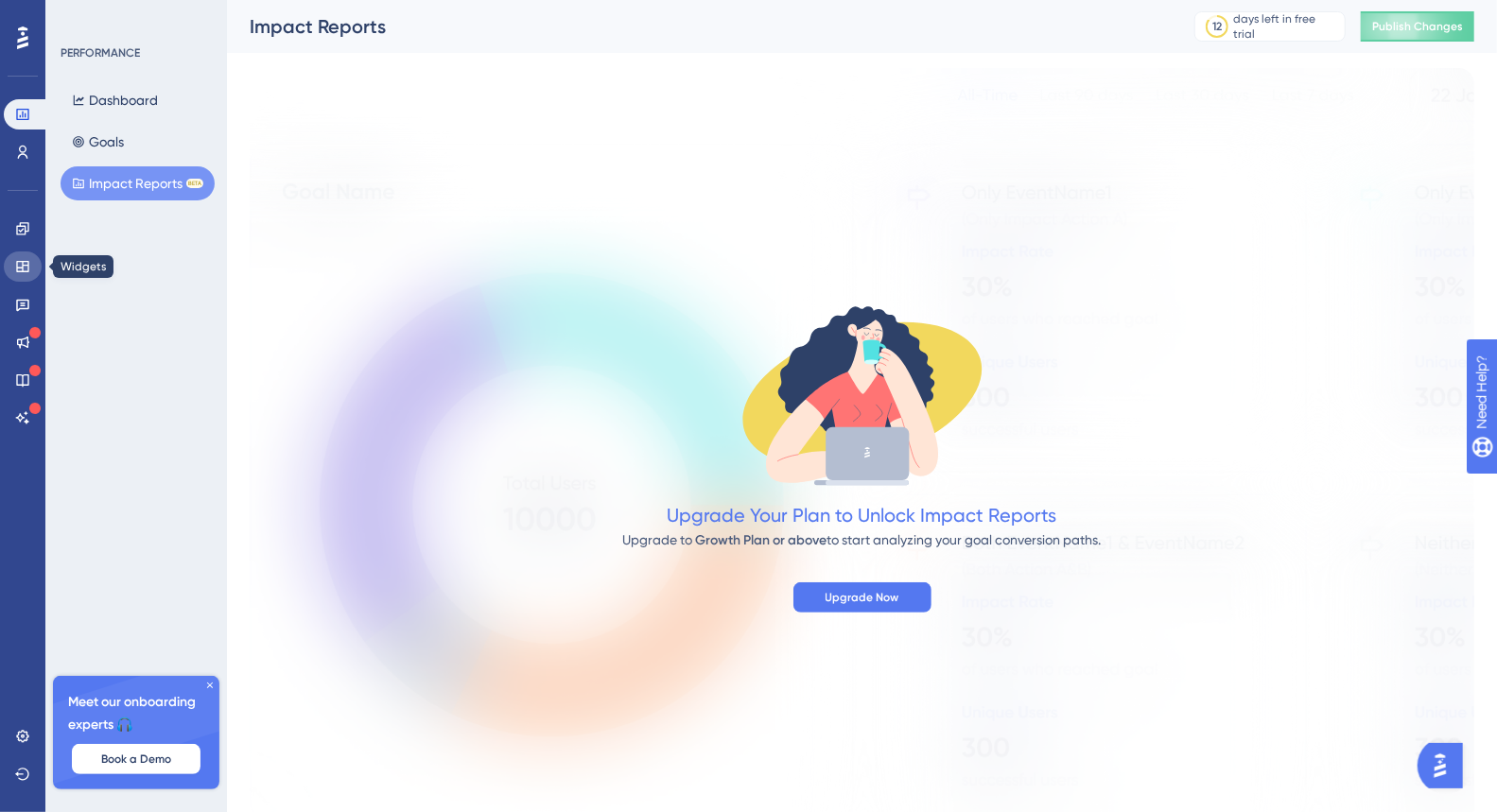 click at bounding box center [23, 267] 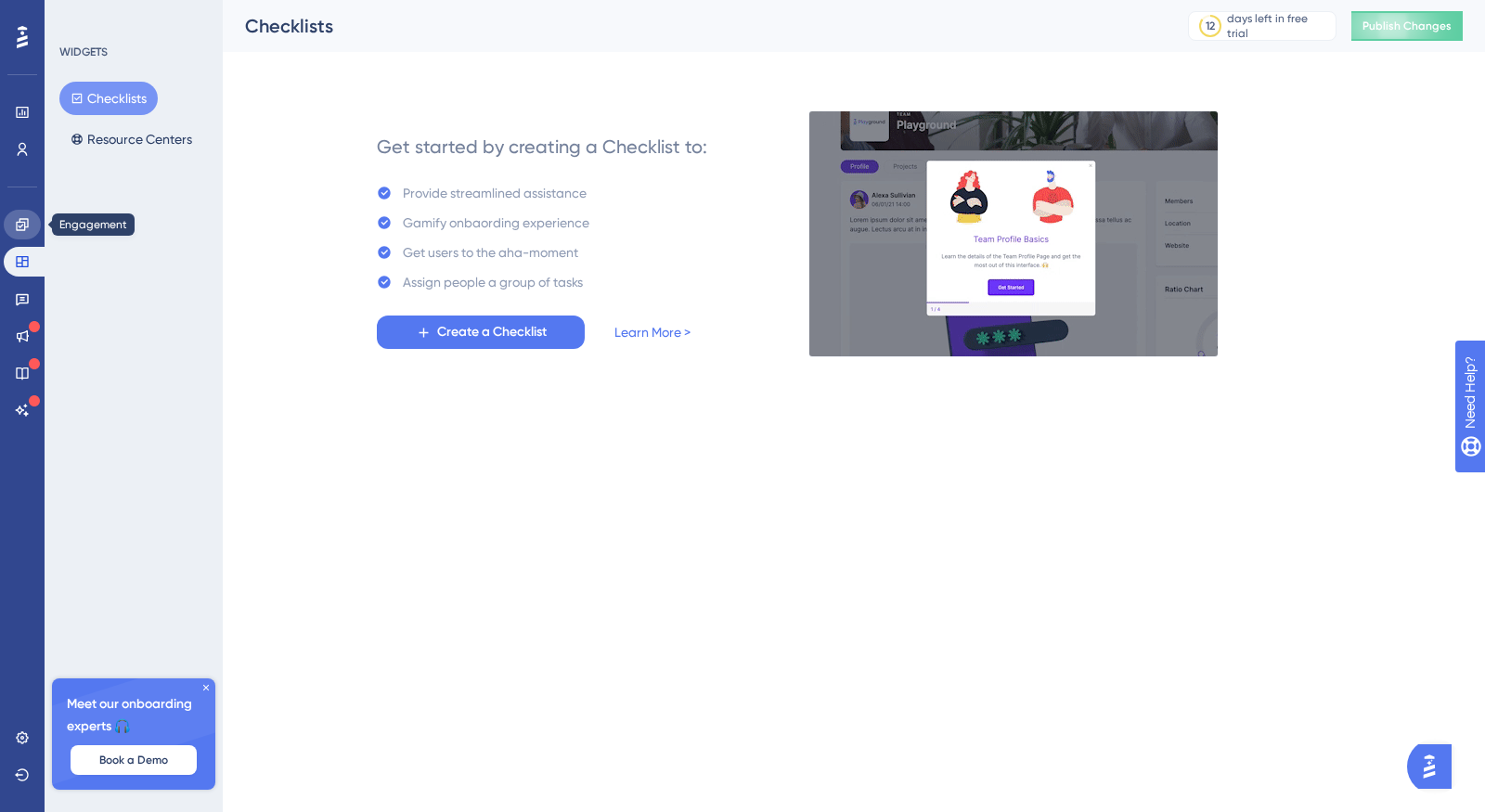 click 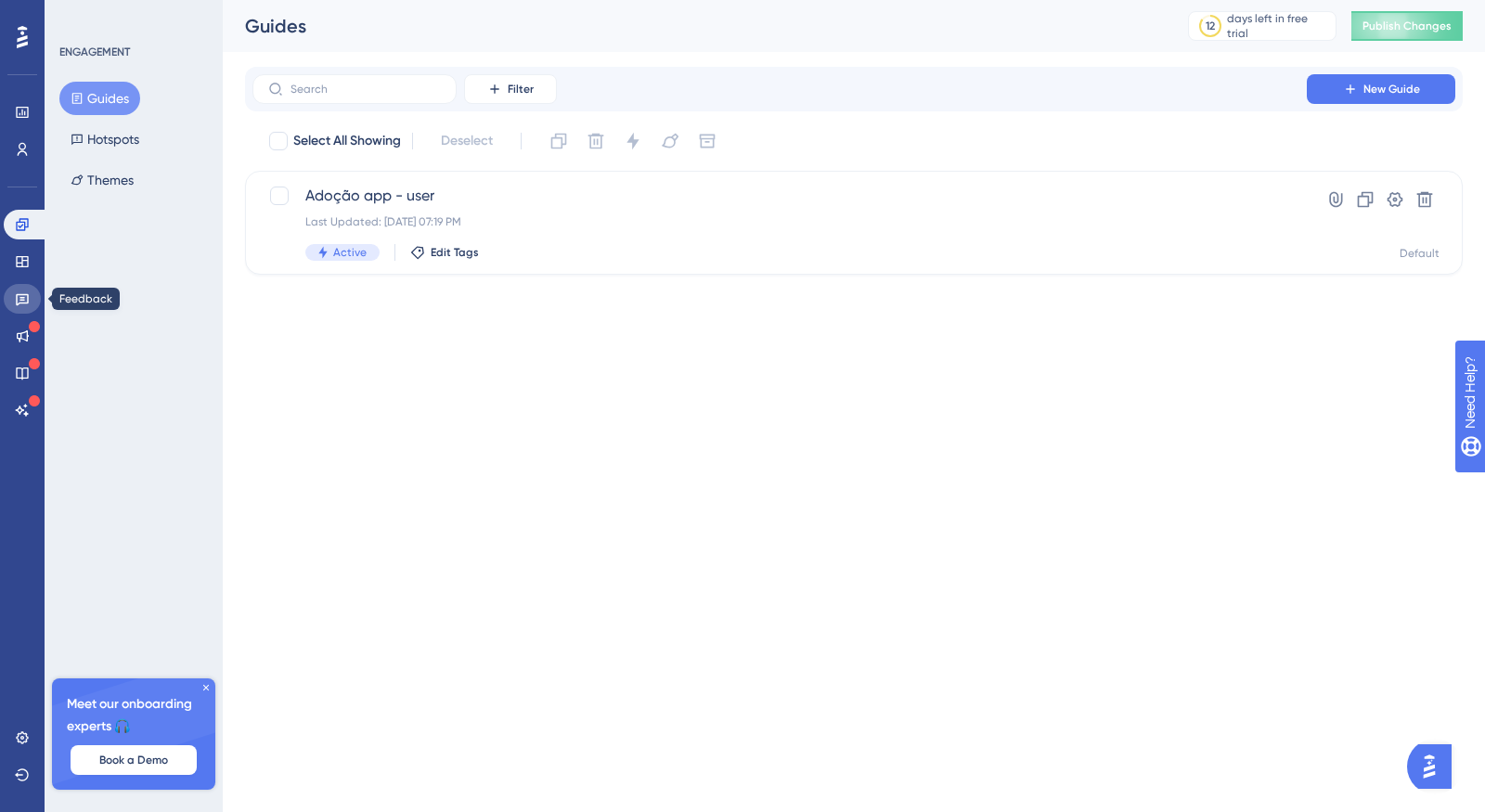 click 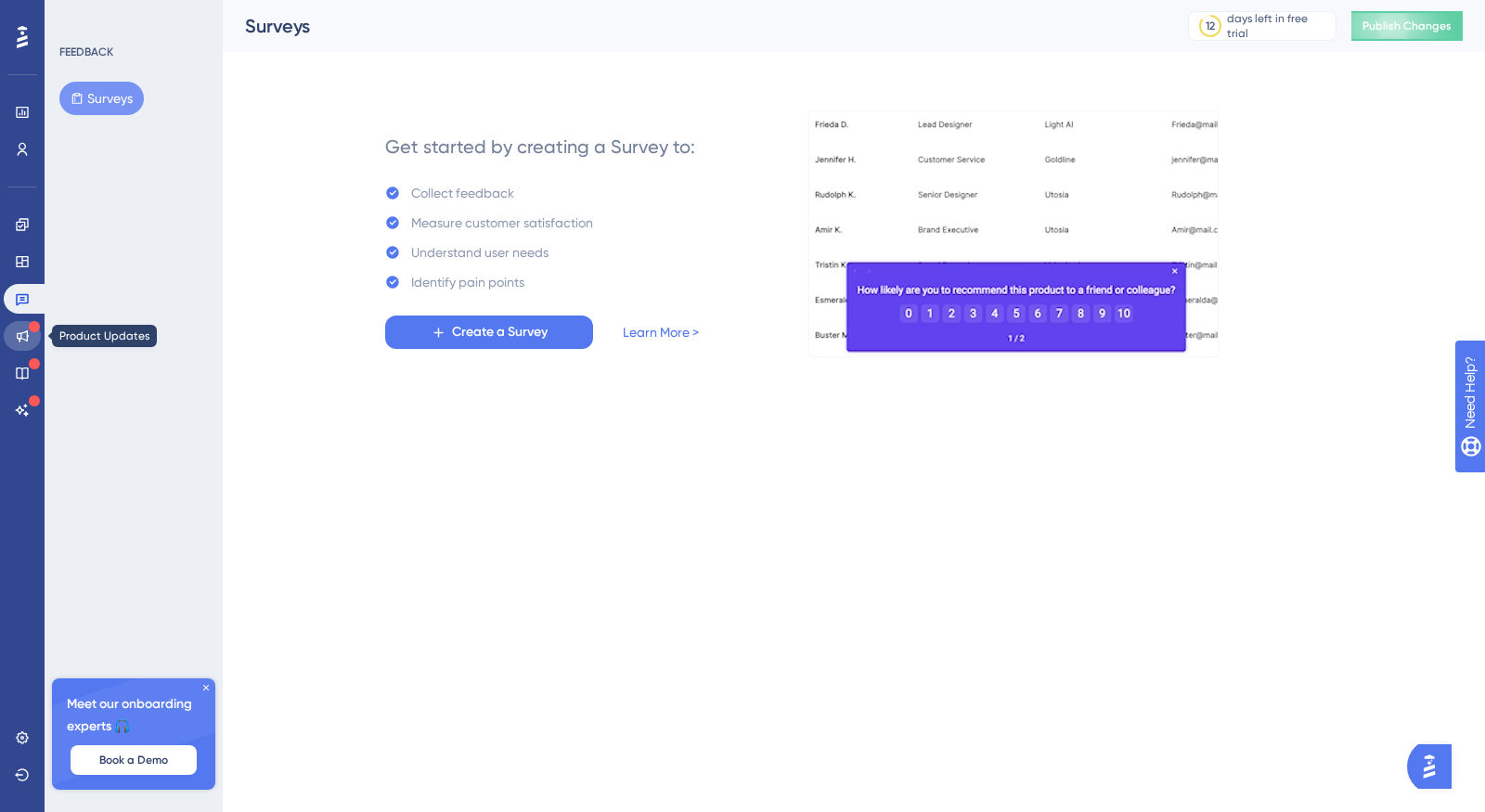 click 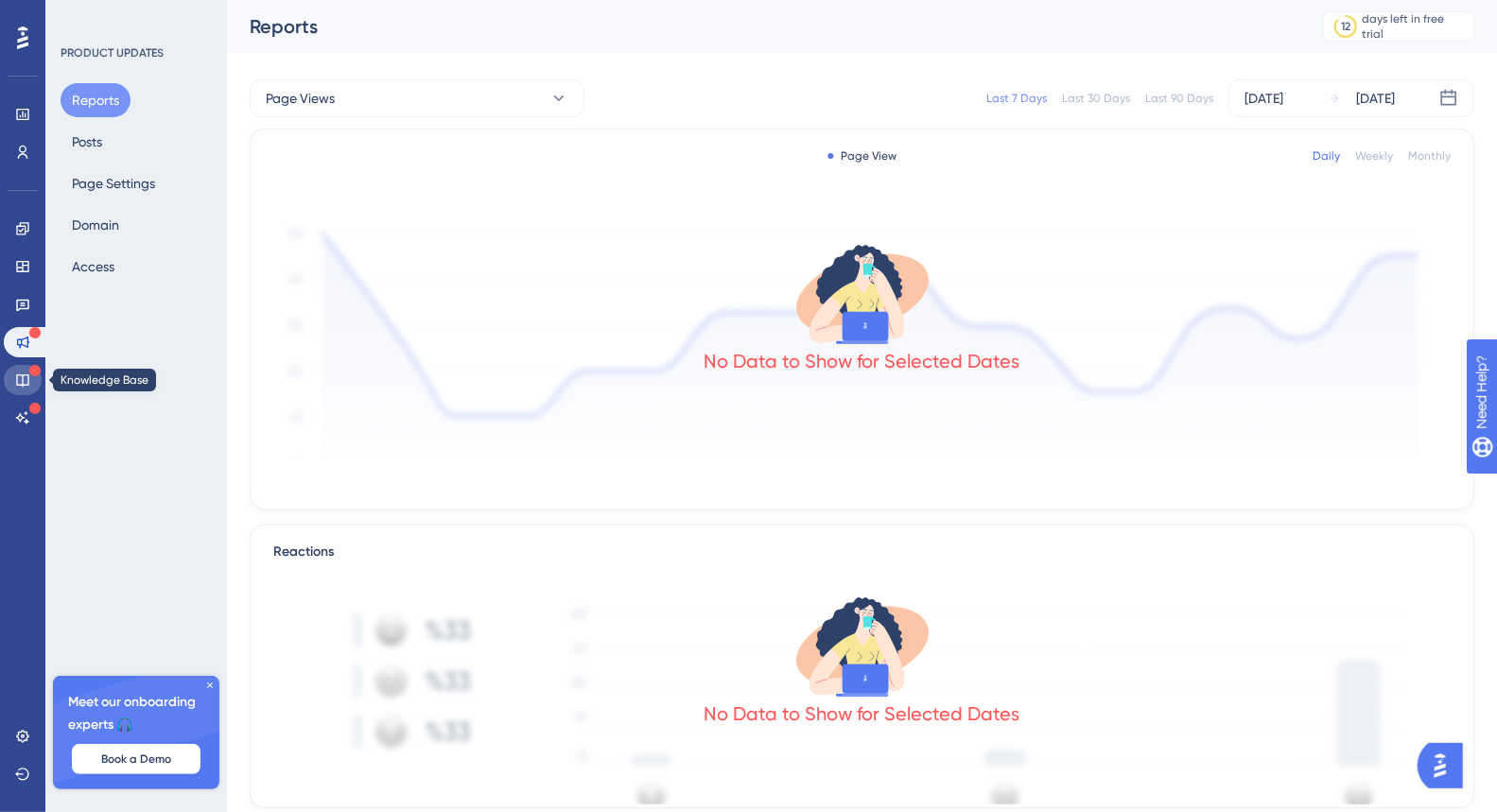 click at bounding box center (23, 380) 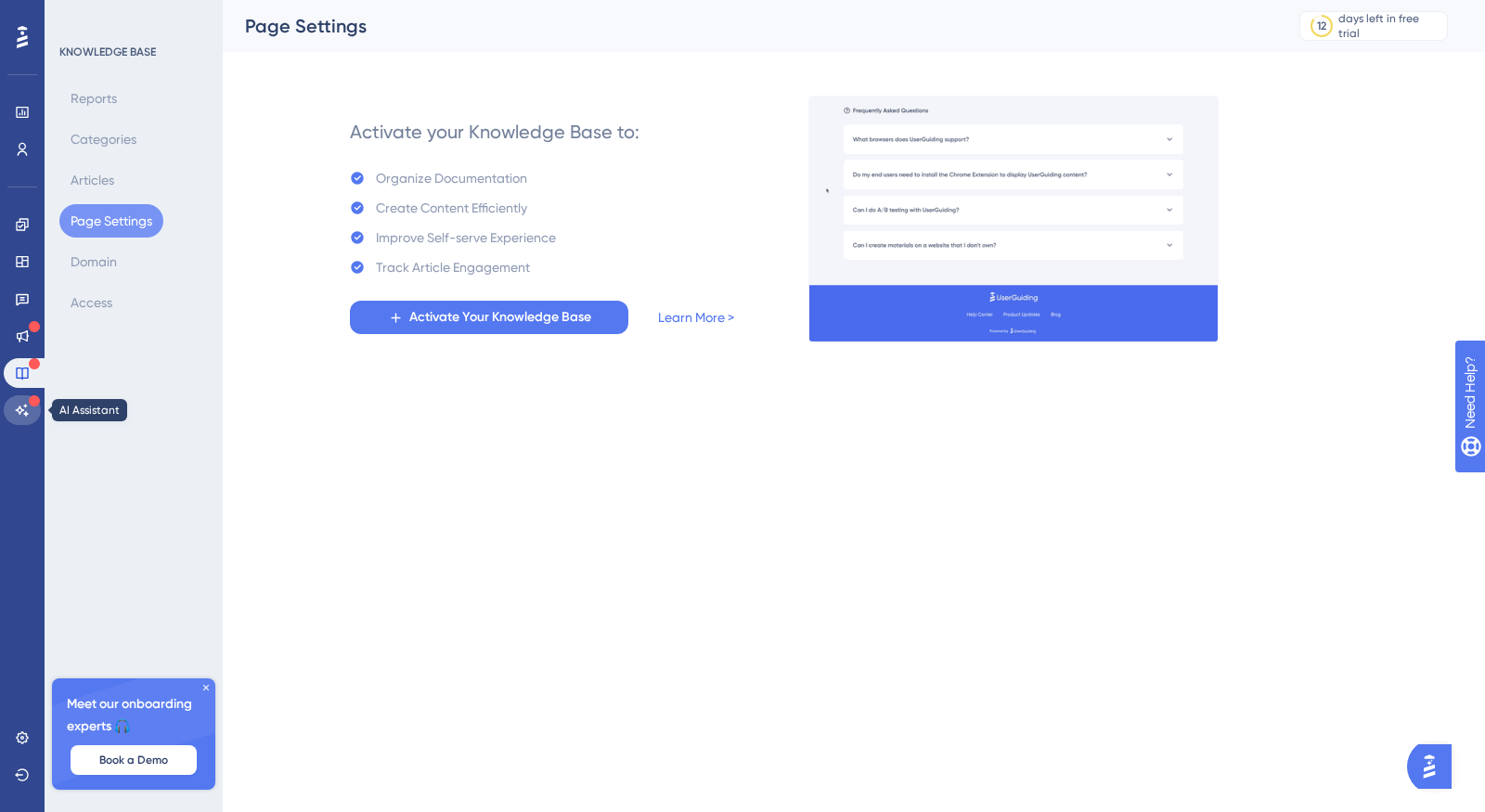 click at bounding box center (22, 410) 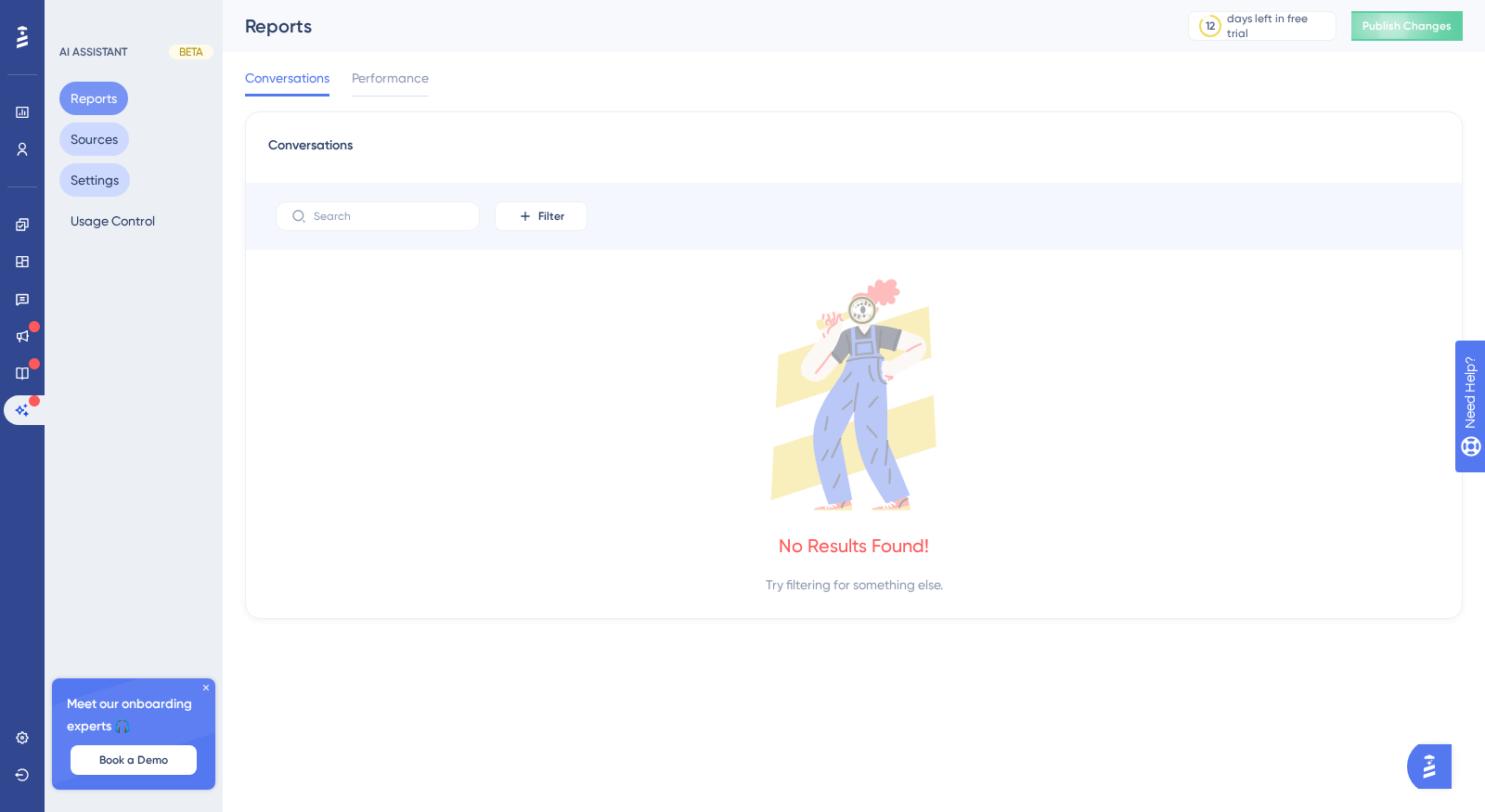 click on "Sources" at bounding box center (94, 139) 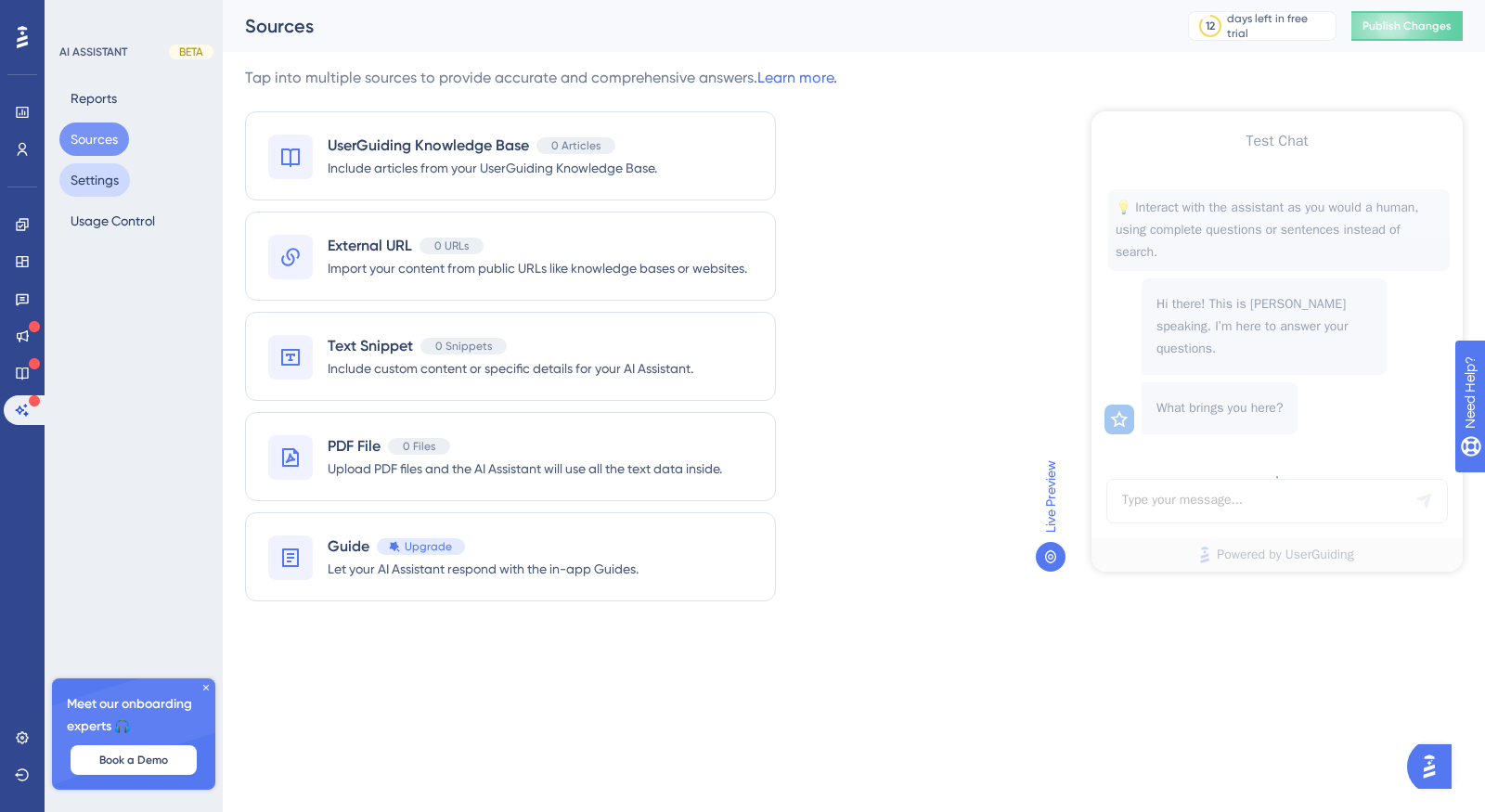 scroll, scrollTop: 0, scrollLeft: 0, axis: both 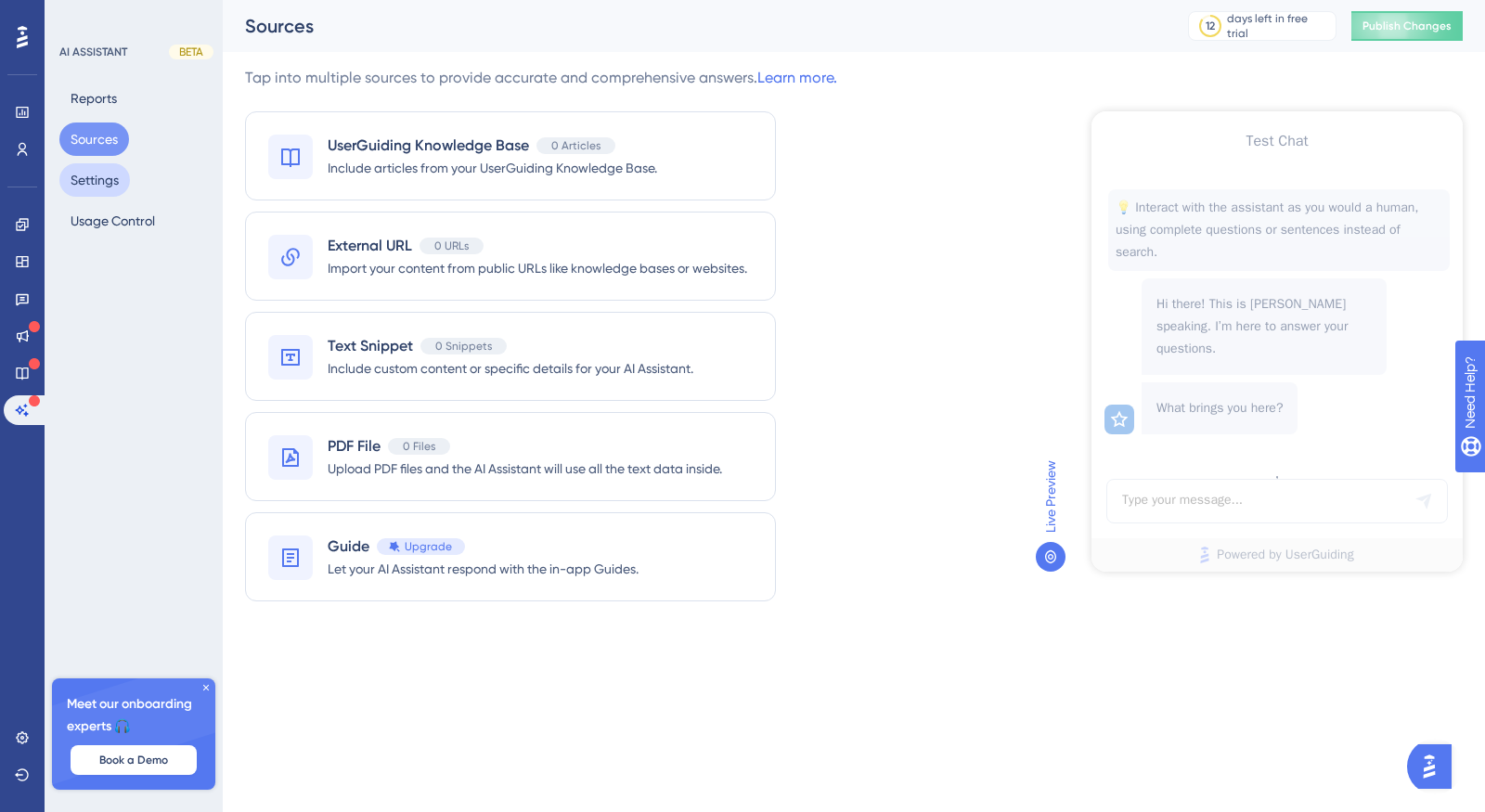 click on "Settings" at bounding box center [95, 180] 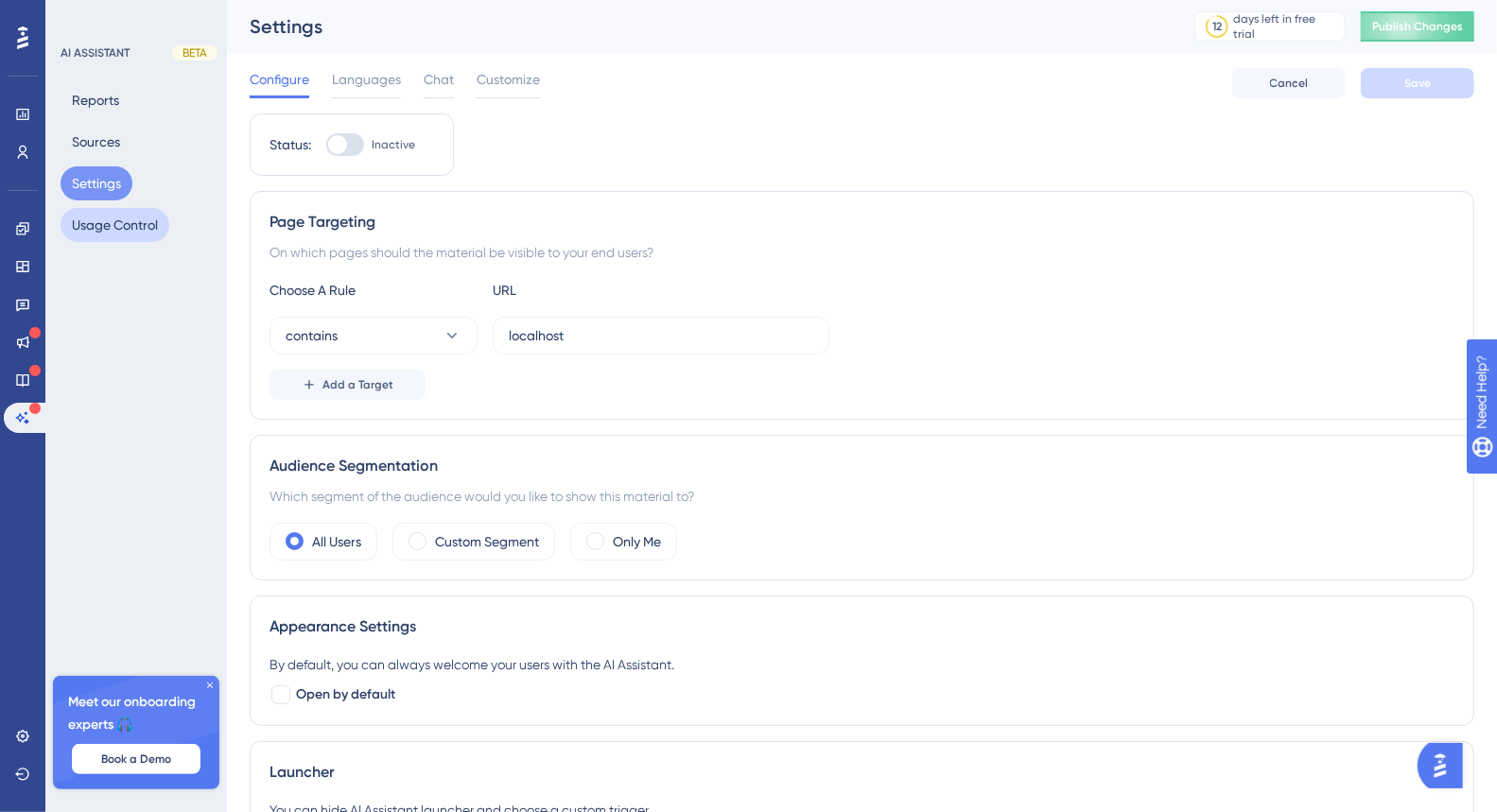 click on "Usage Control" at bounding box center [114, 225] 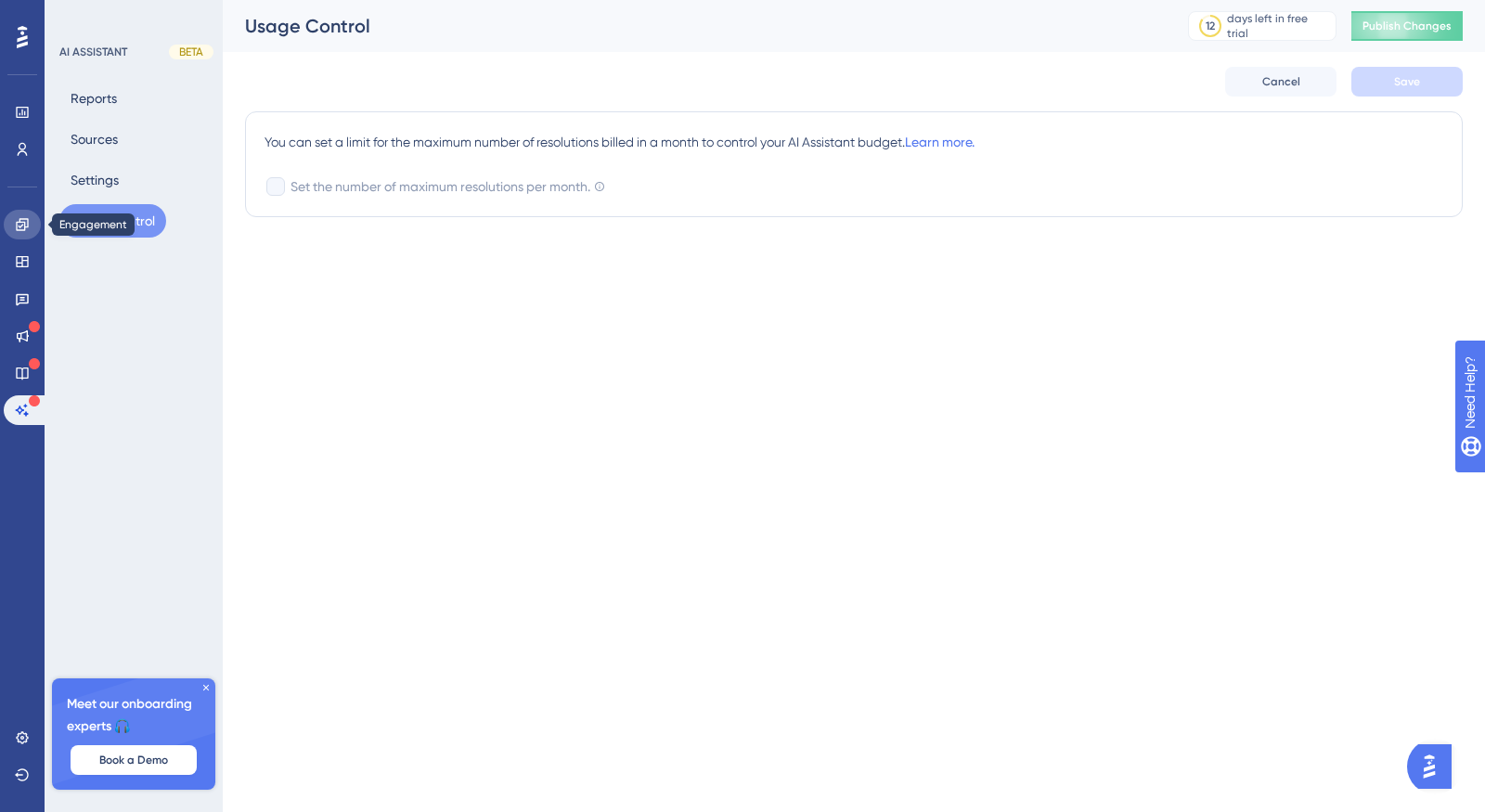 click 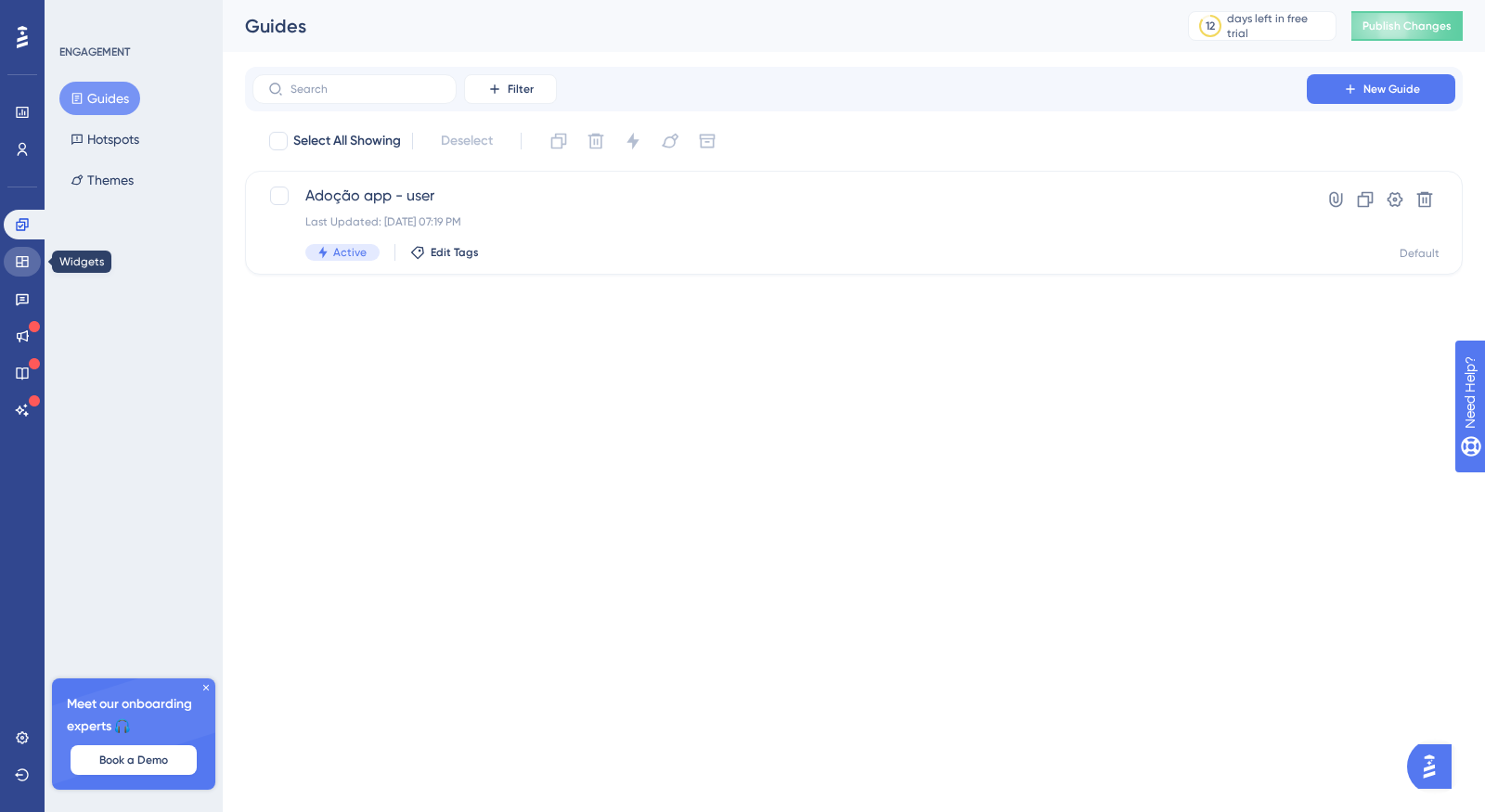 click 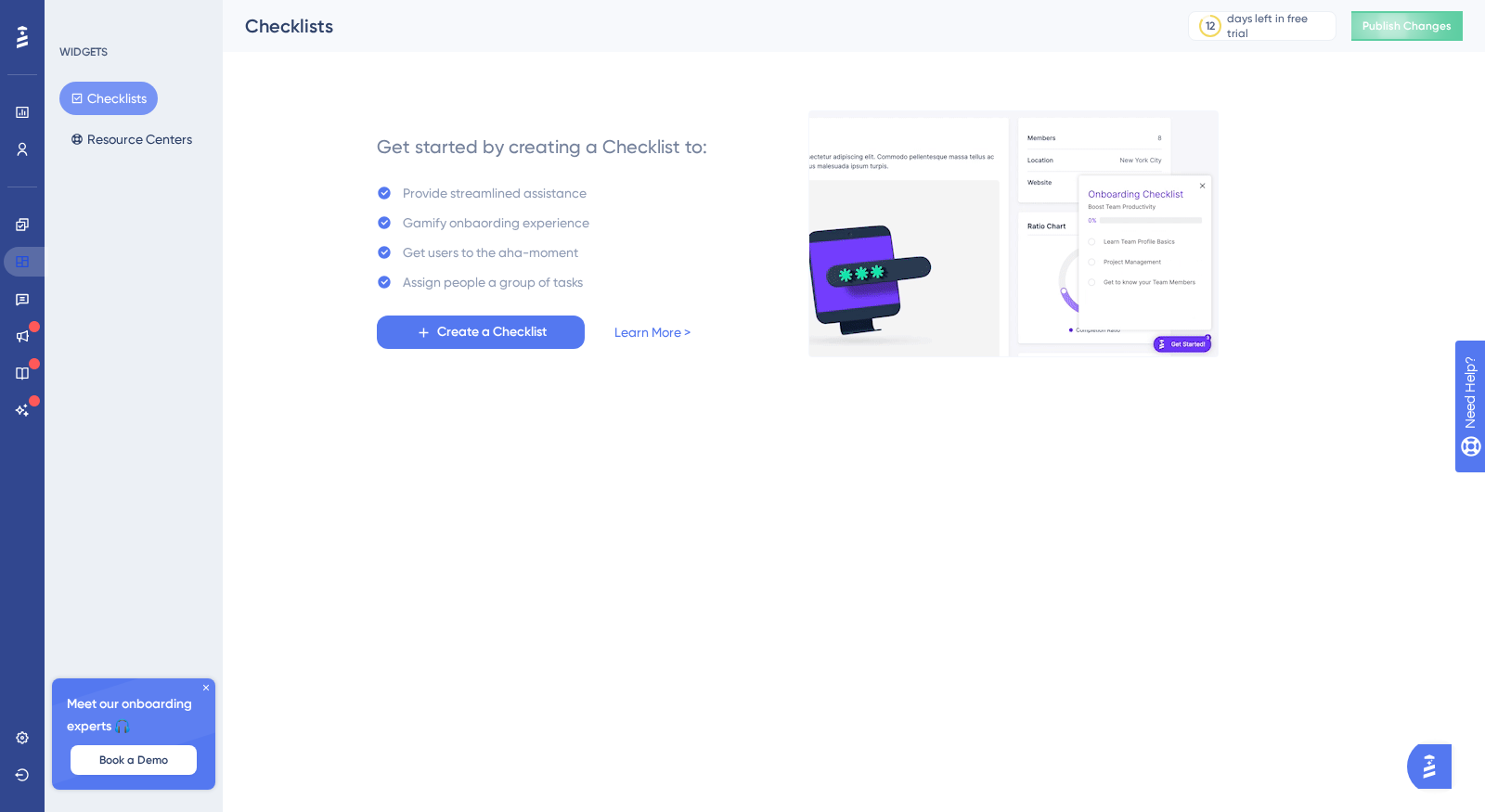 click 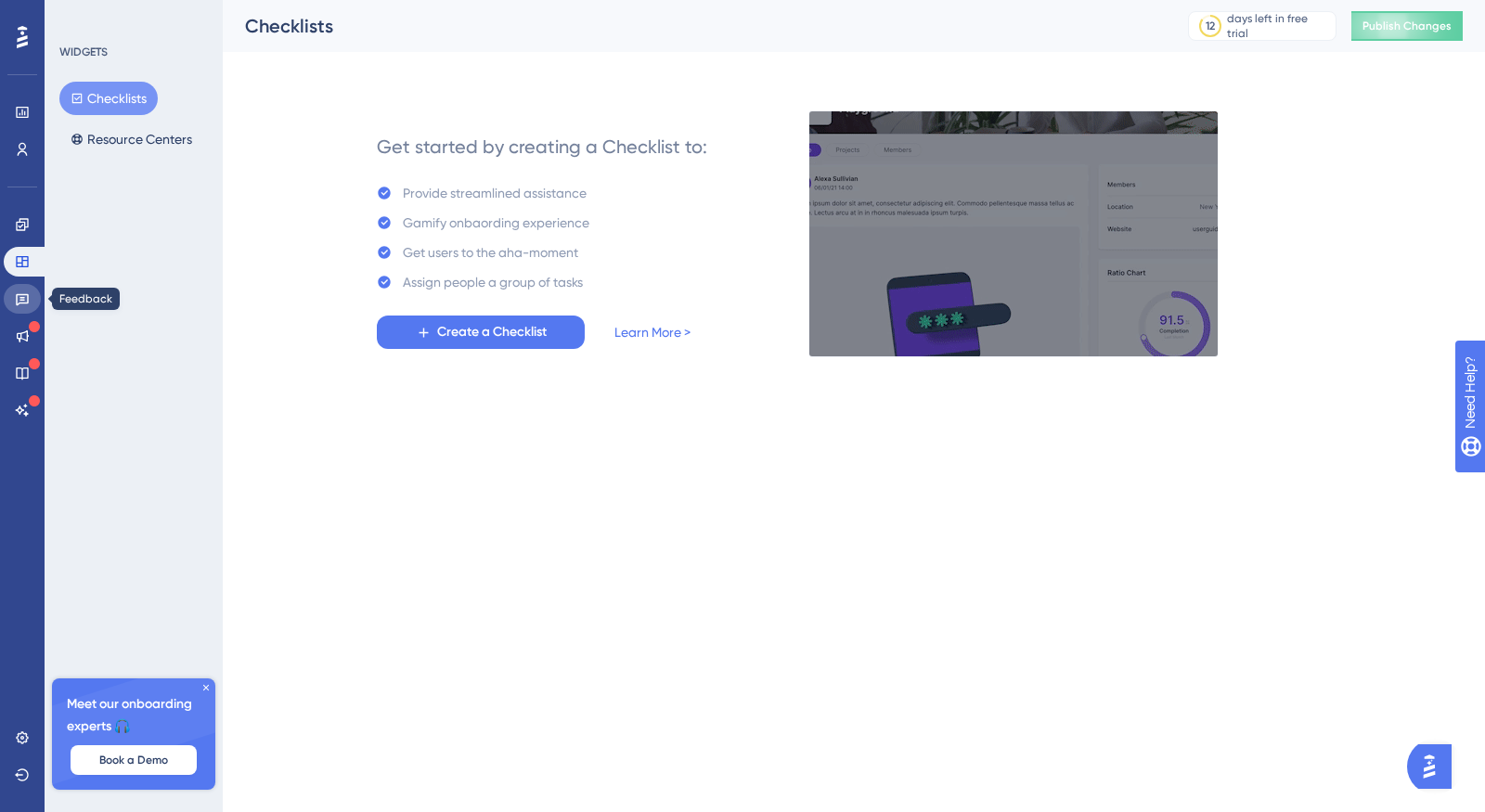 click 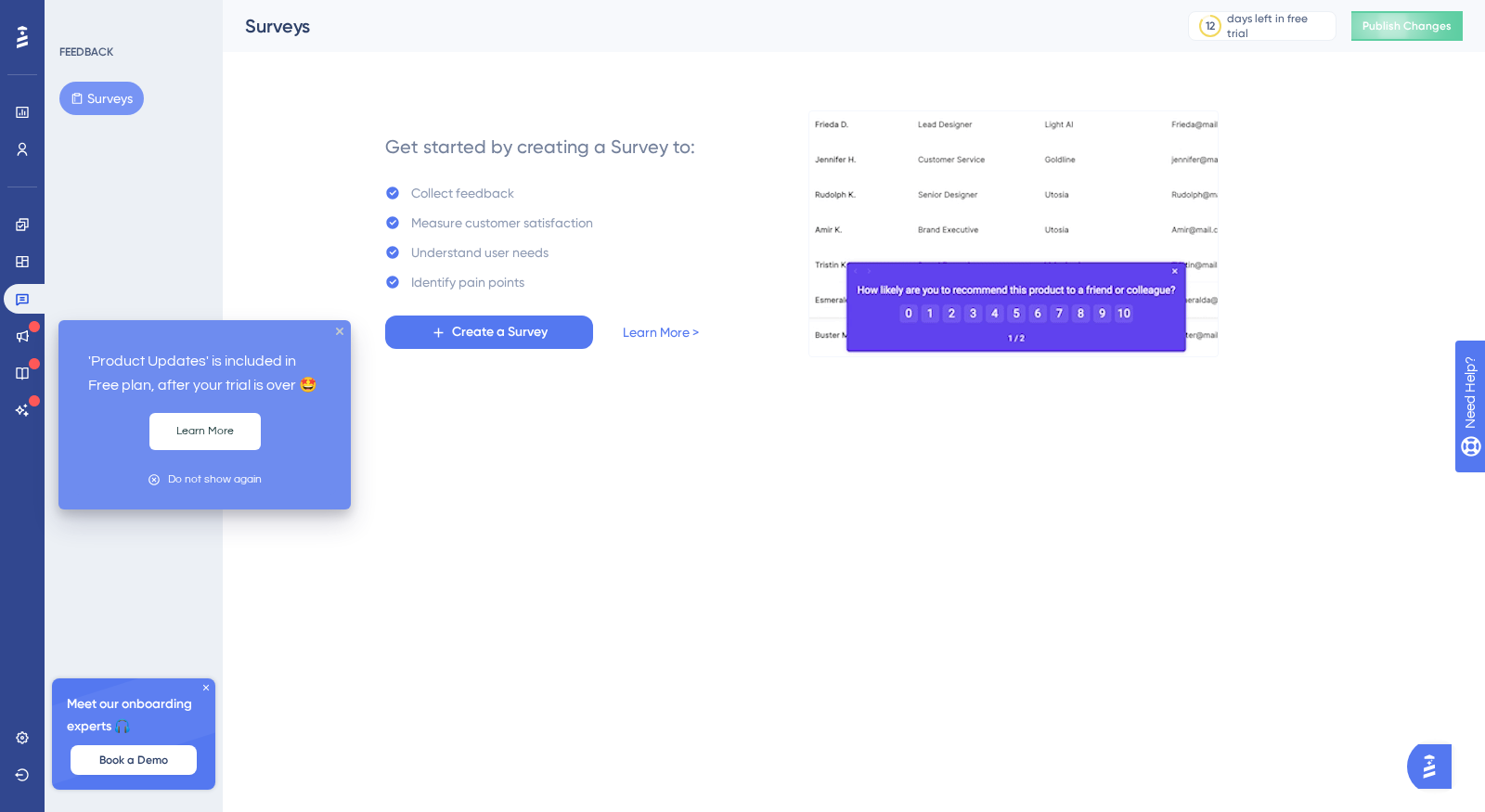 click at bounding box center [34, 328] 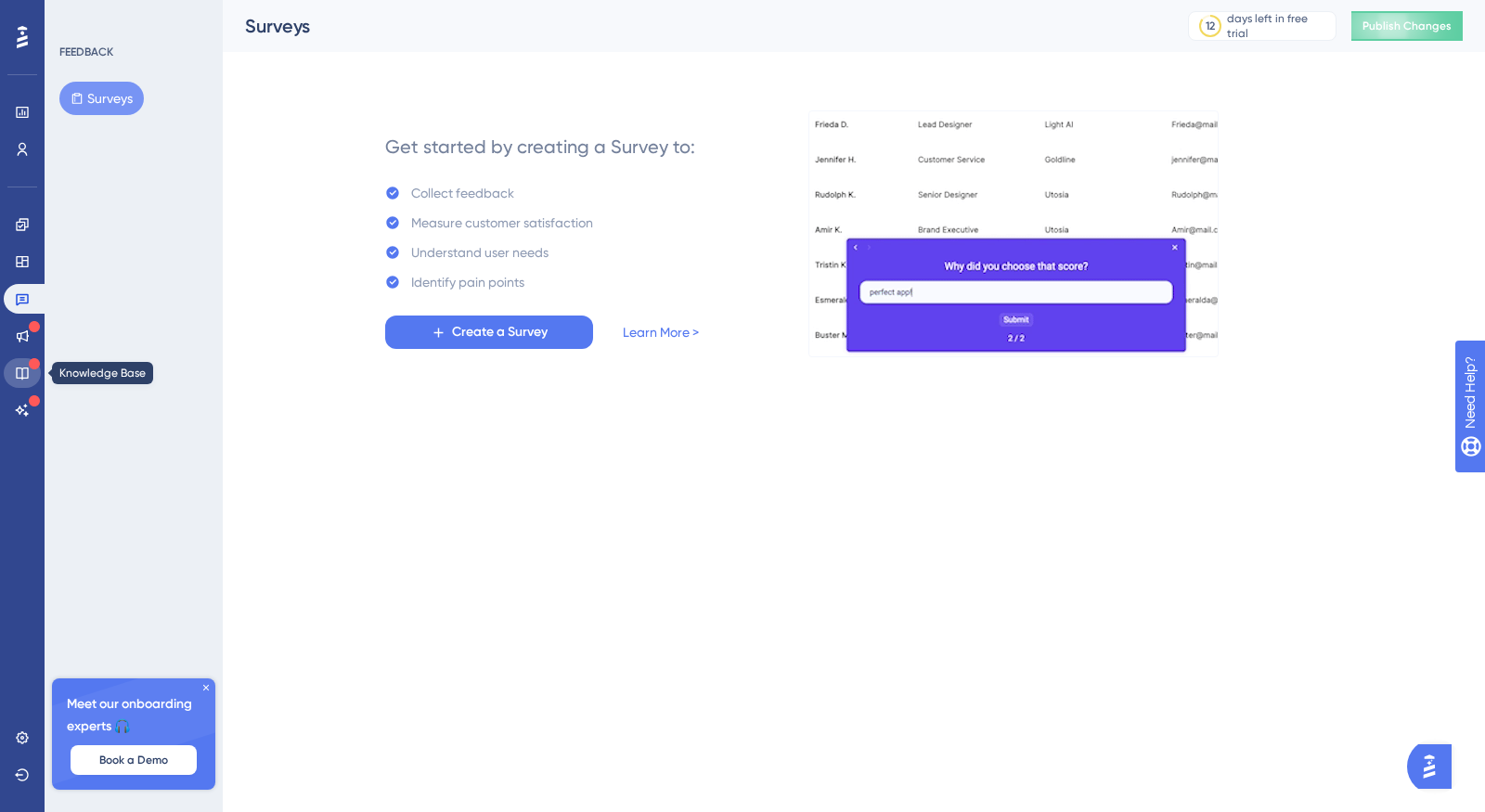 click 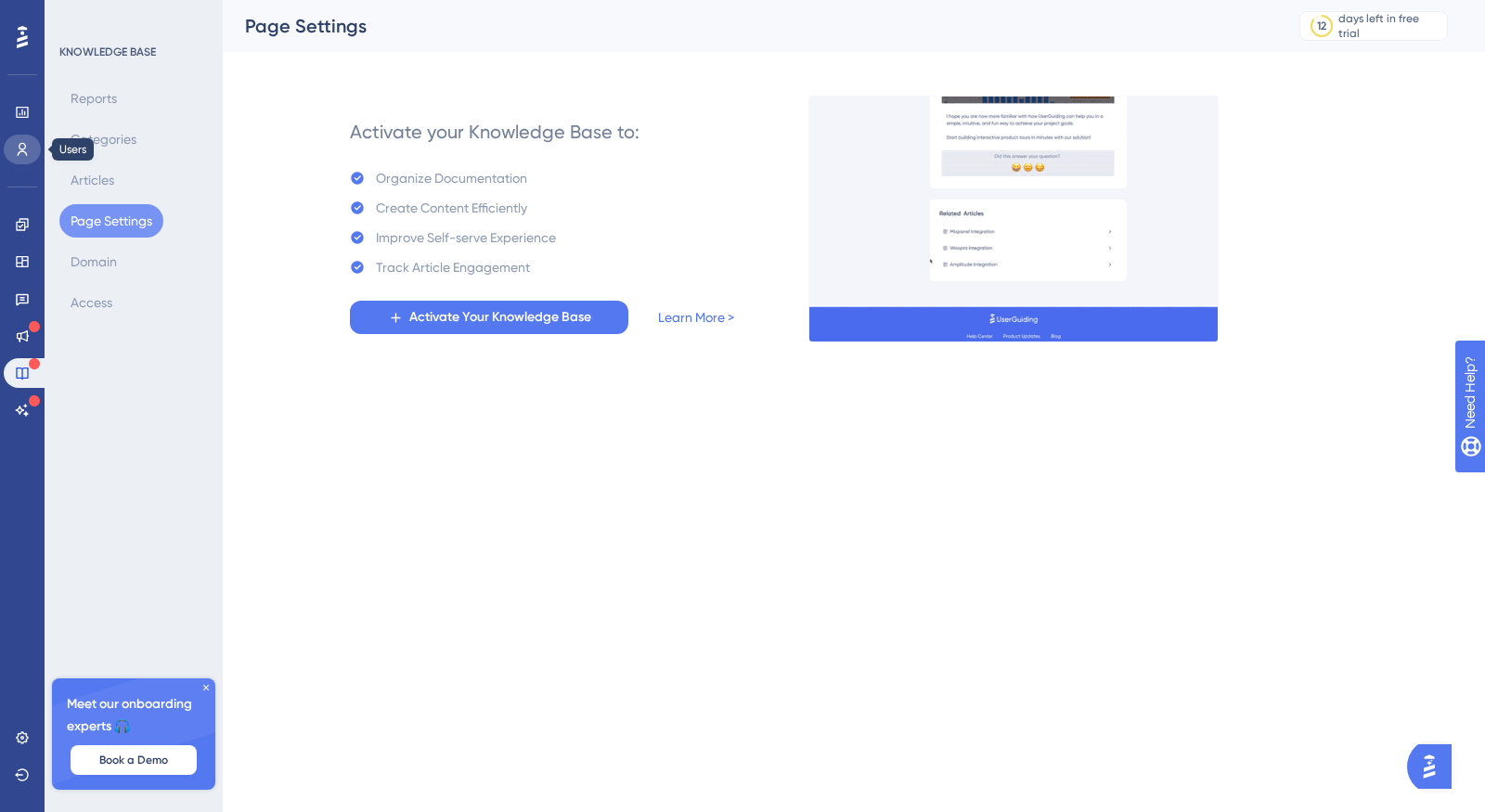 click 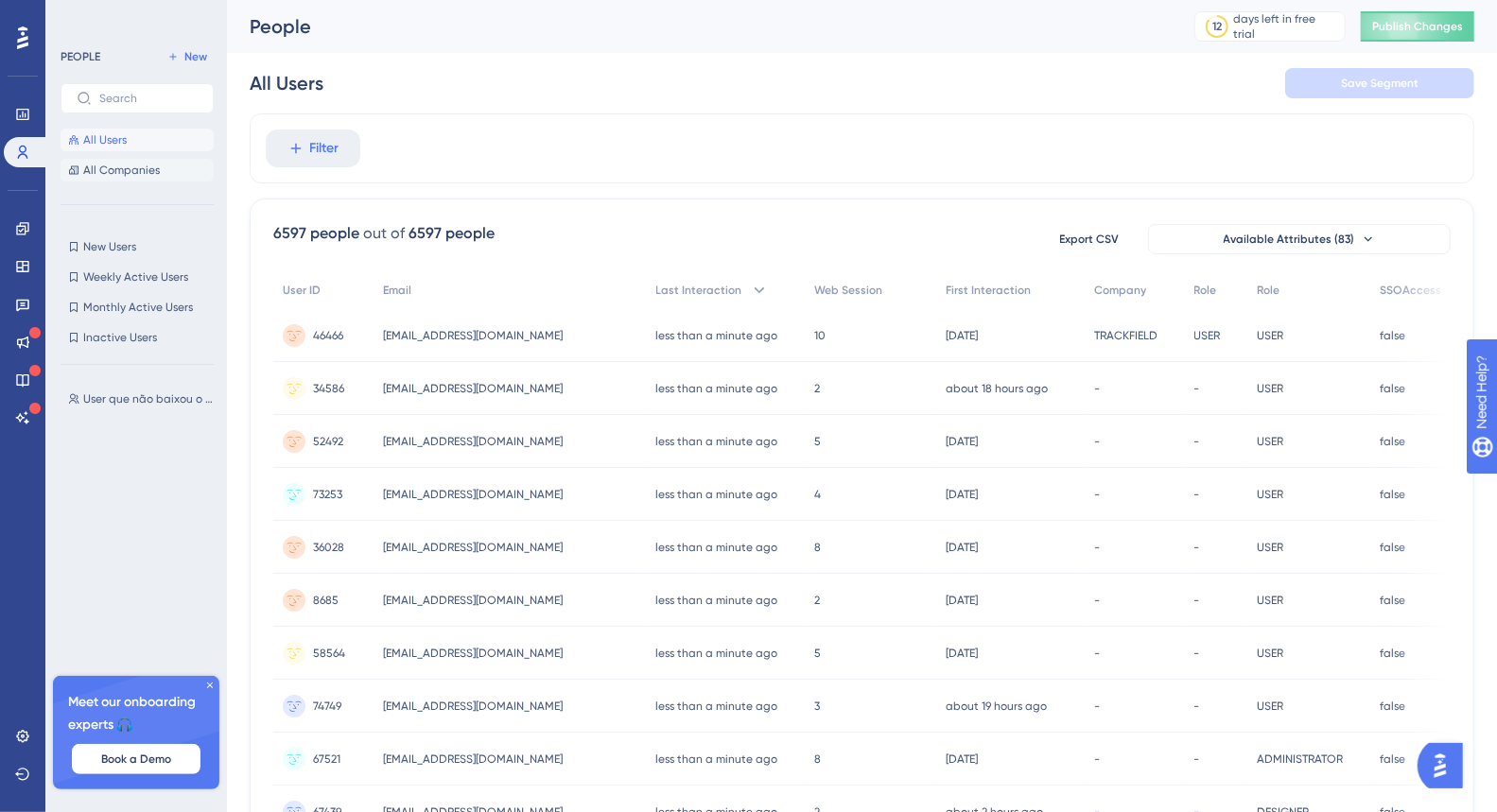 click on "All Companies" at bounding box center (137, 170) 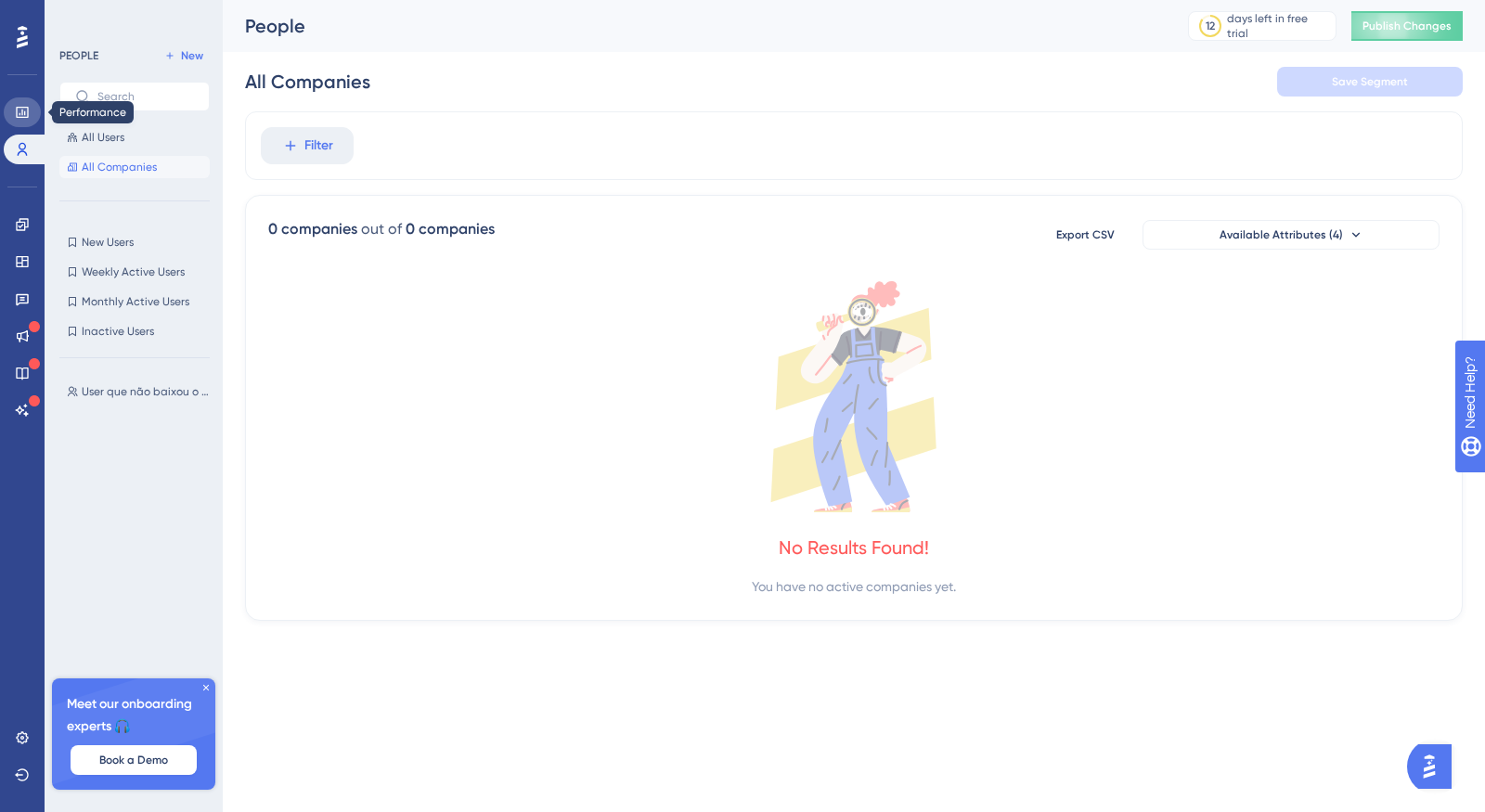 click at bounding box center (22, 112) 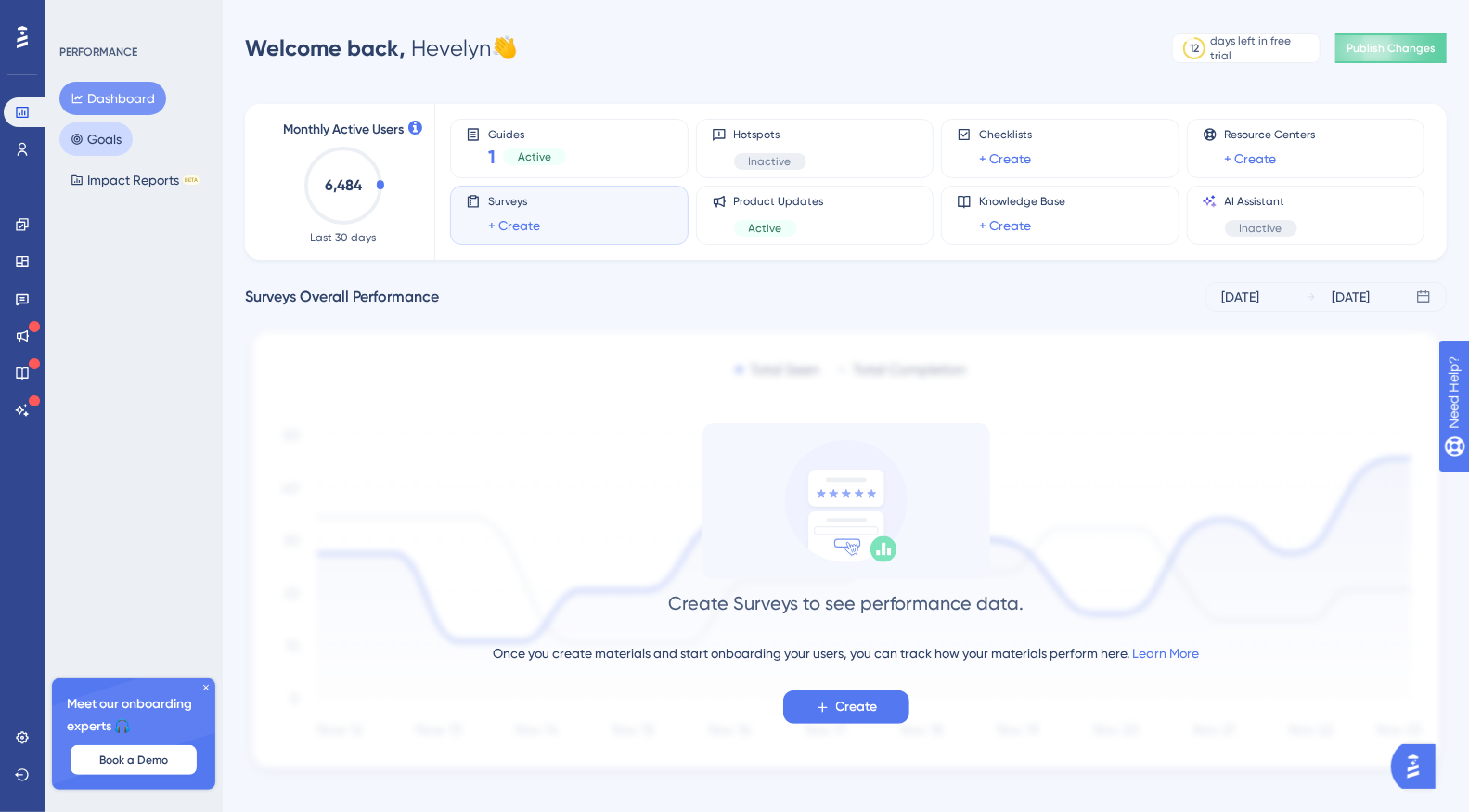 click on "Goals" at bounding box center (96, 139) 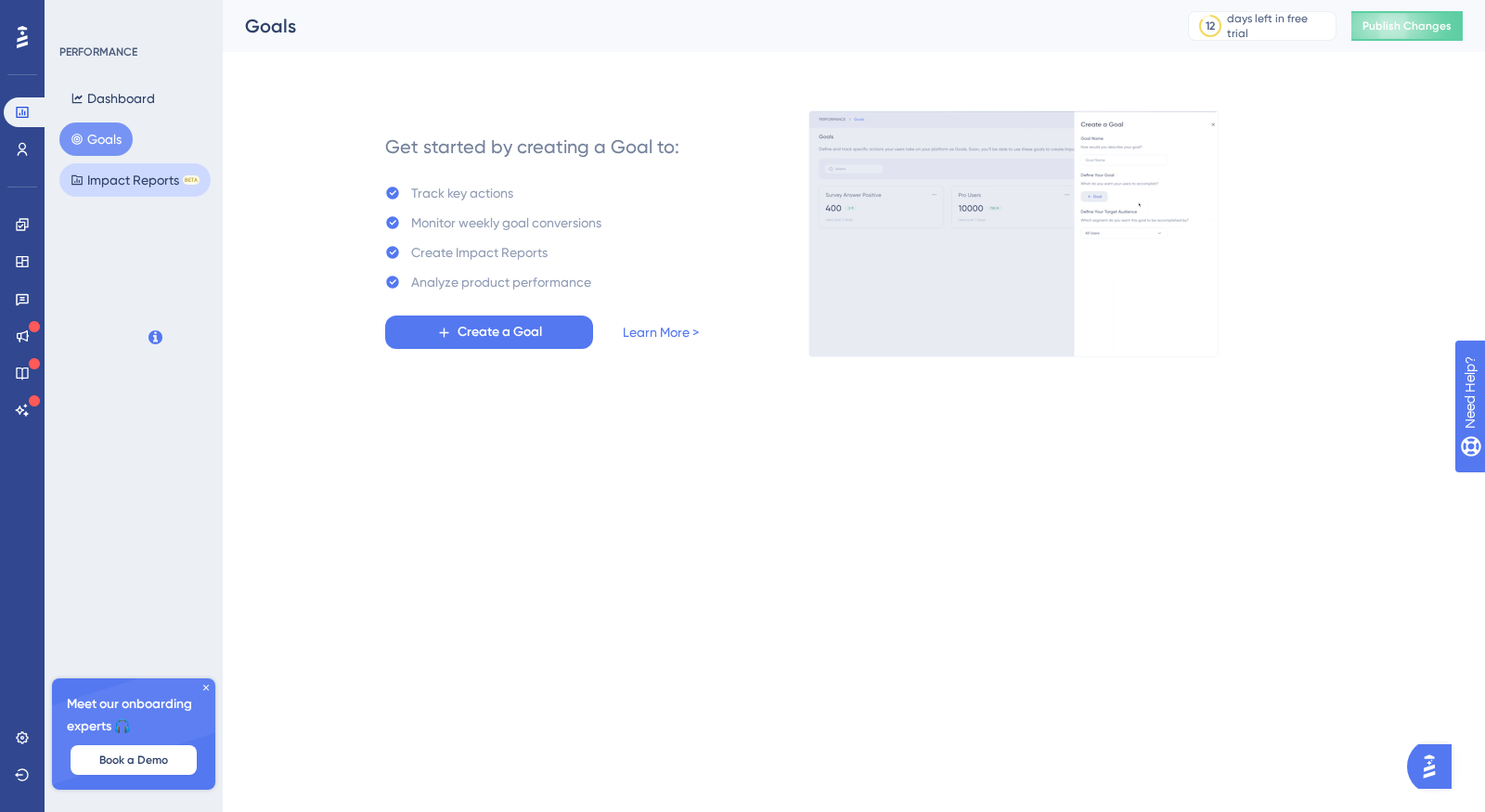 click on "Impact Reports BETA" at bounding box center (135, 180) 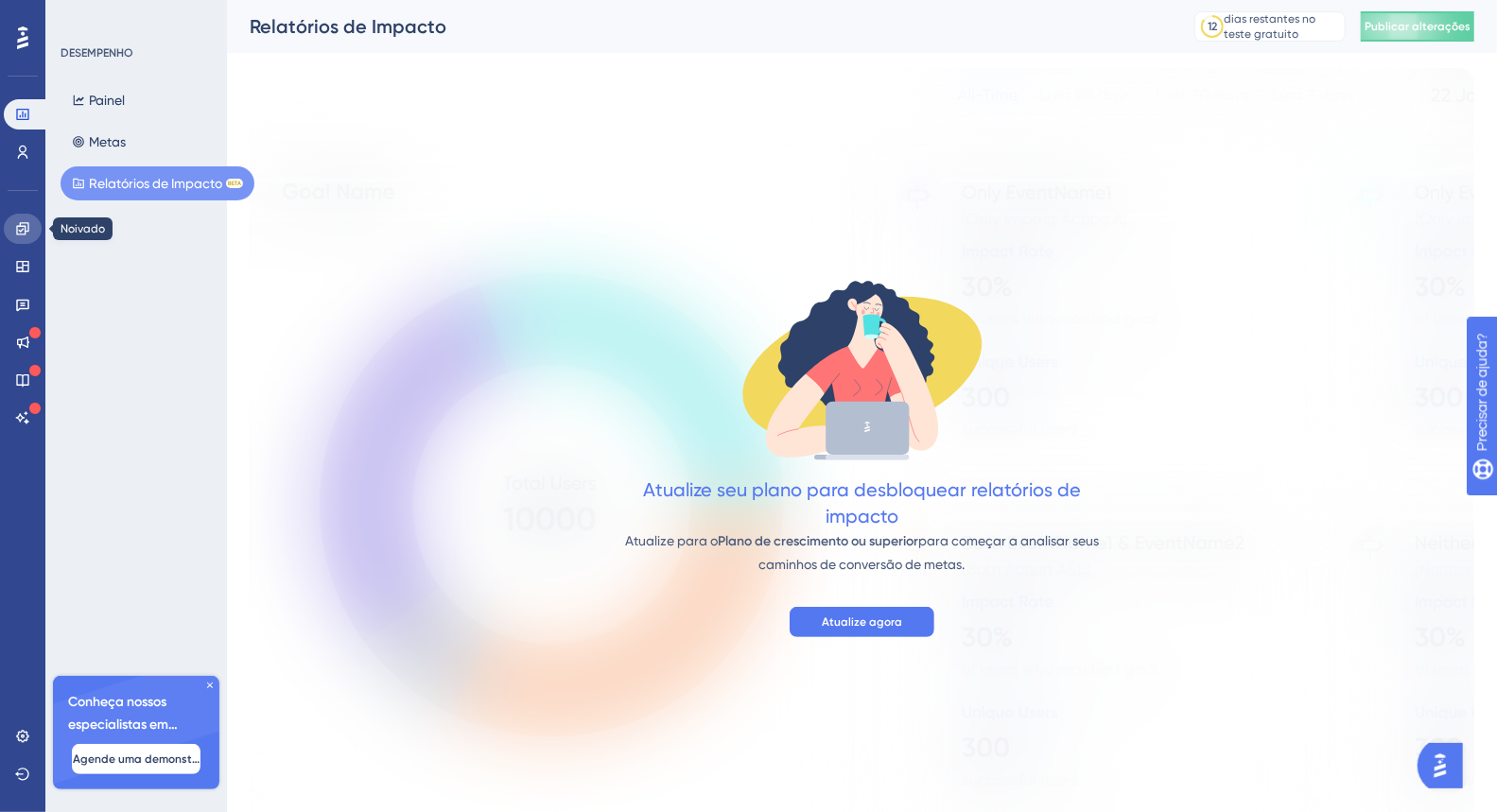 click 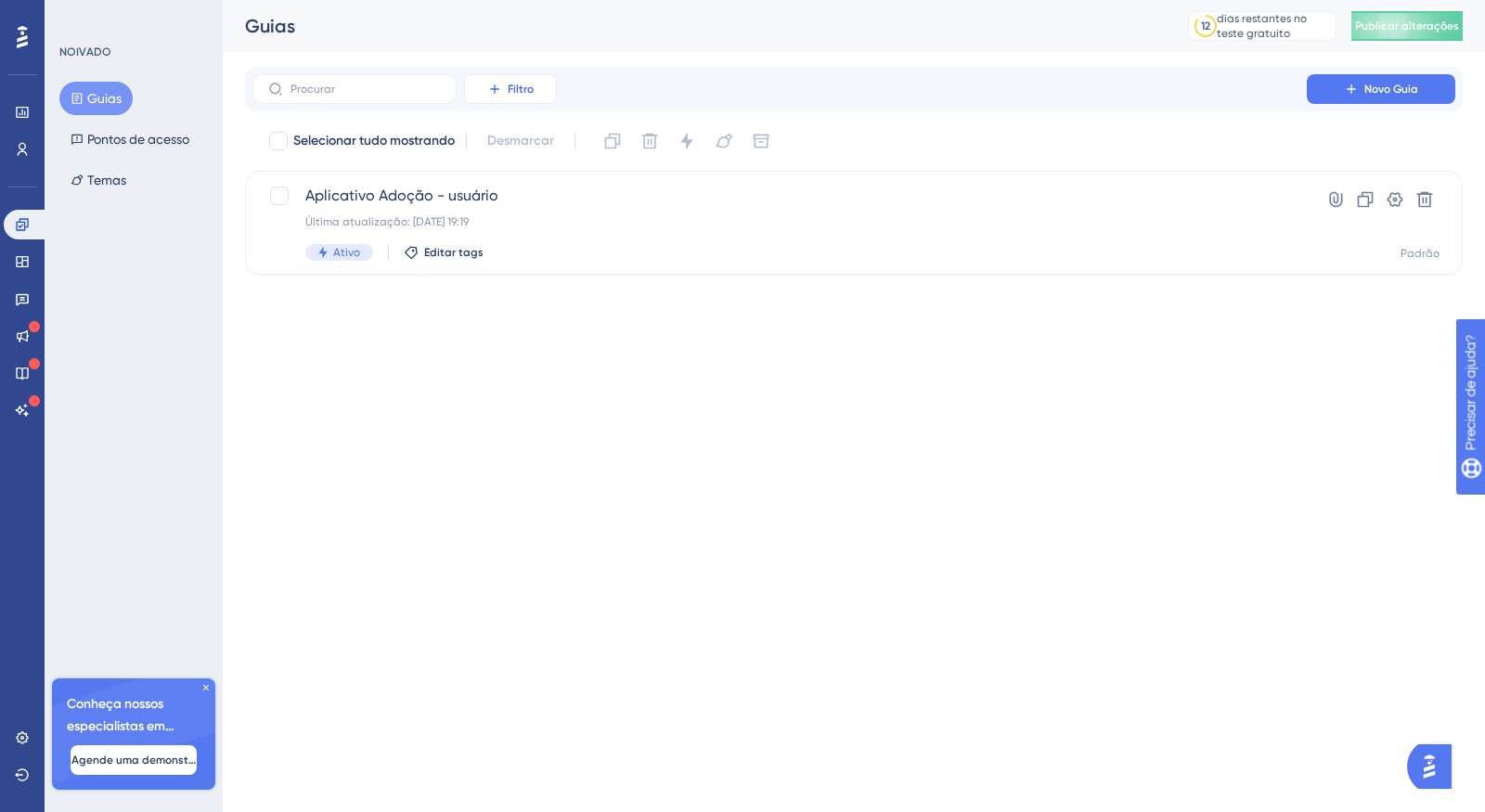 click on "Filtro" at bounding box center [521, 89] 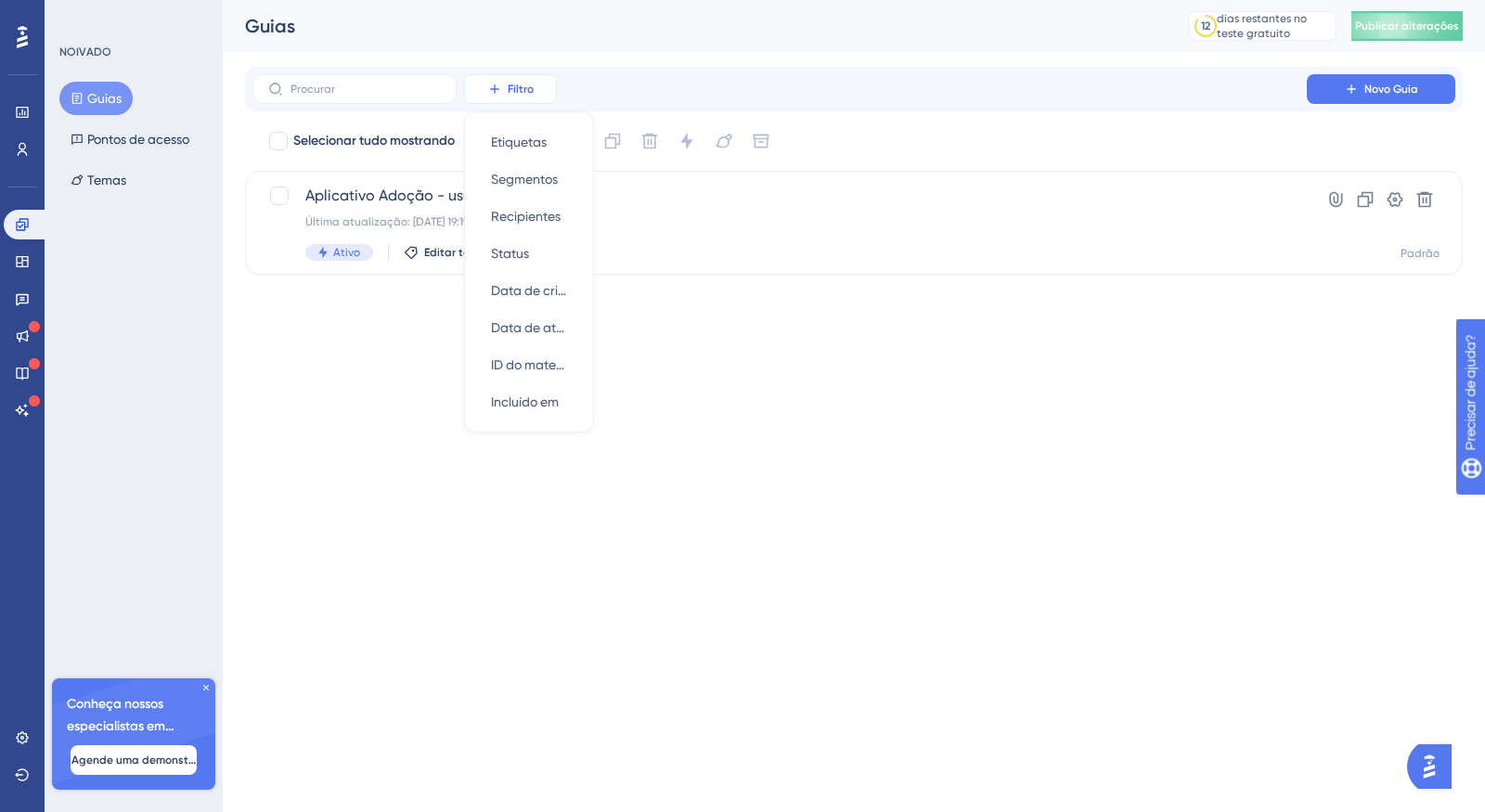 click on "Filtro" at bounding box center [521, 89] 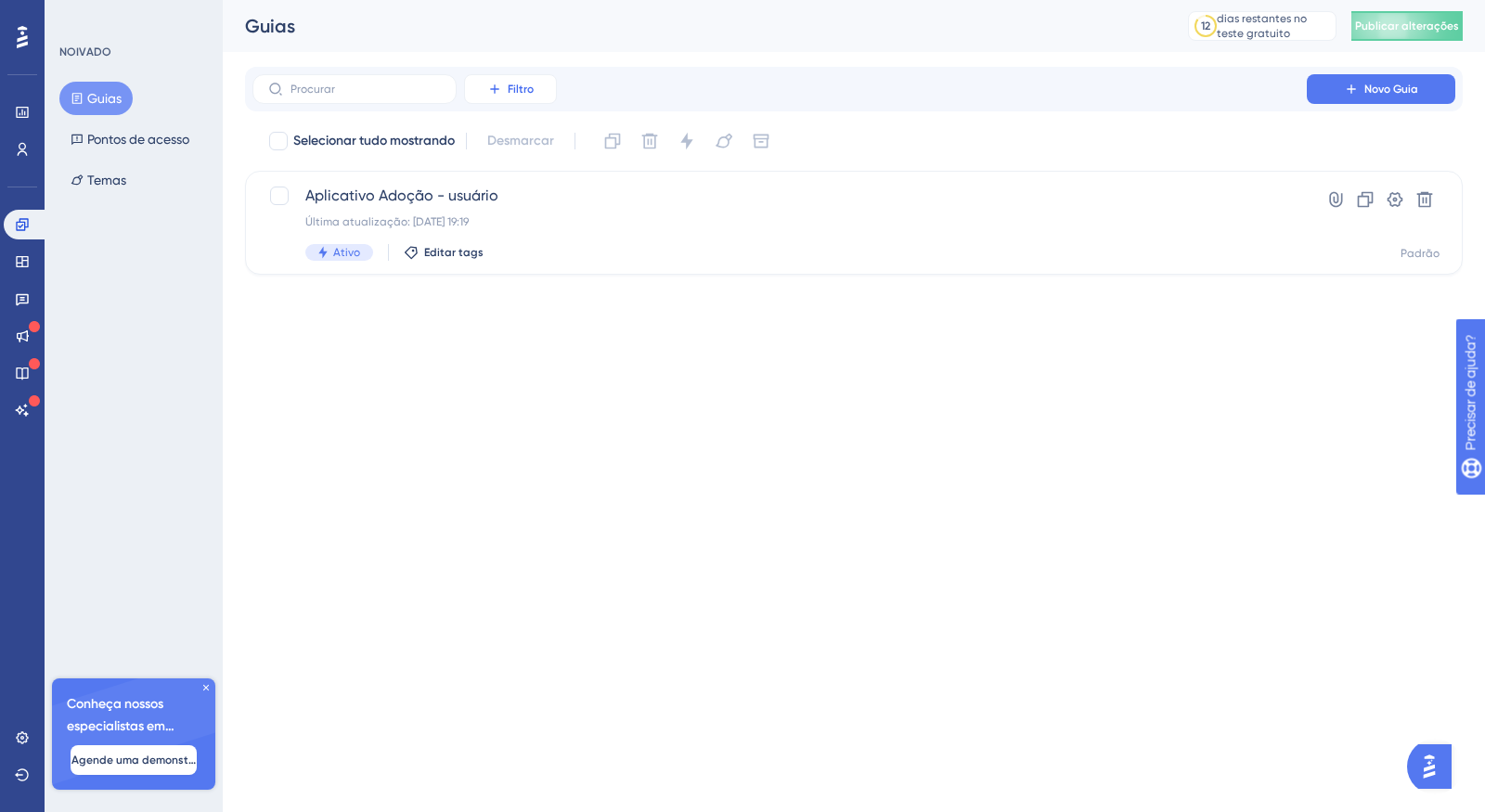 click on "Filtro" at bounding box center (510, 89) 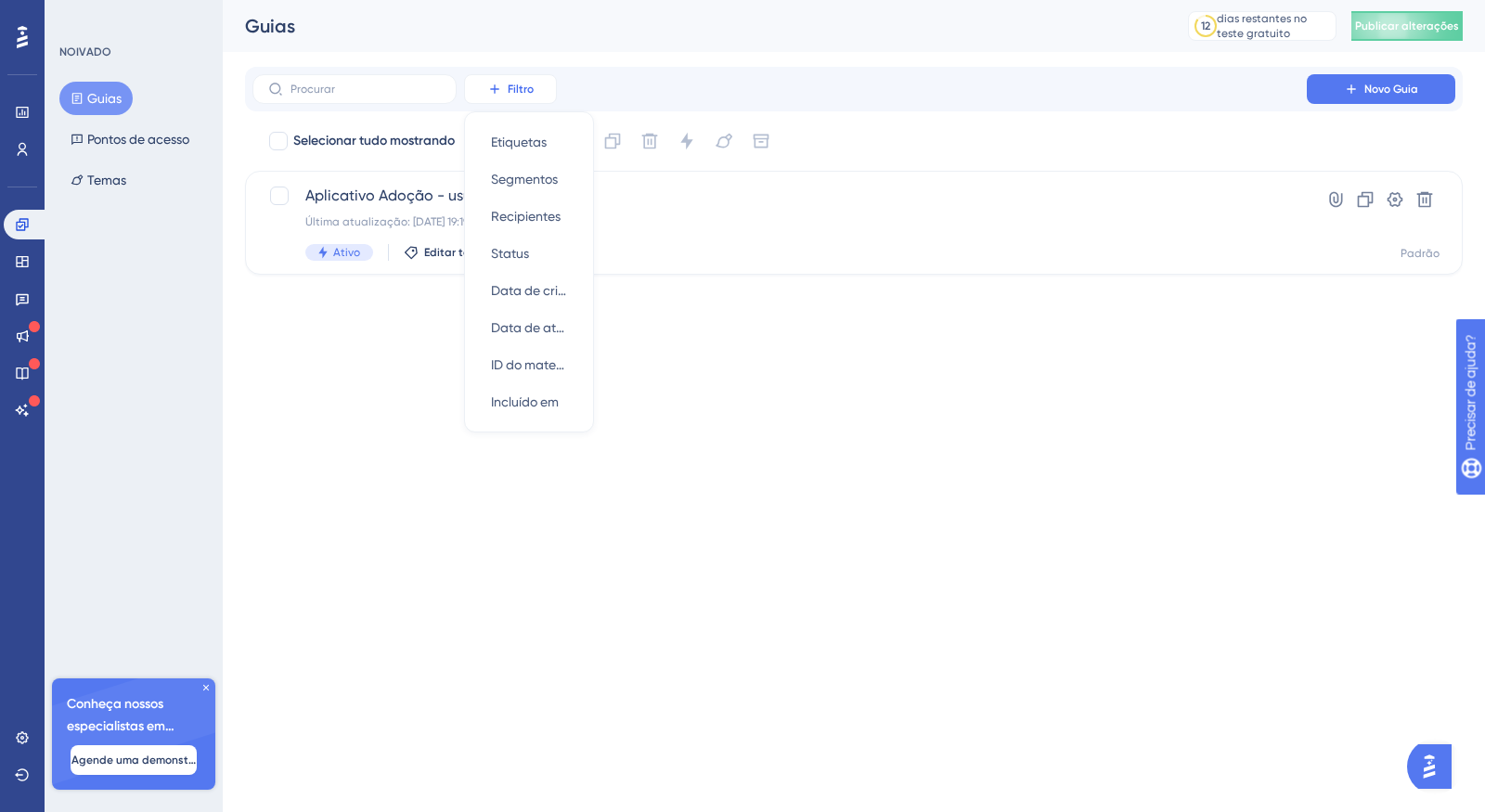 click on "Filtro" at bounding box center [510, 89] 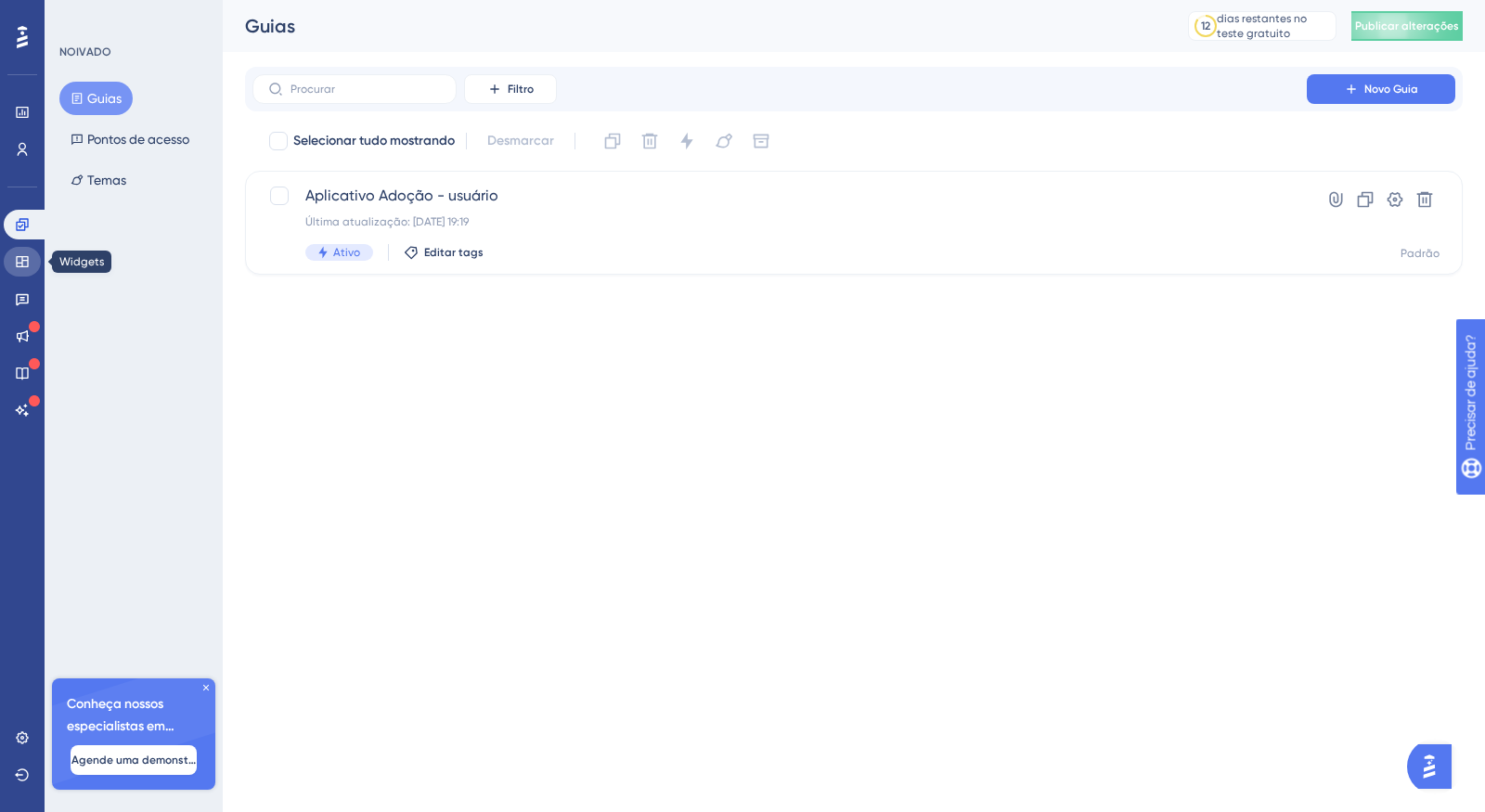 click 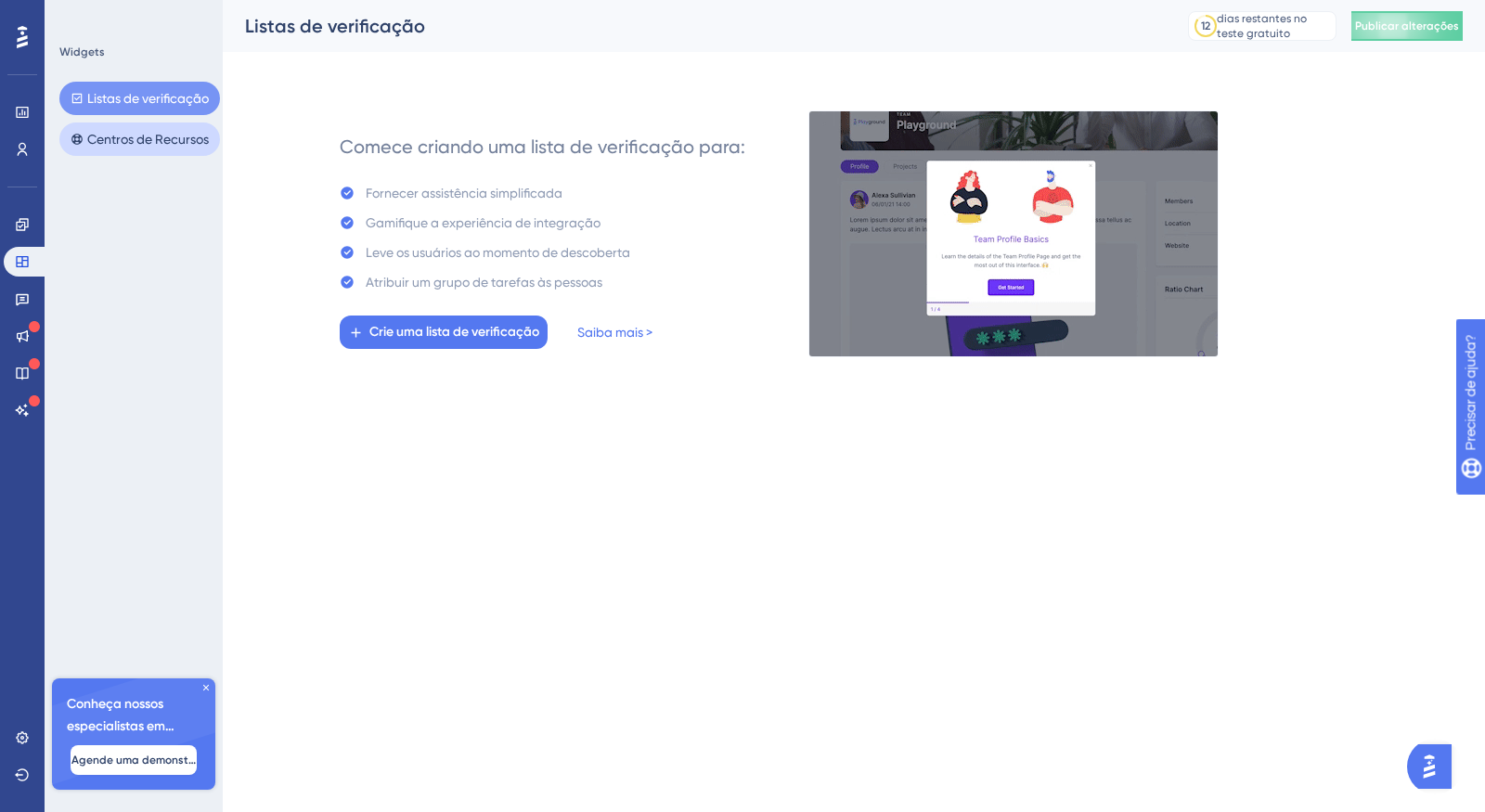 click on "Centros de Recursos" at bounding box center [139, 139] 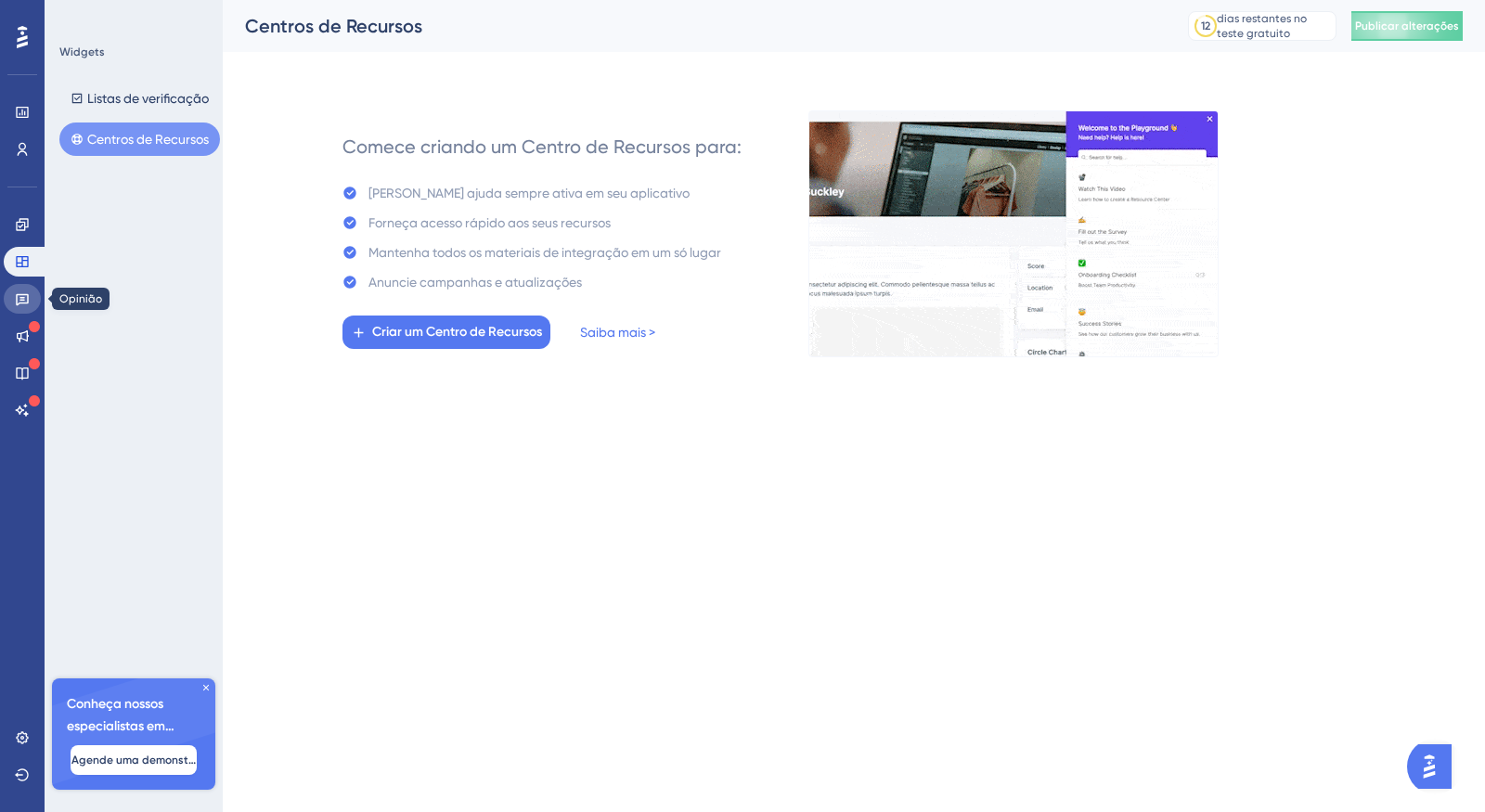 click 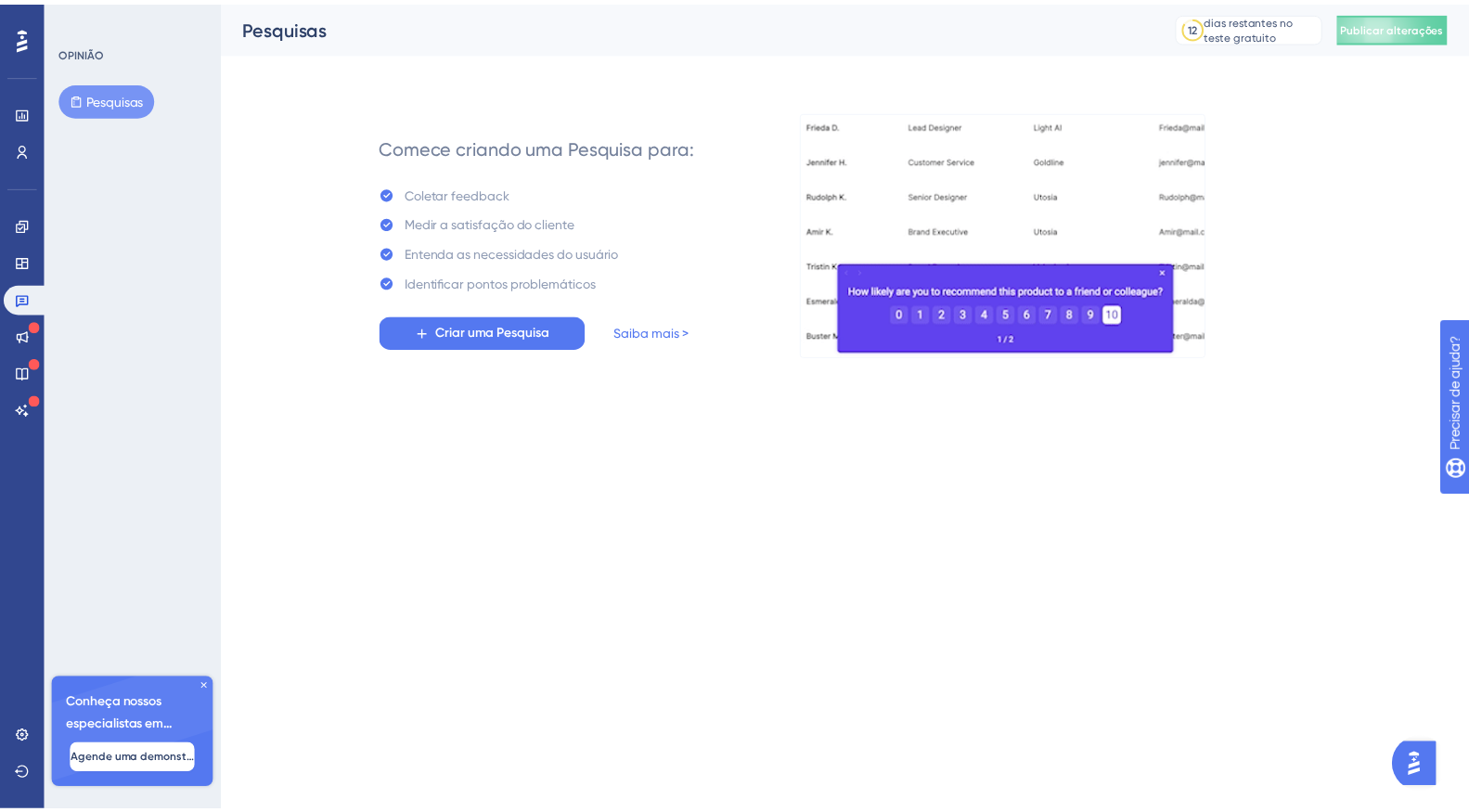 scroll, scrollTop: 0, scrollLeft: 0, axis: both 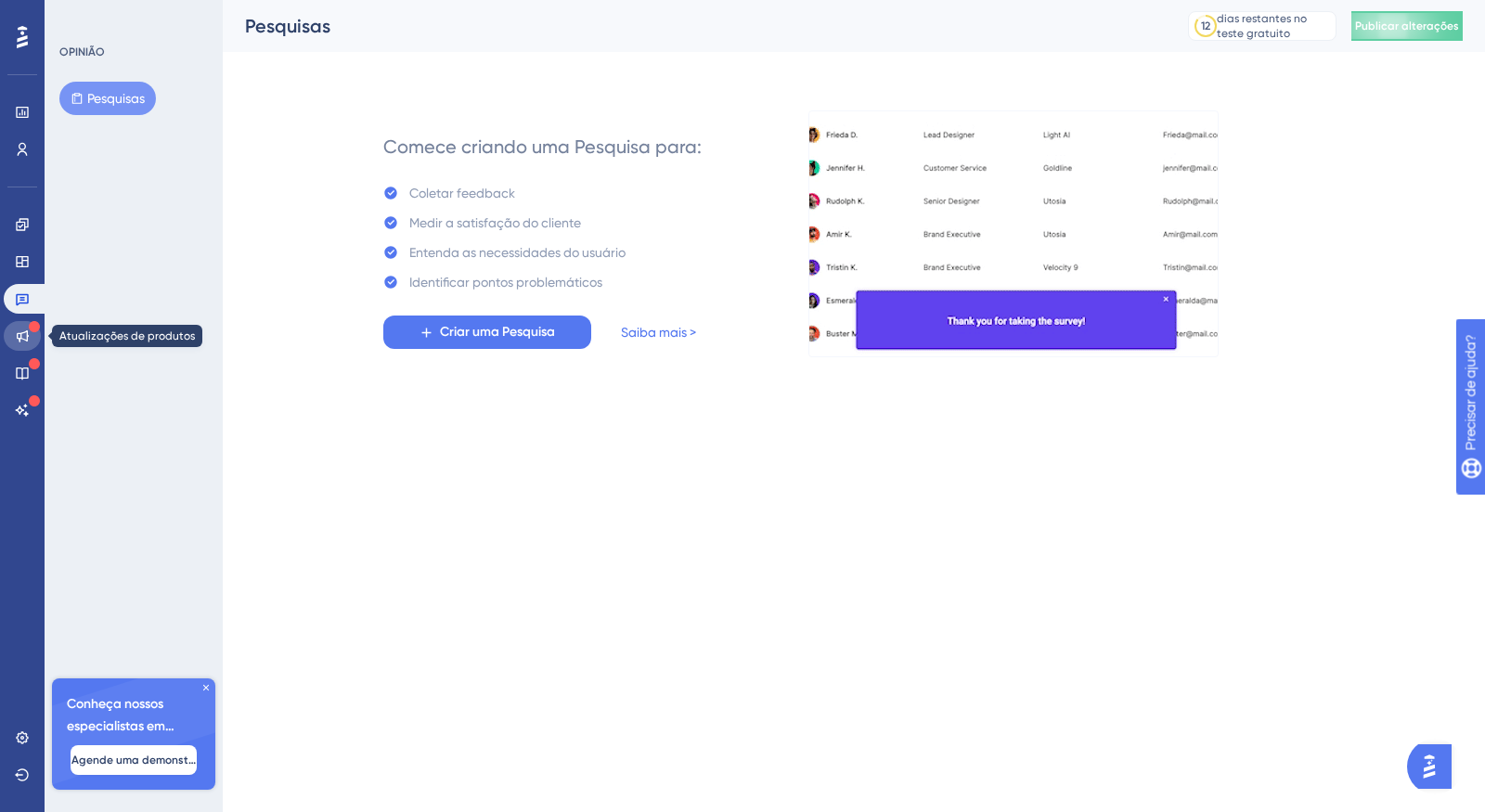 click at bounding box center (22, 336) 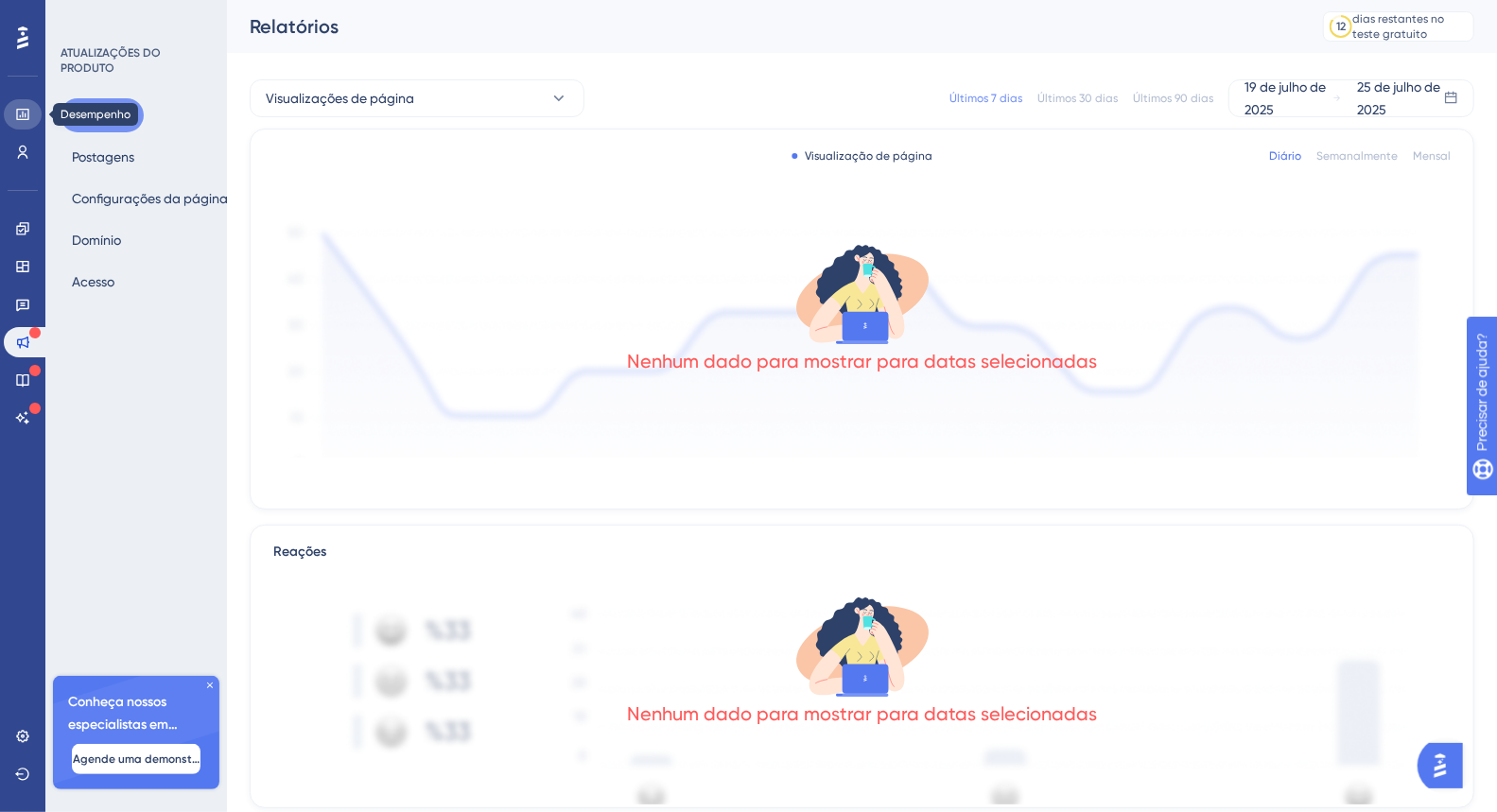 click 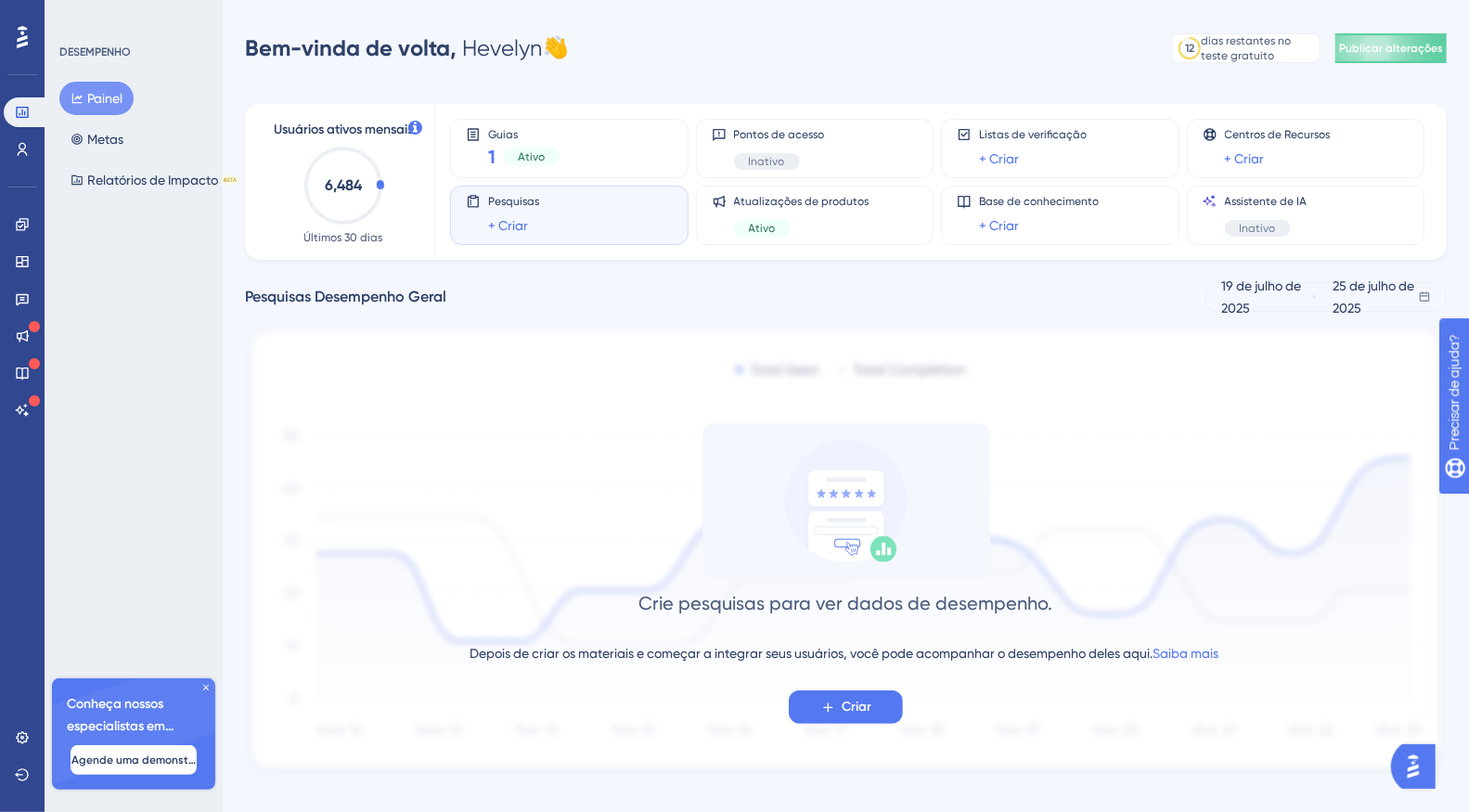 click on "25 de julho de 2025" at bounding box center [1375, 297] 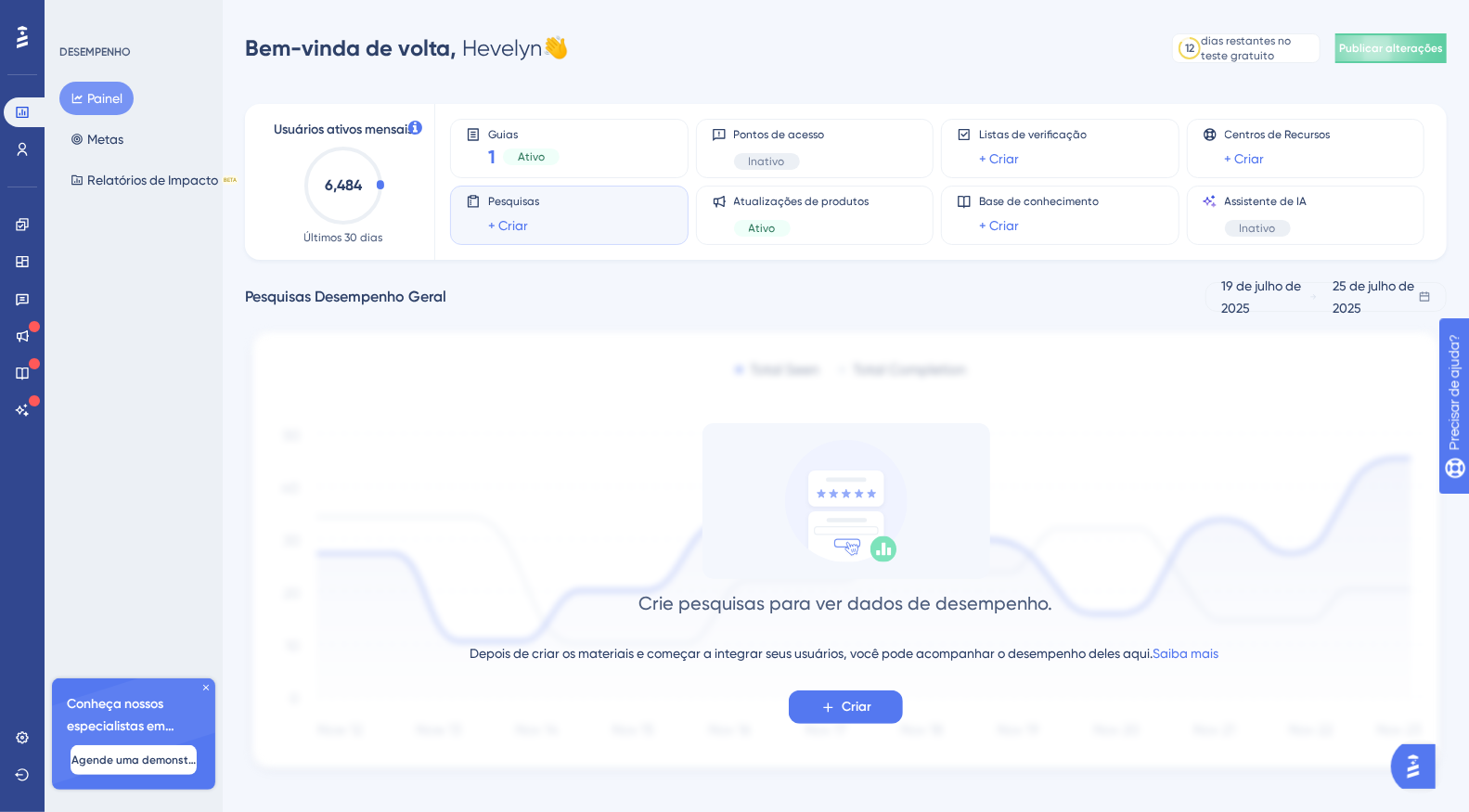 click 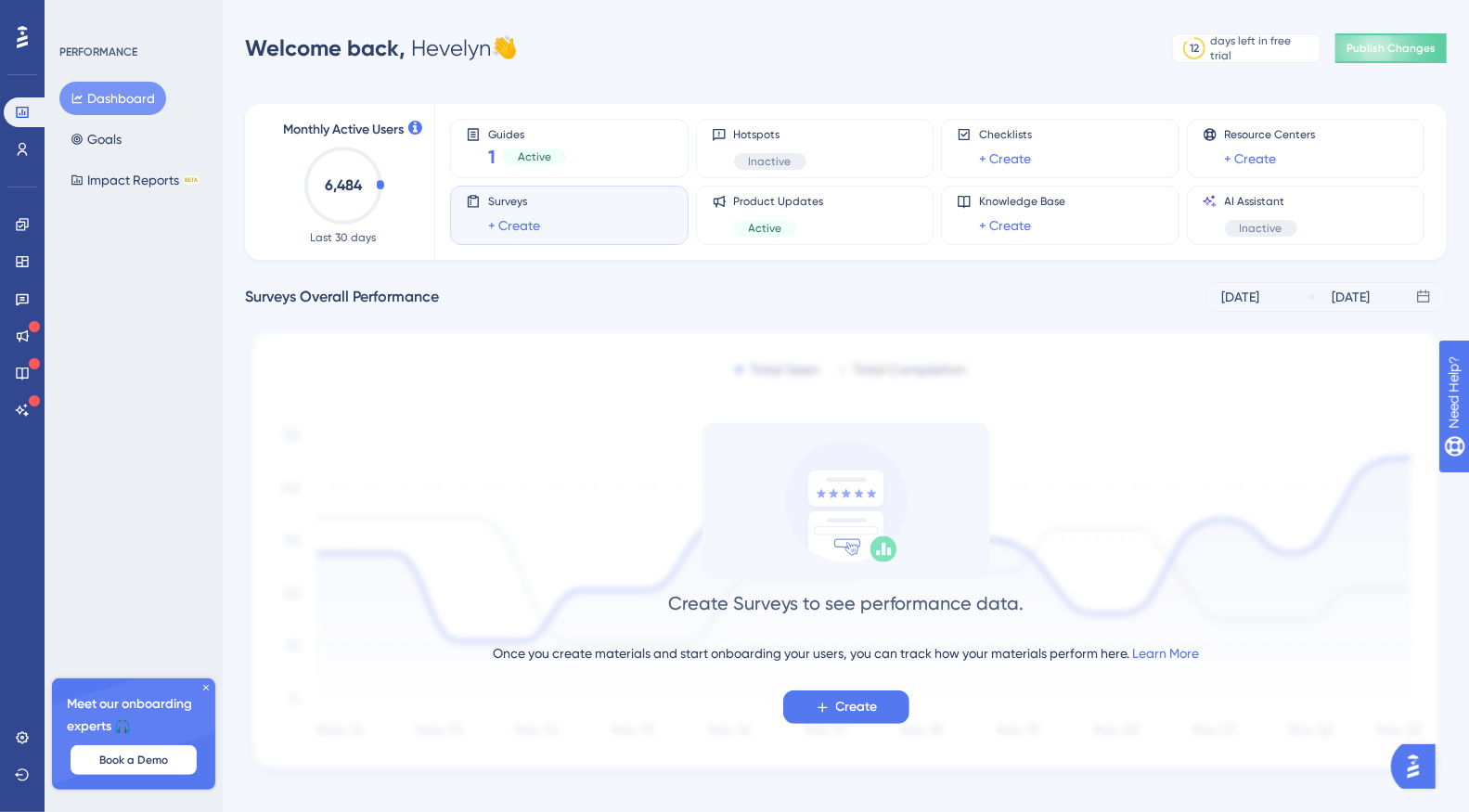 click on "[DATE] [DATE]" at bounding box center (1326, 297) 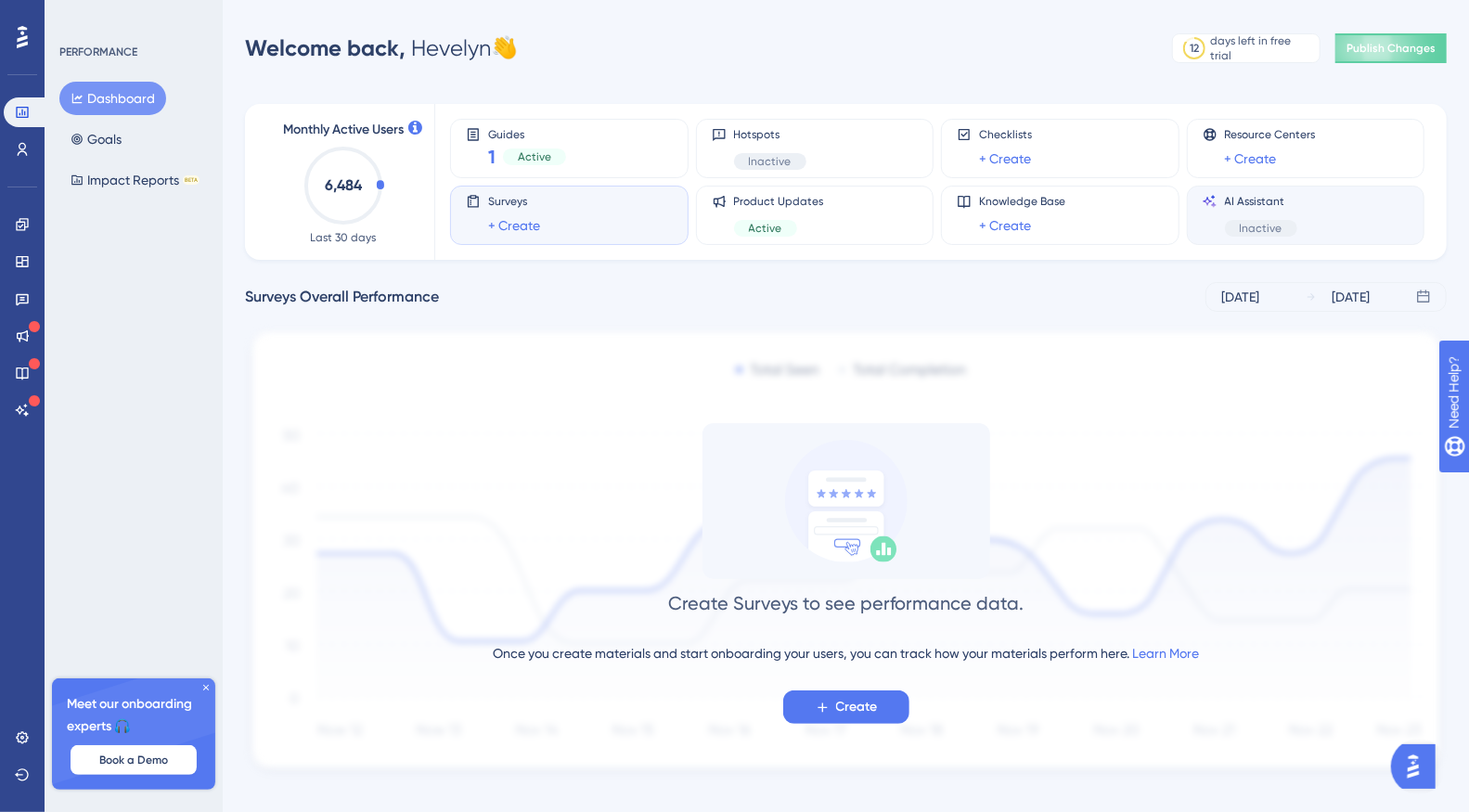 click on "AI Assistant Inactive" at bounding box center [1261, 215] 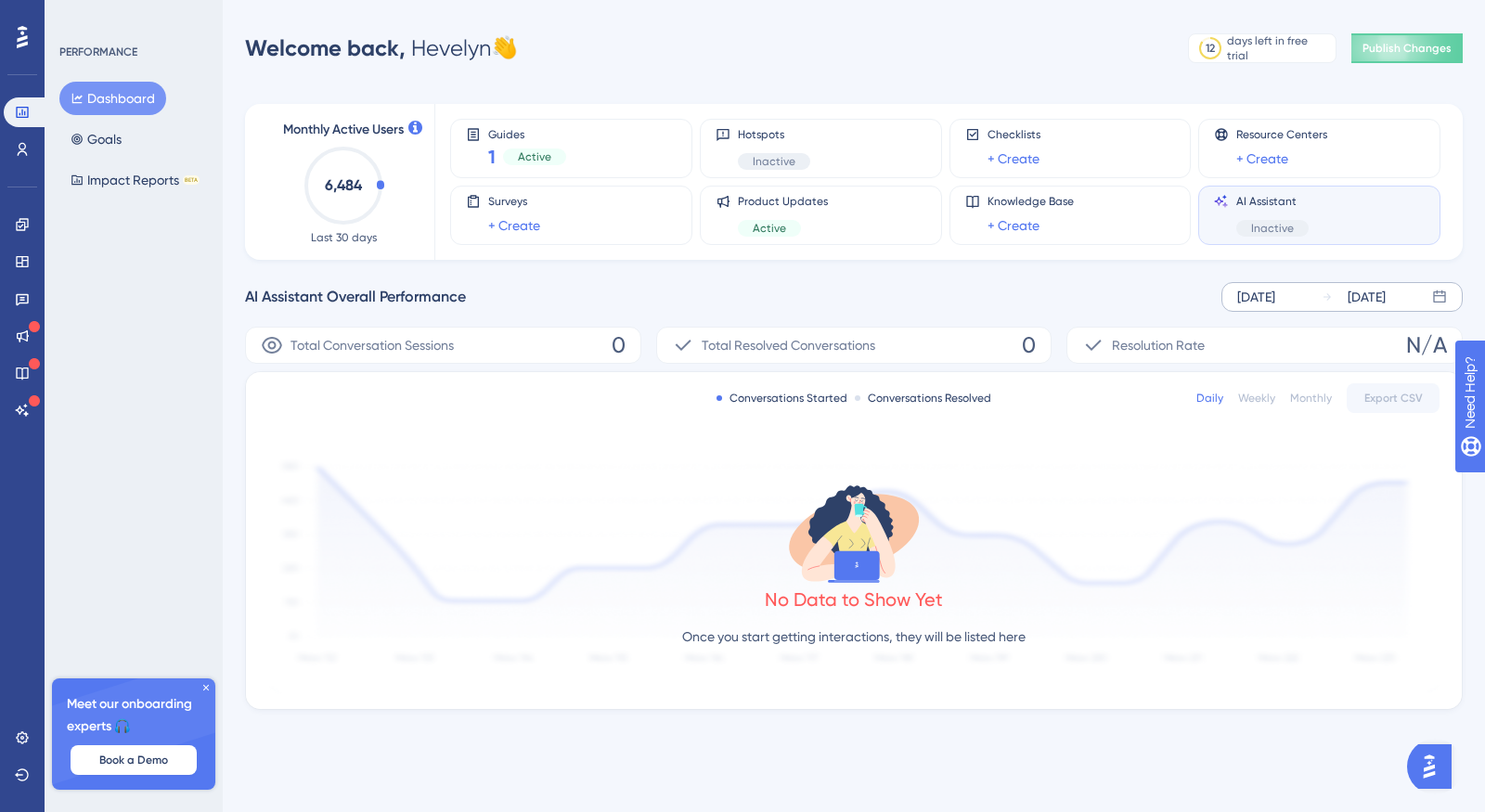 click on "[DATE]" at bounding box center [1366, 297] 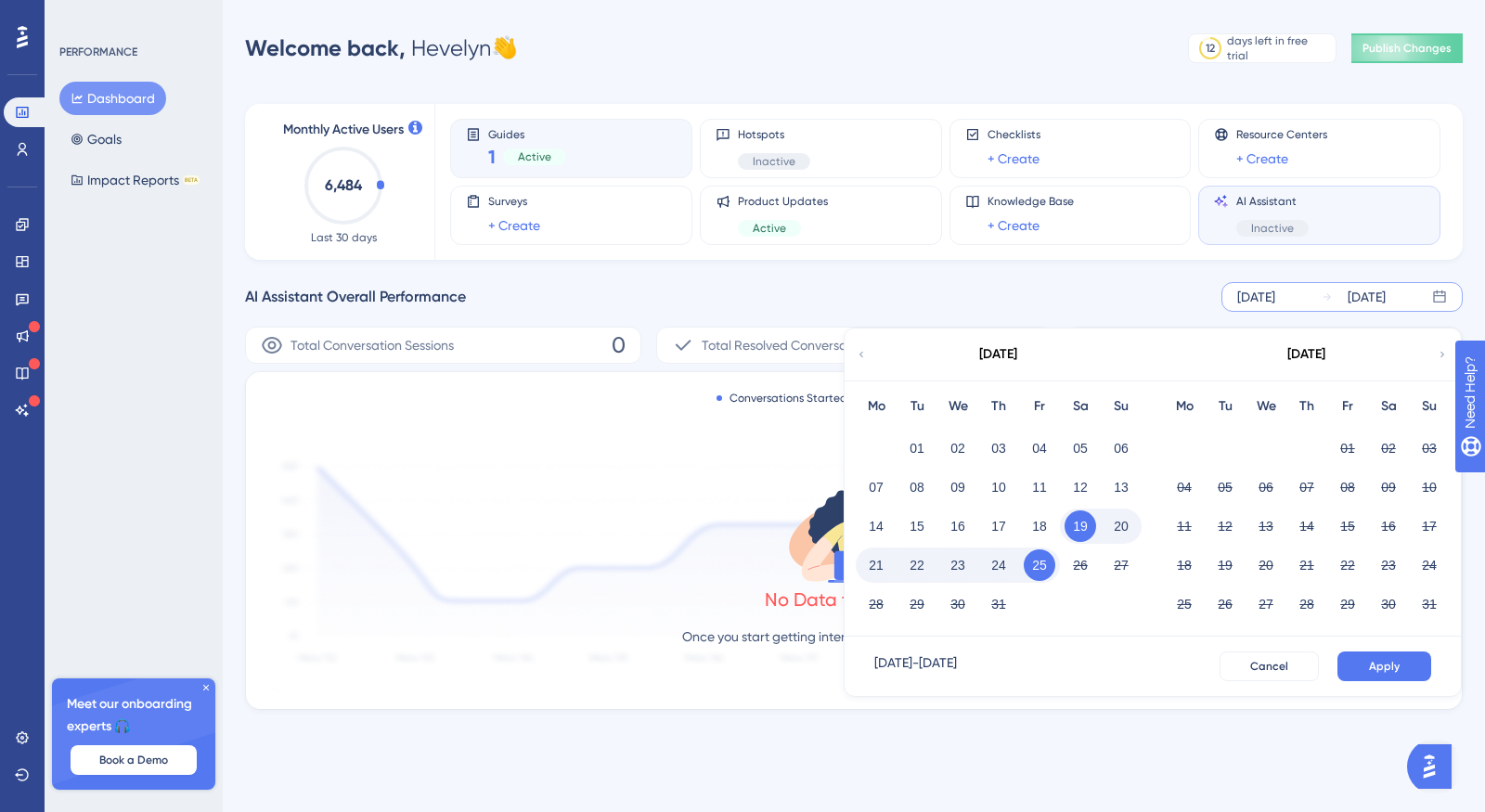 click on "Guides 1 Active" at bounding box center [571, 148] 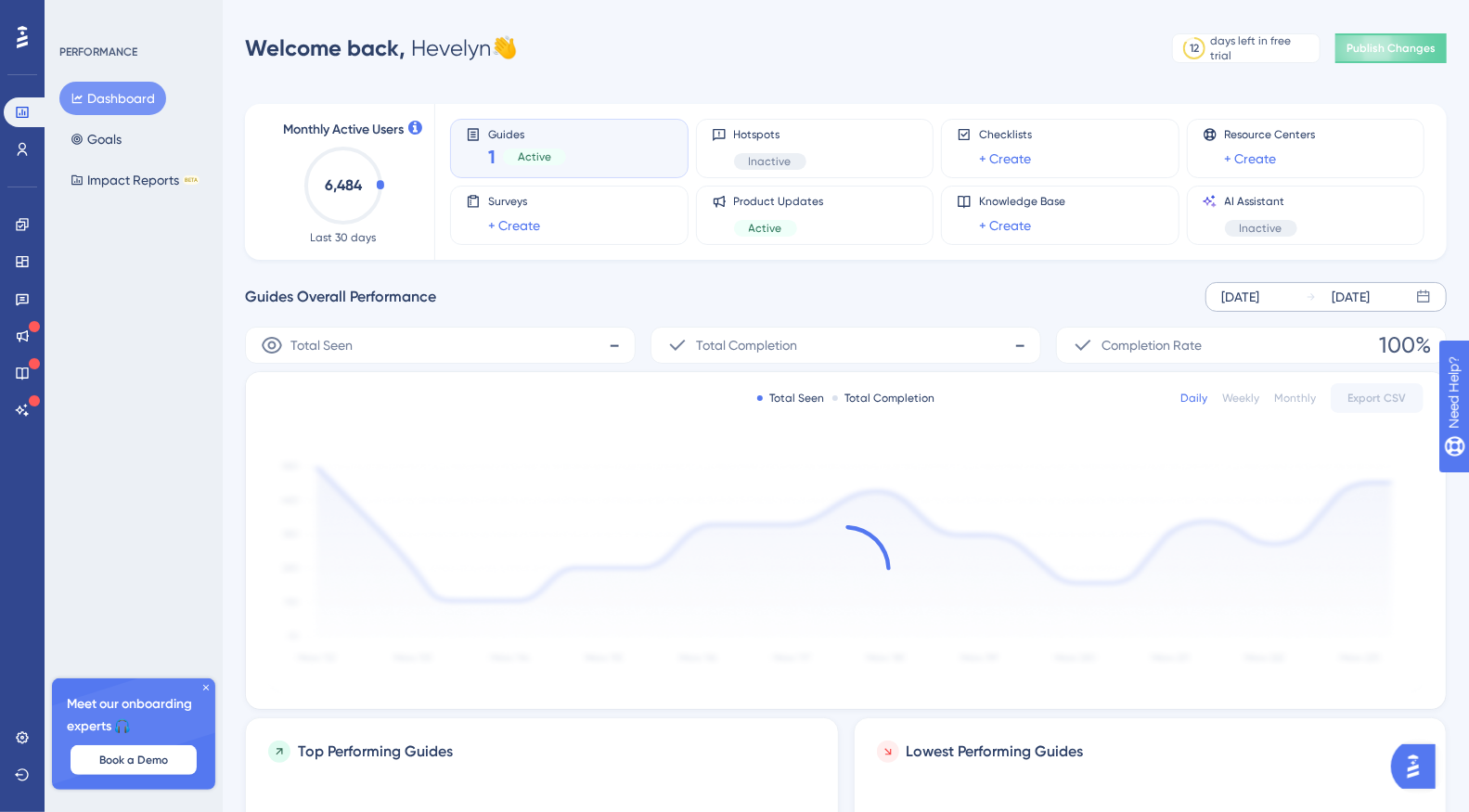 click on "[DATE]" at bounding box center [1350, 297] 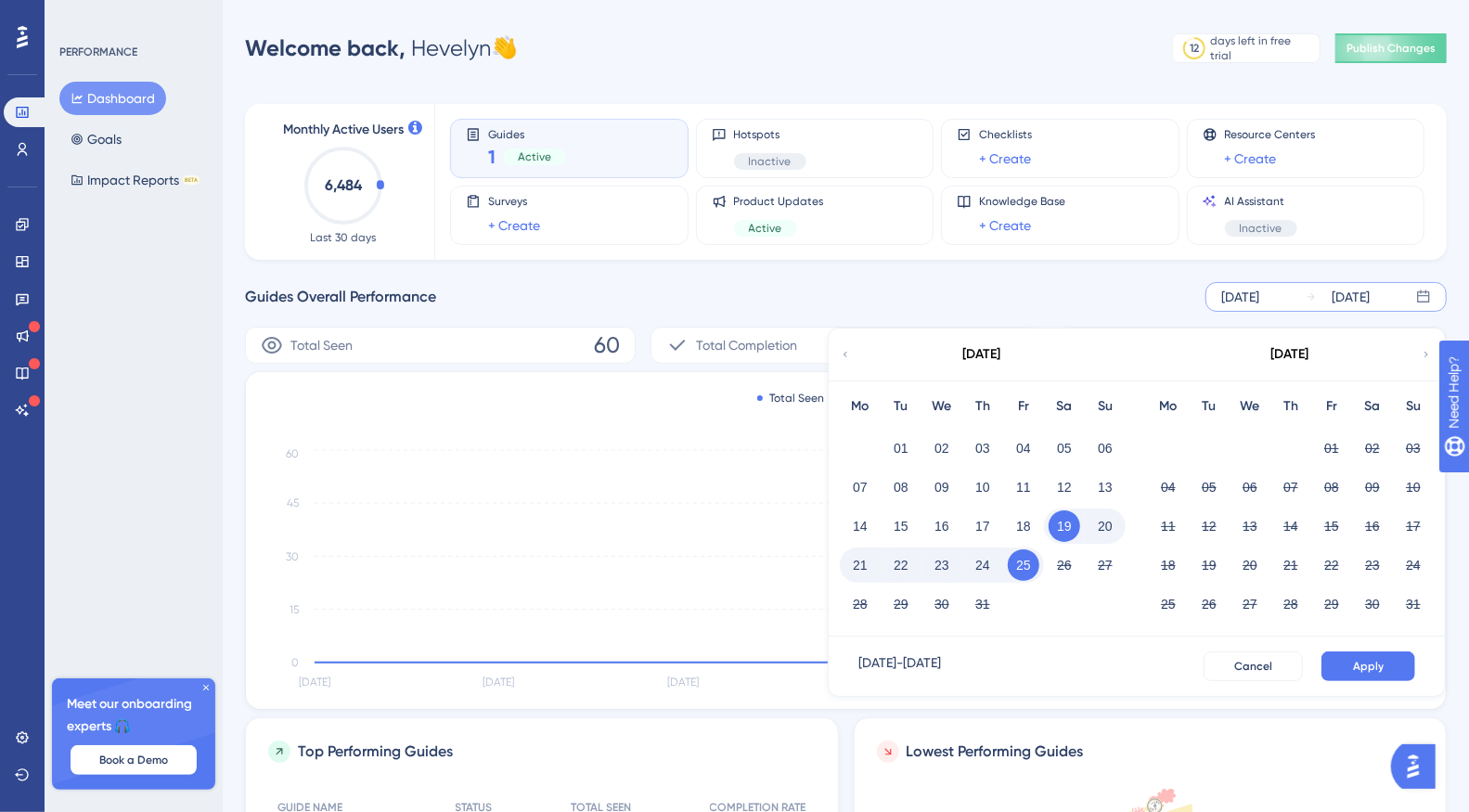 click on "Guides Overall Performance [DATE] [DATE] [DATE] Mo Tu We Th Fr Sa Su 01 02 03 04 05 06 07 08 09 10 11 12 13 14 15 16 17 18 19 20 21 22 23 24 25 26 27 28 29 30 [DATE] Tu We Th Fr Sa Su 01 02 03 04 05 06 07 08 09 10 11 12 13 14 15 16 17 18 19 20 21 22 23 24 25 26 27 28 29 30 31 [DATE]  -  [DATE] Cancel Apply" at bounding box center (845, 297) 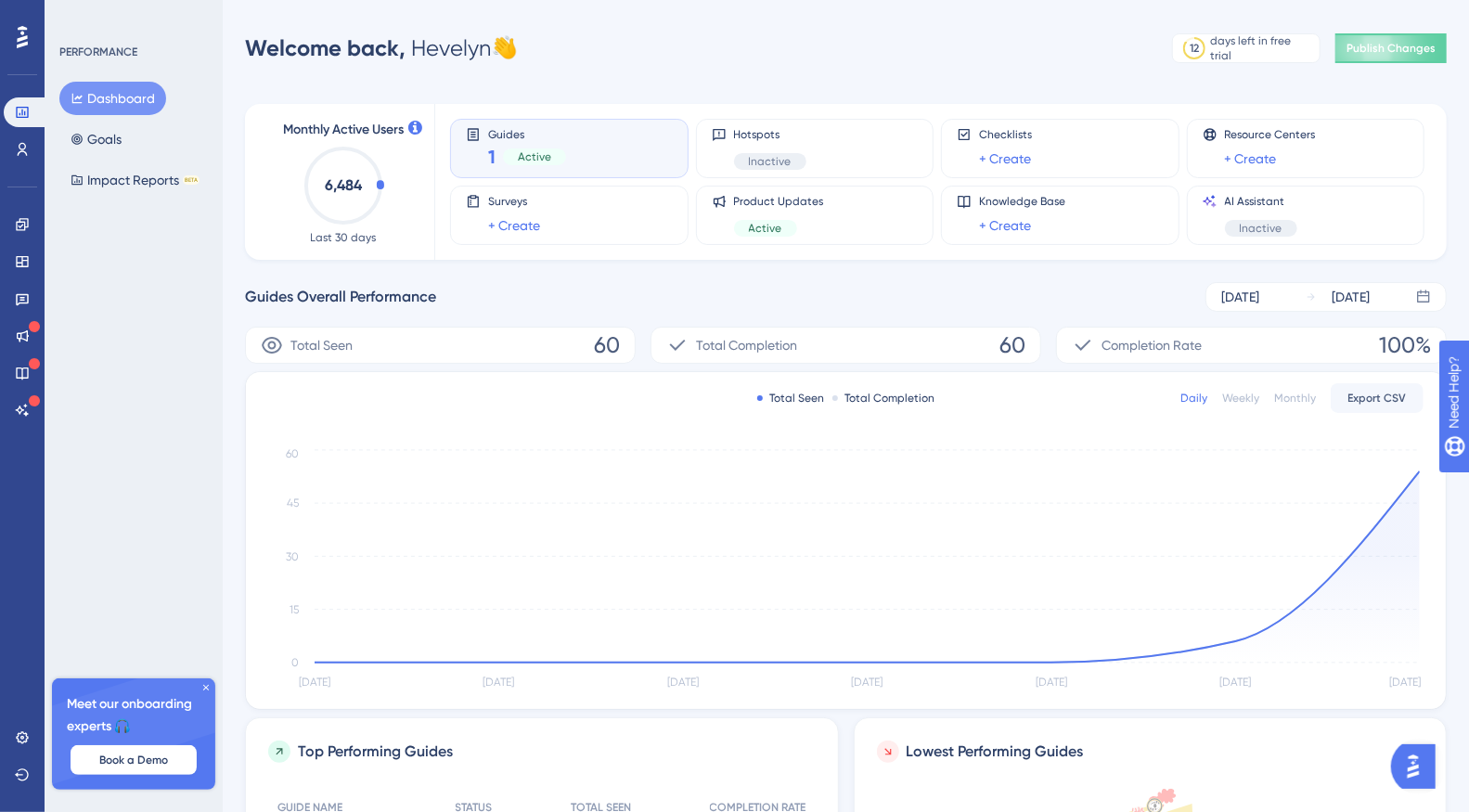 drag, startPoint x: 331, startPoint y: 166, endPoint x: 351, endPoint y: 162, distance: 20.396078 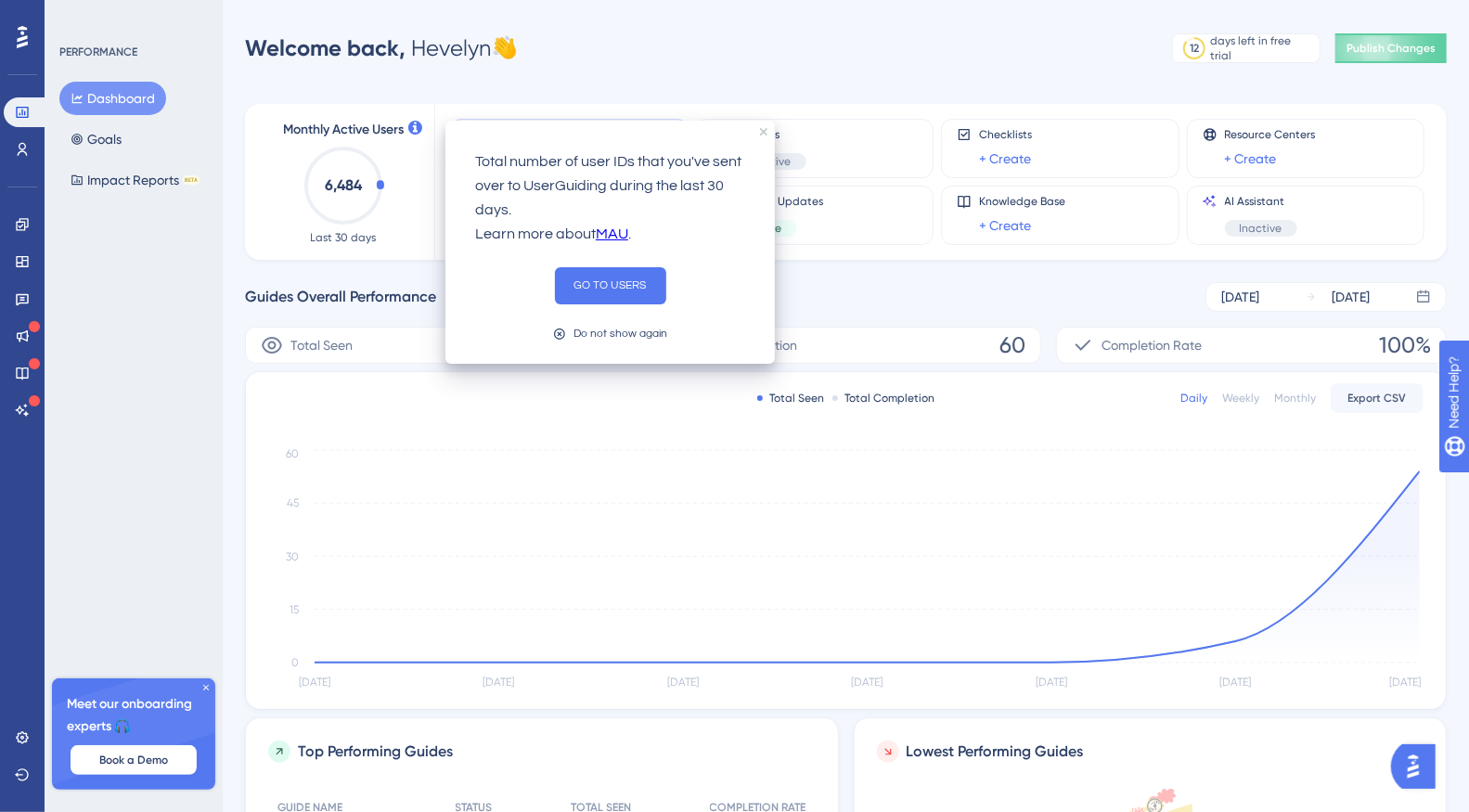 click 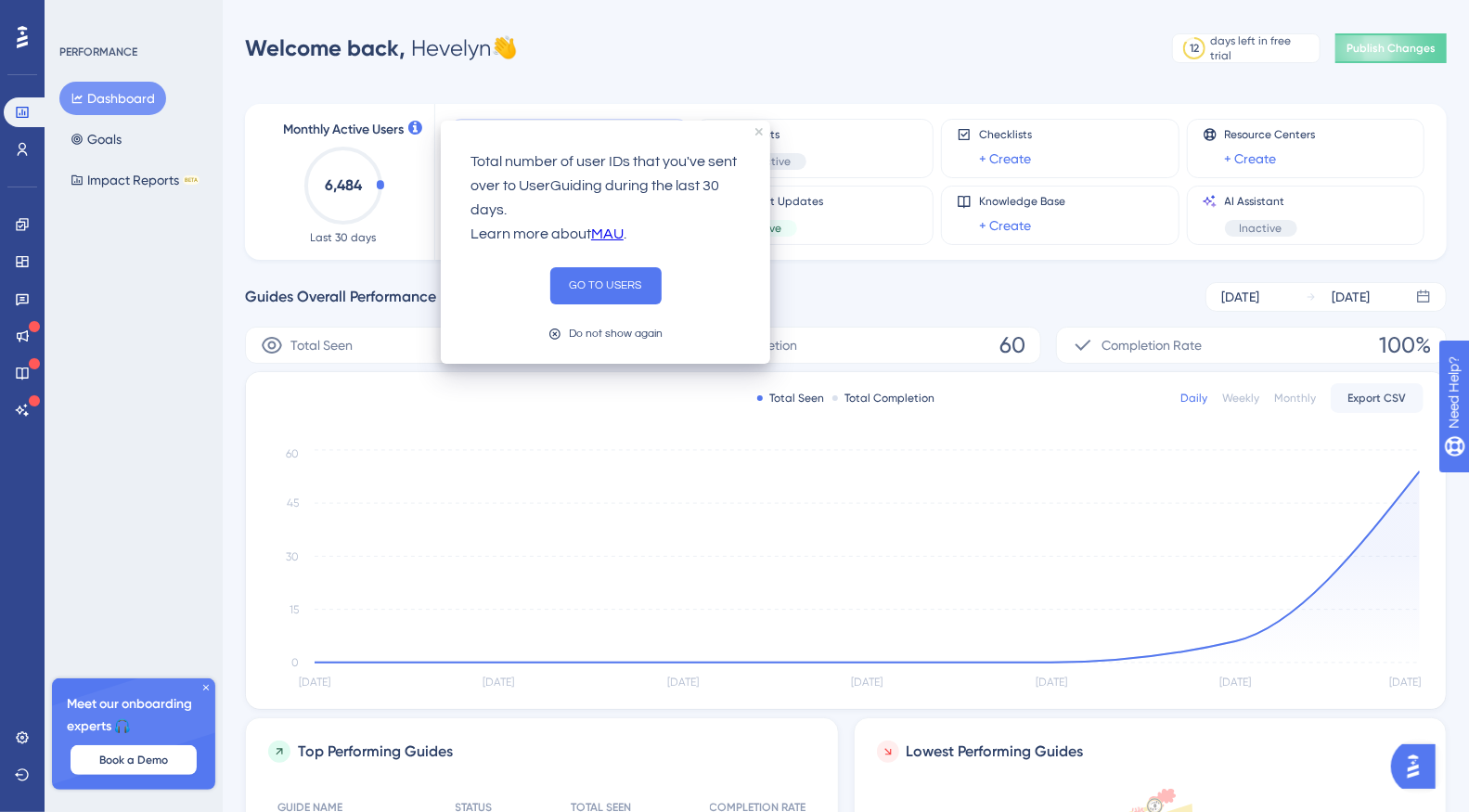 click on "Guides Overall Performance [DATE] [DATE] Total Seen 60 Total Completion 60 Completion Rate 100% Total Seen Total Completion Daily Weekly Monthly Export CSV [DATE] [DATE] [DATE] [DATE] [DATE] [DATE] [DATE] 0 15 30 45 60 Top Performing Guides GUIDE NAME STATUS TOTAL SEEN COMPLETION RATE Adoção app - user Adoção app - user Active 60 60 100% 100% Lowest Performing Guides There is no performance data for your Guides." at bounding box center [845, 649] 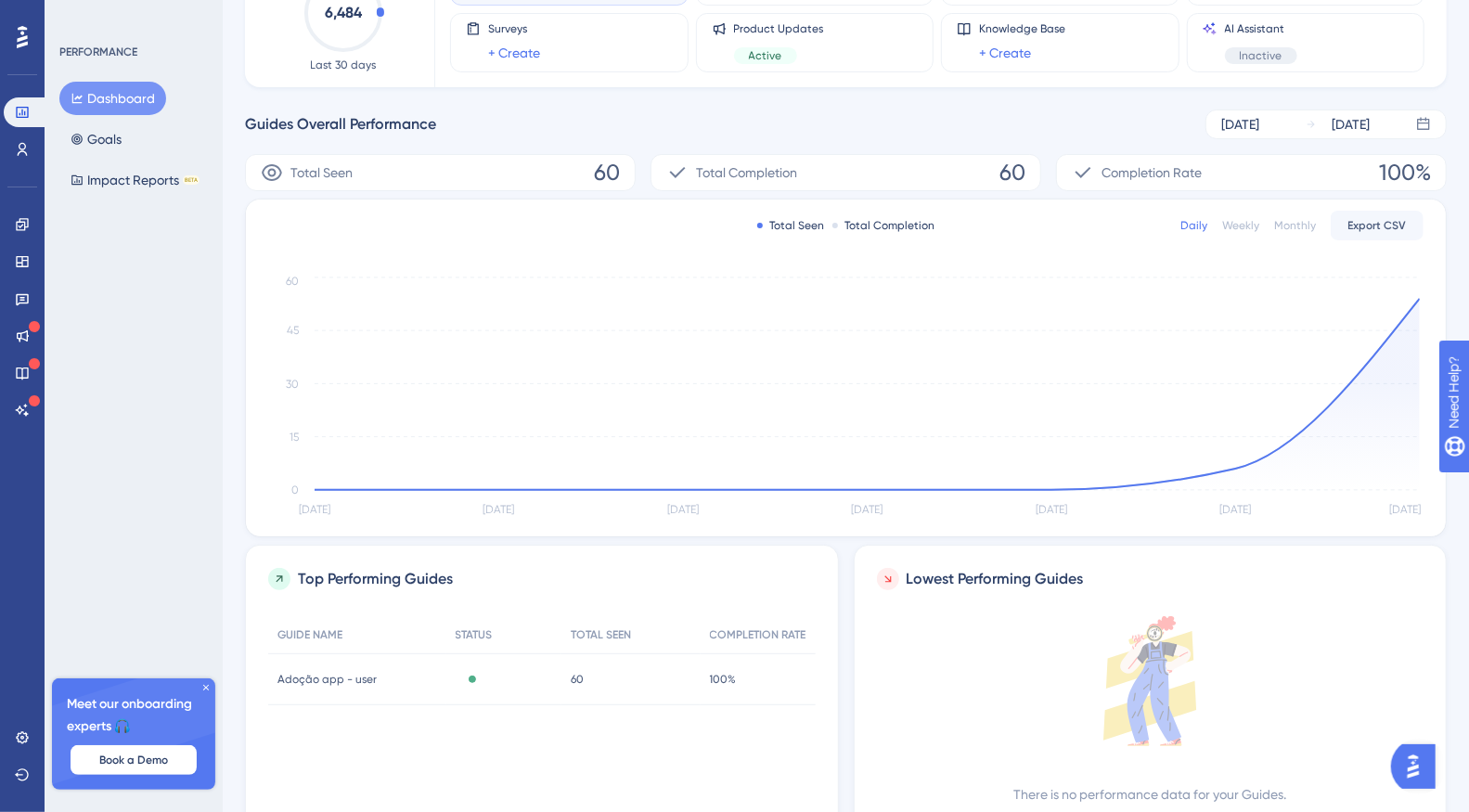 scroll, scrollTop: 0, scrollLeft: 0, axis: both 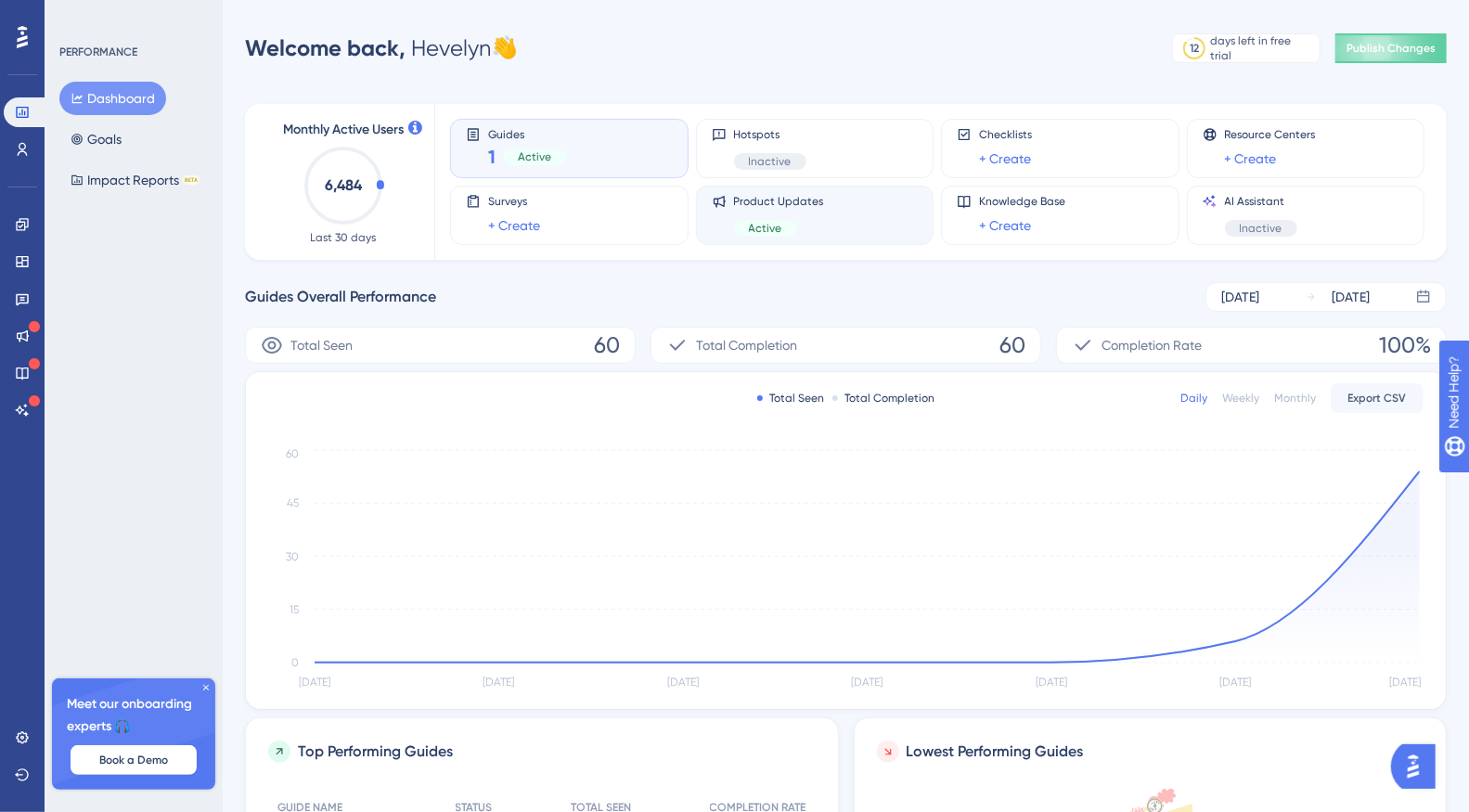click on "Product Updates Active" at bounding box center (815, 215) 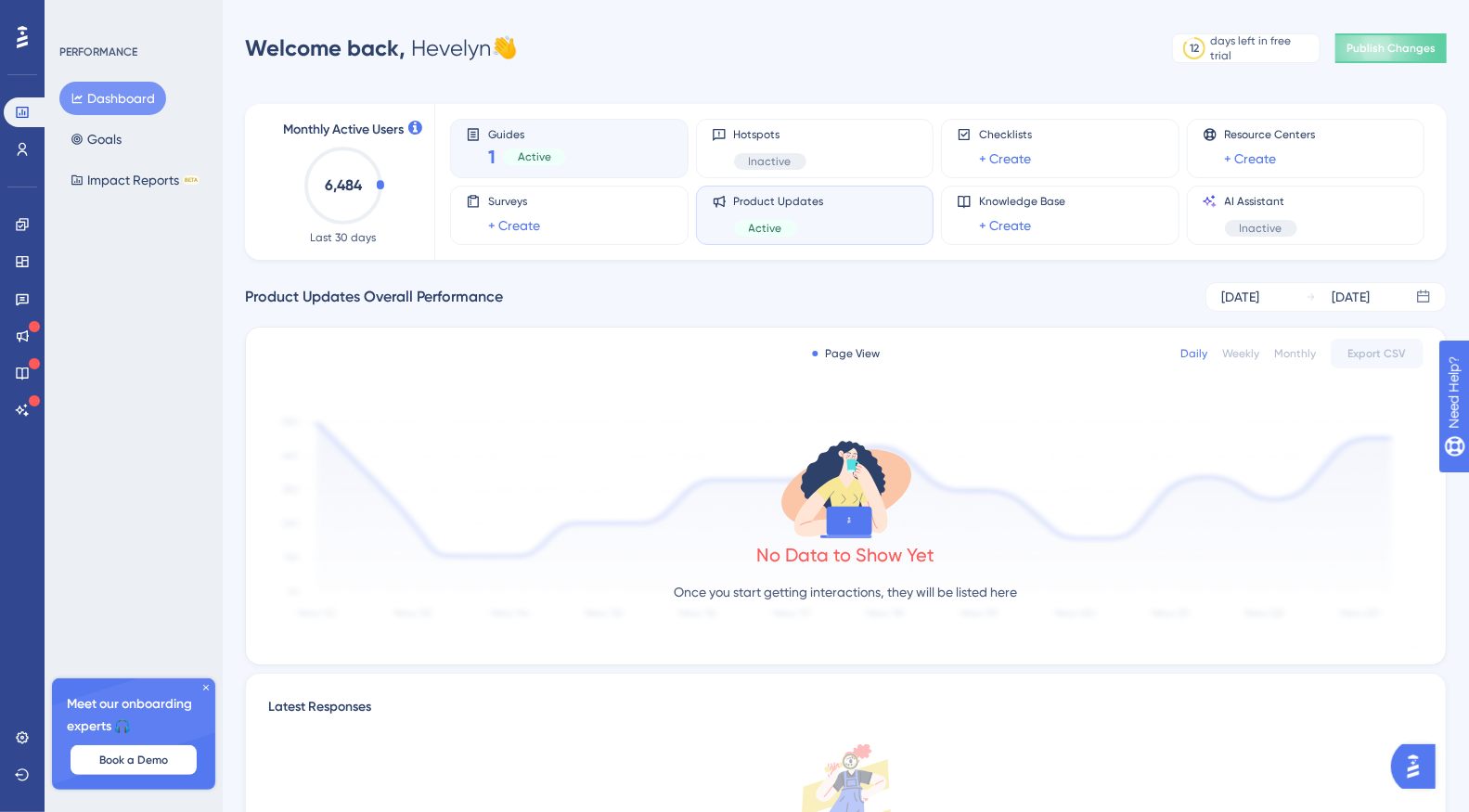 click on "Active" at bounding box center (535, 157) 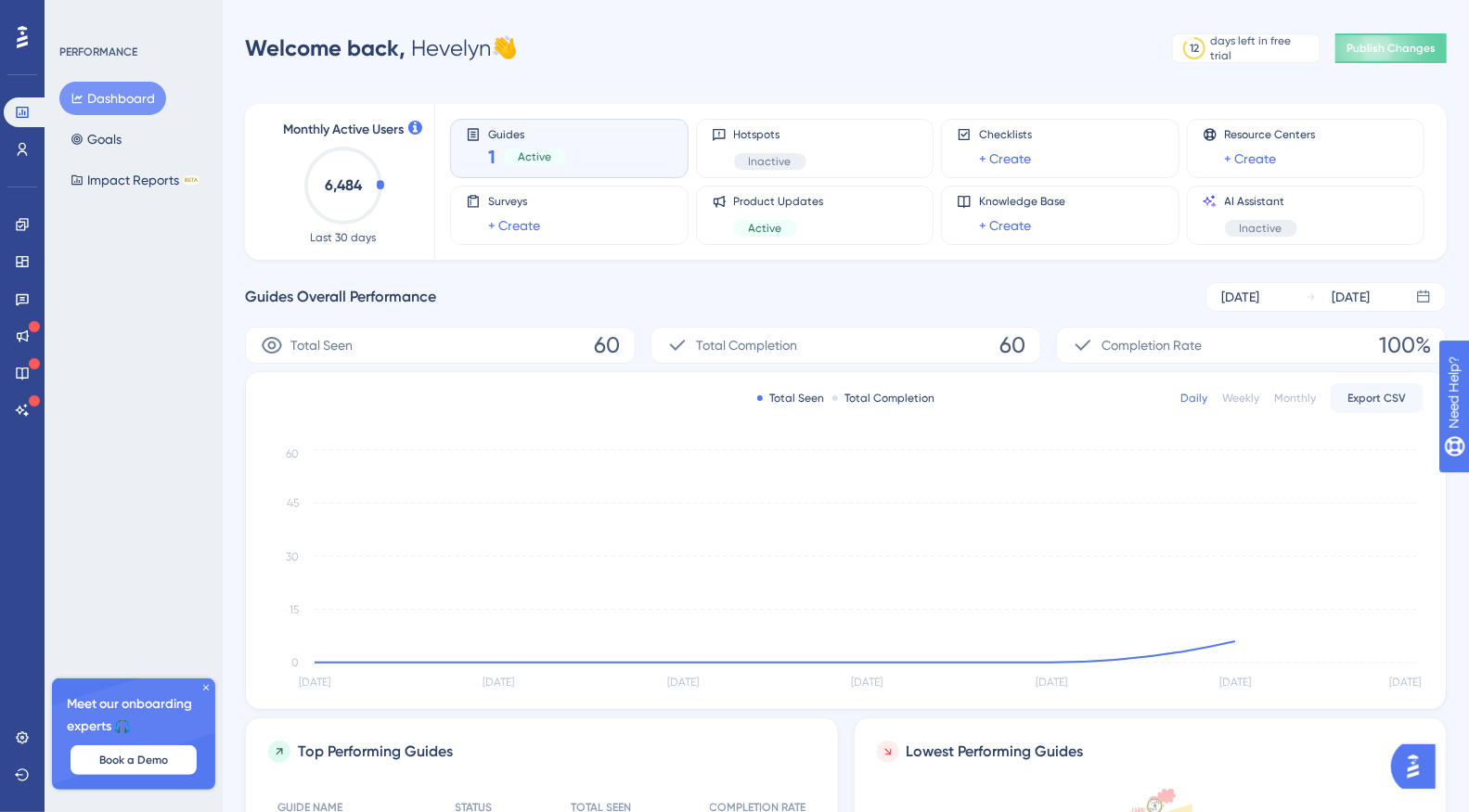 click on "Completion Rate" at bounding box center [1152, 345] 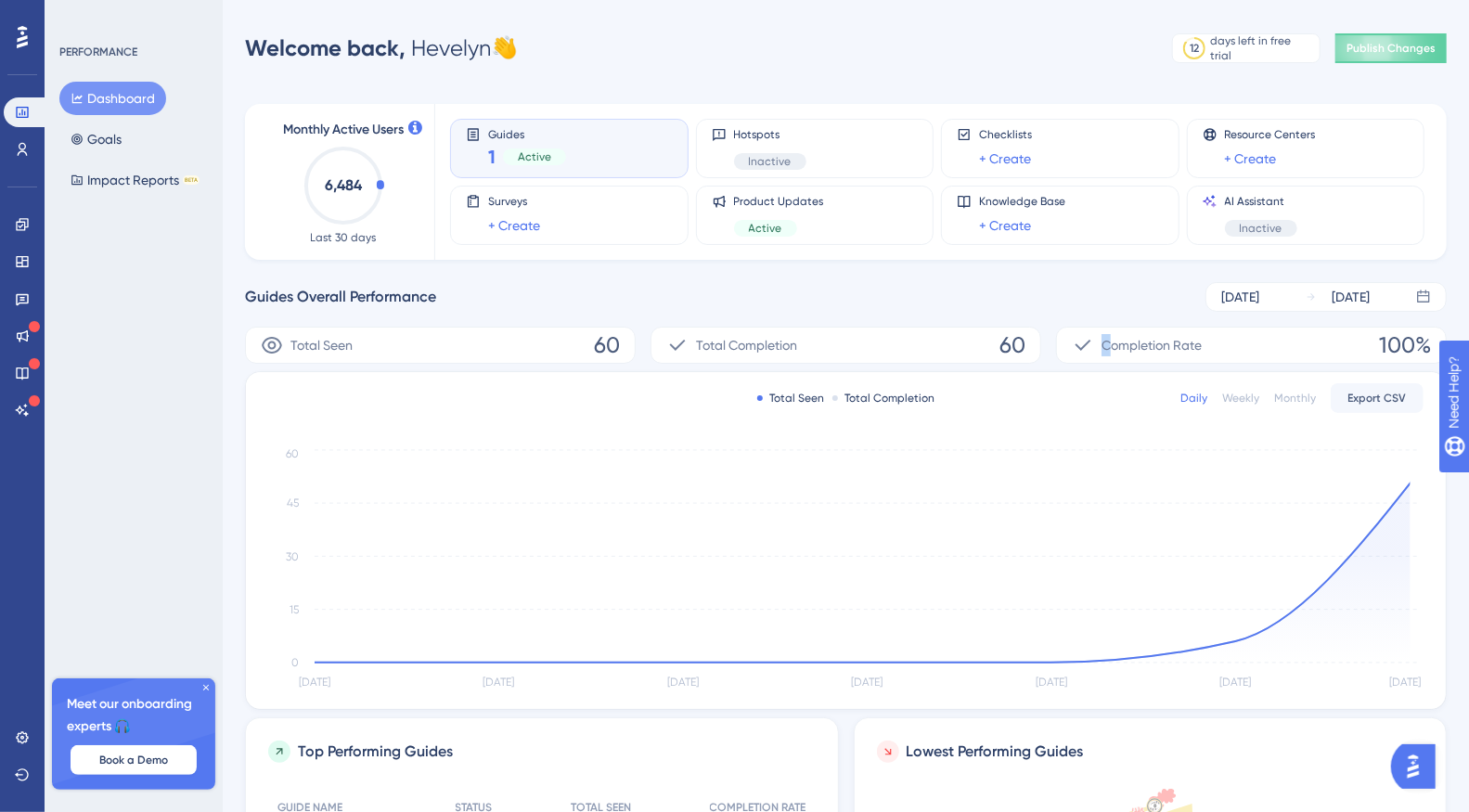 drag, startPoint x: 1106, startPoint y: 339, endPoint x: 811, endPoint y: 298, distance: 297.8355 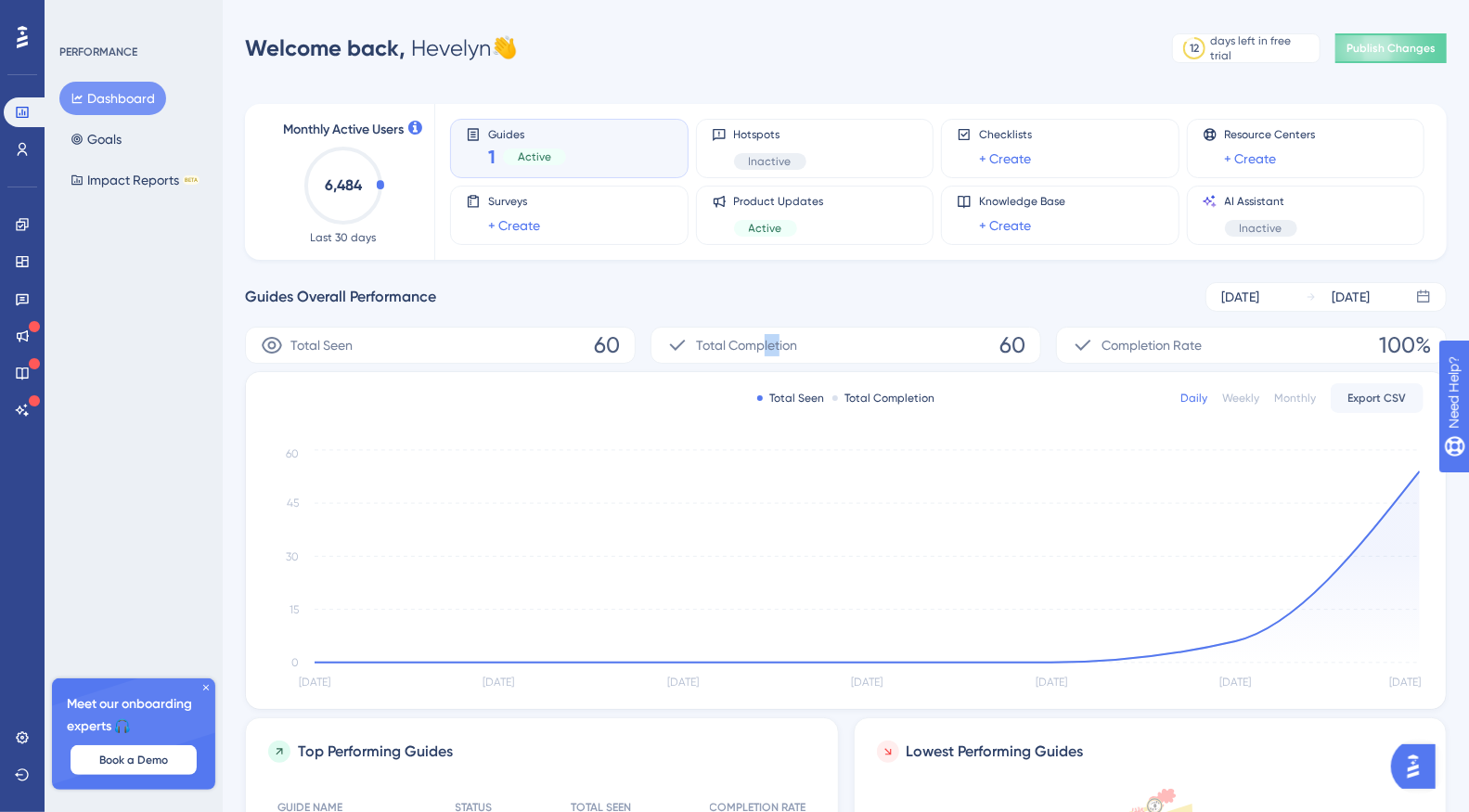 drag, startPoint x: 777, startPoint y: 340, endPoint x: 762, endPoint y: 342, distance: 15.13275 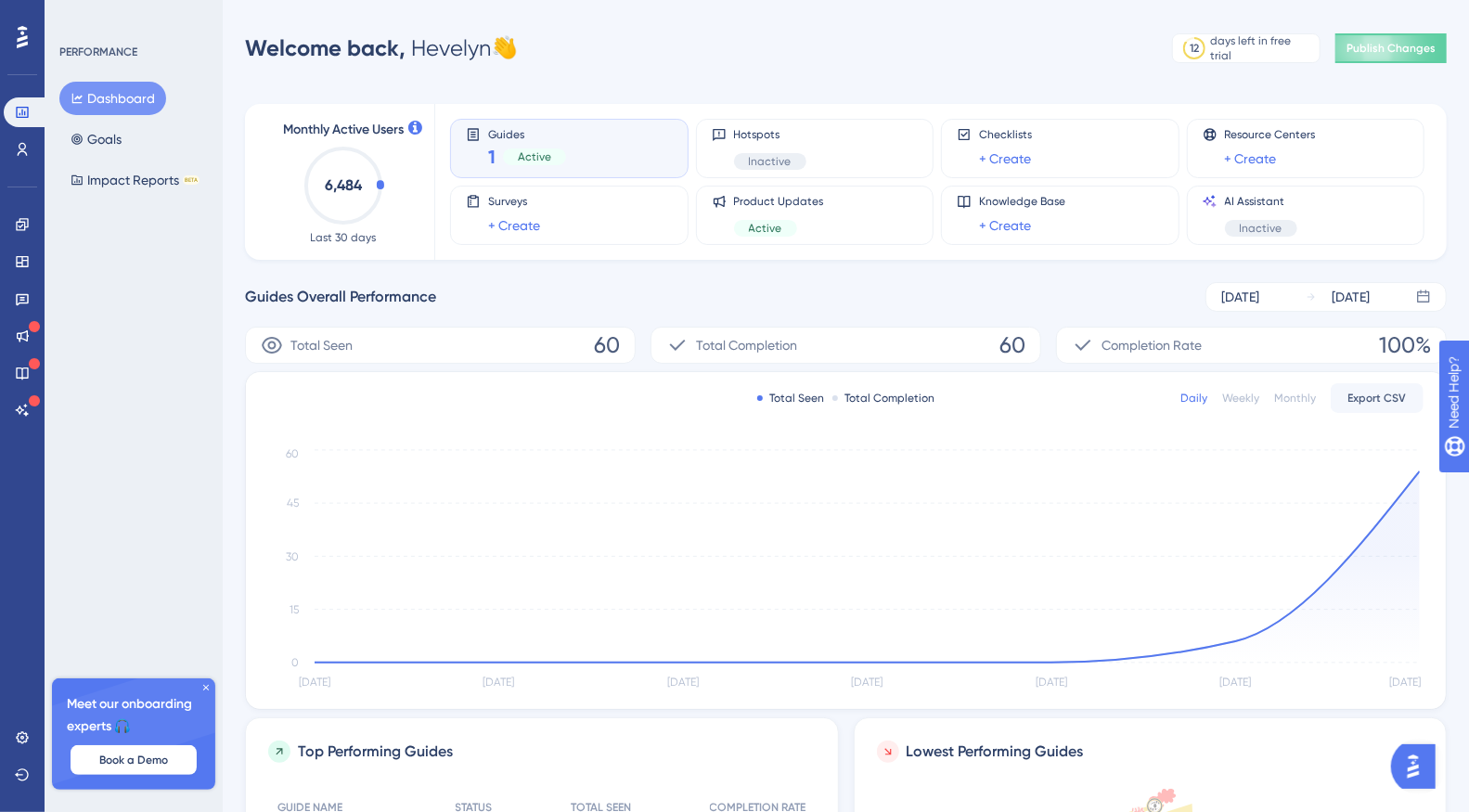 click on "Total Seen 60" at bounding box center [440, 345] 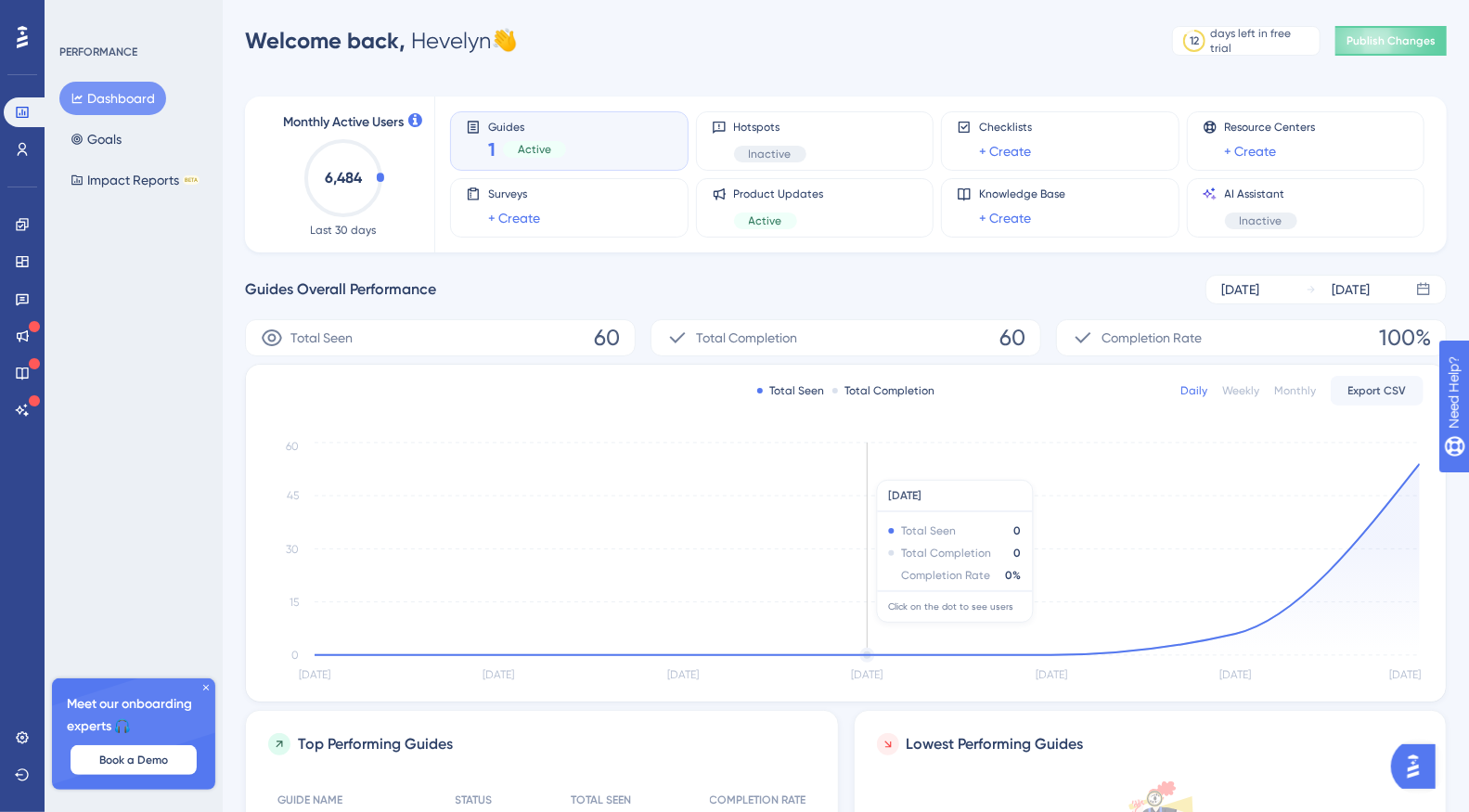 scroll, scrollTop: 7, scrollLeft: 0, axis: vertical 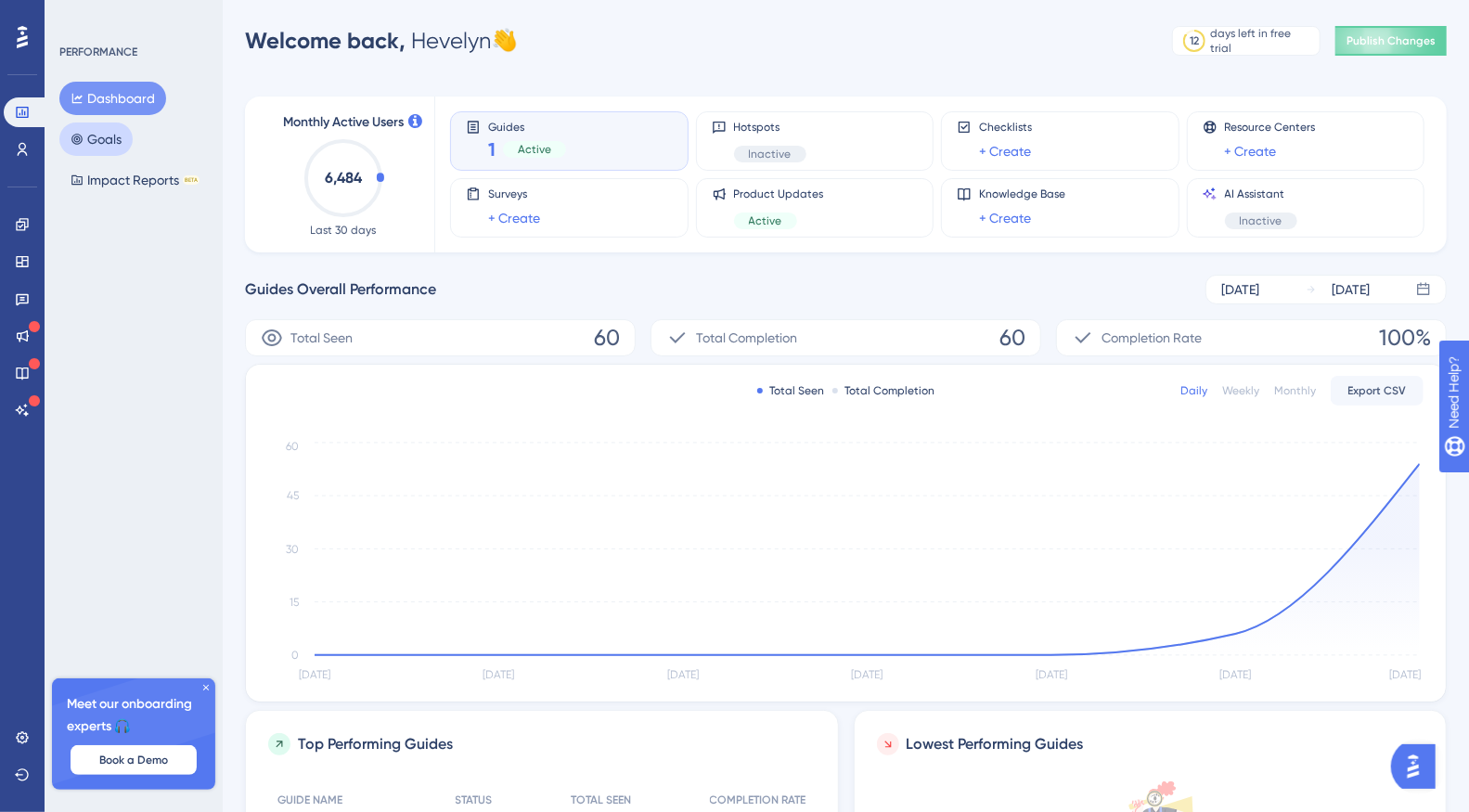 click on "Goals" at bounding box center (96, 139) 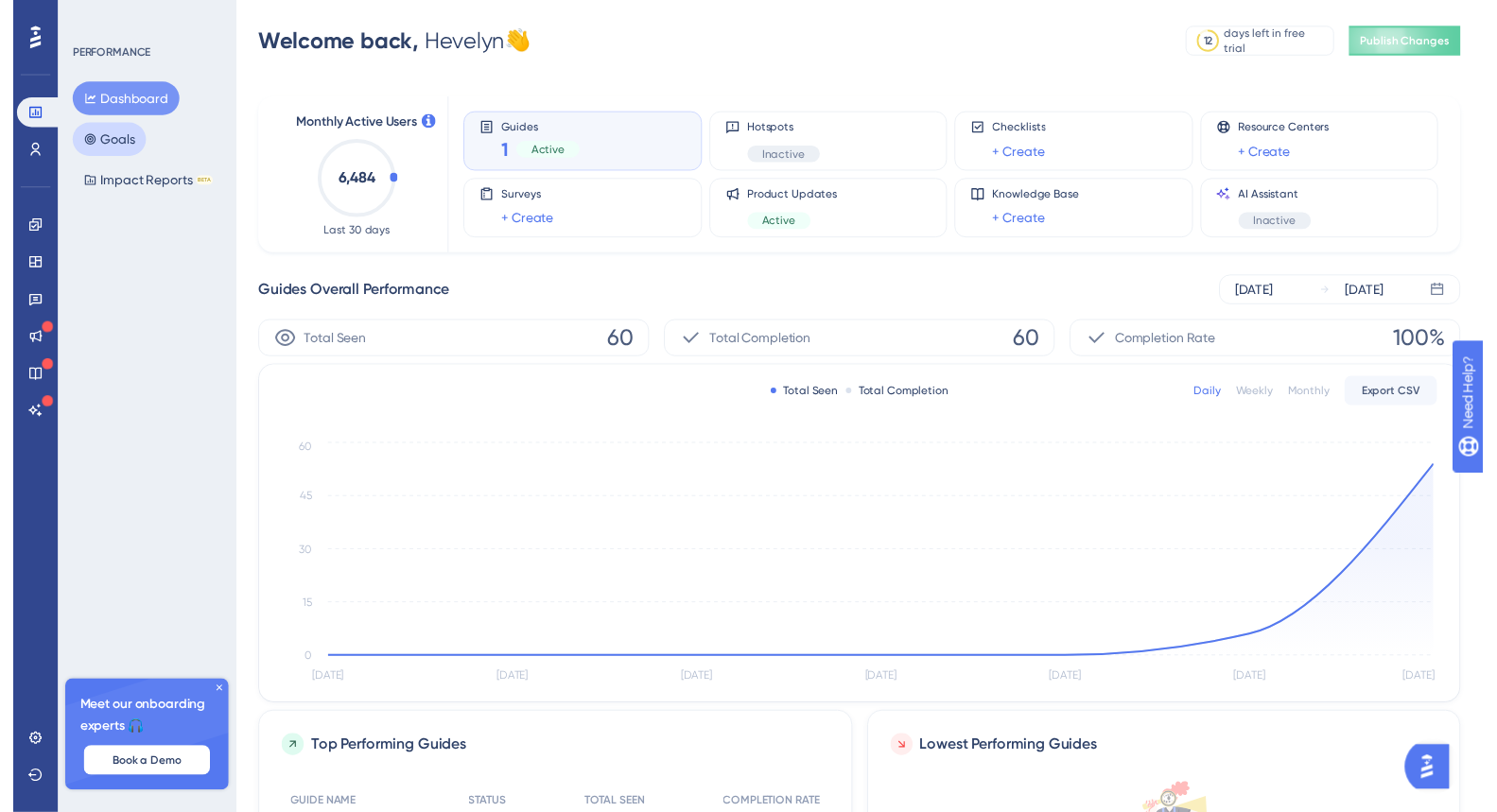 scroll, scrollTop: 0, scrollLeft: 0, axis: both 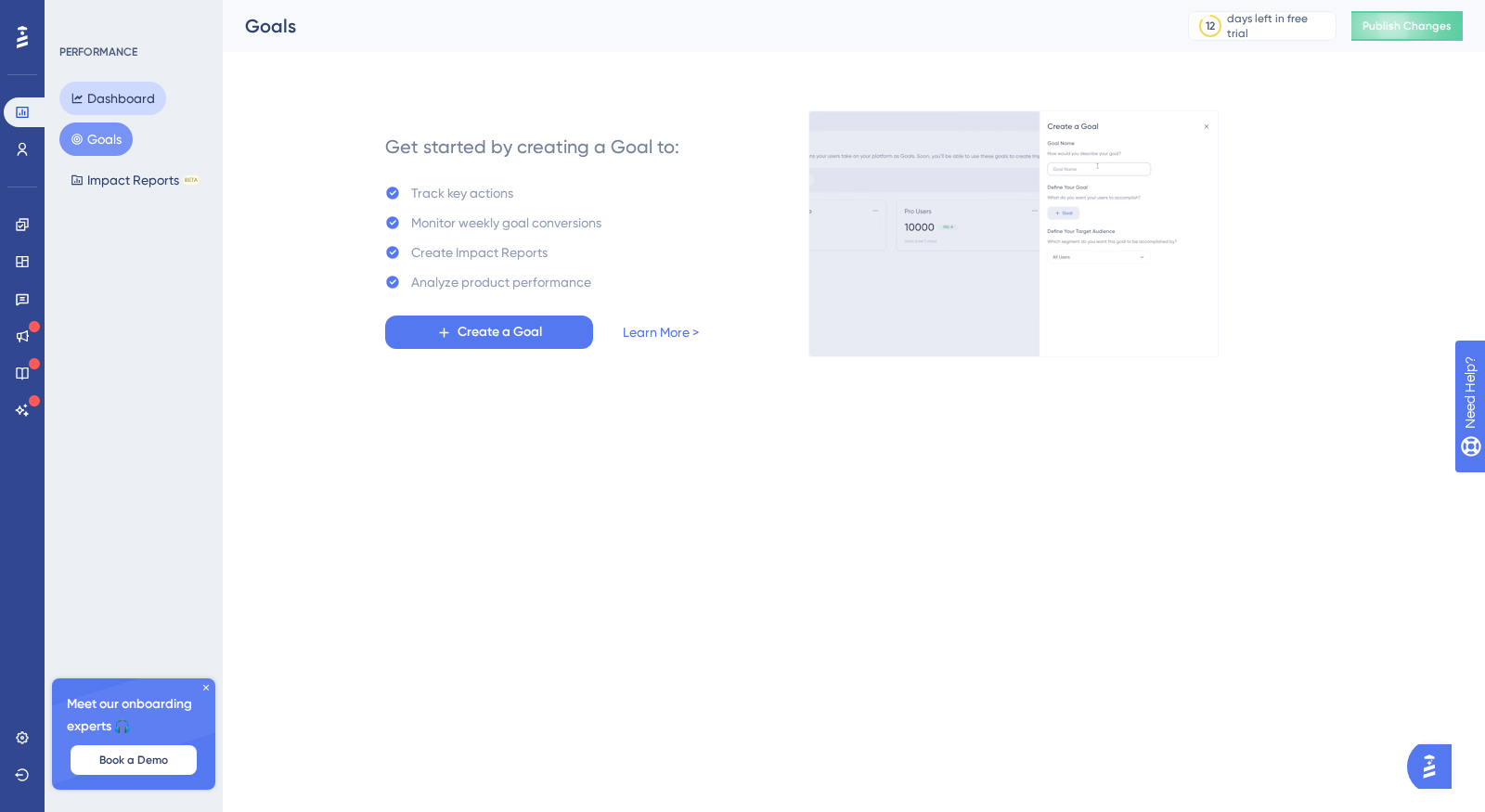 click on "Dashboard" at bounding box center [112, 98] 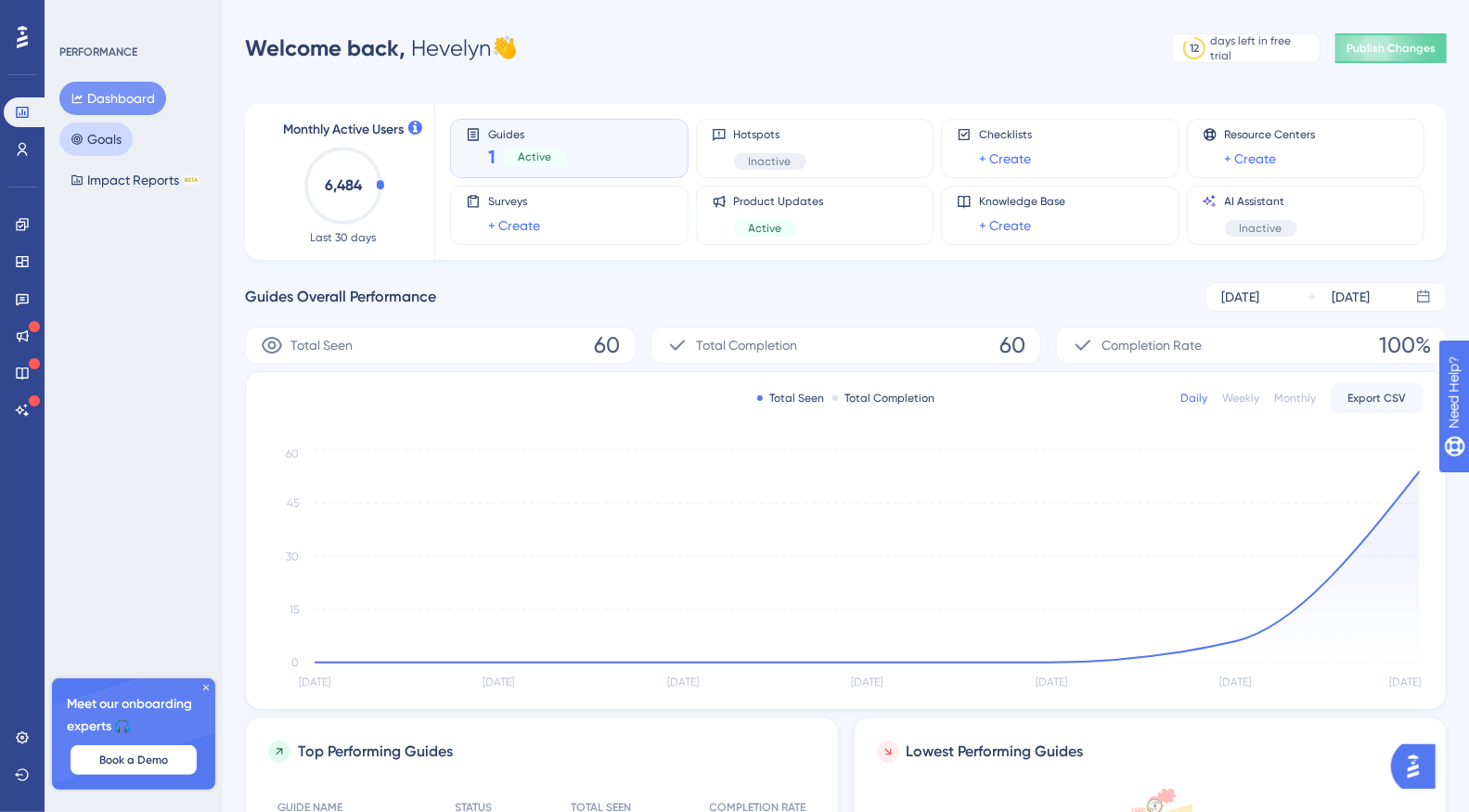 click on "Goals" at bounding box center [96, 139] 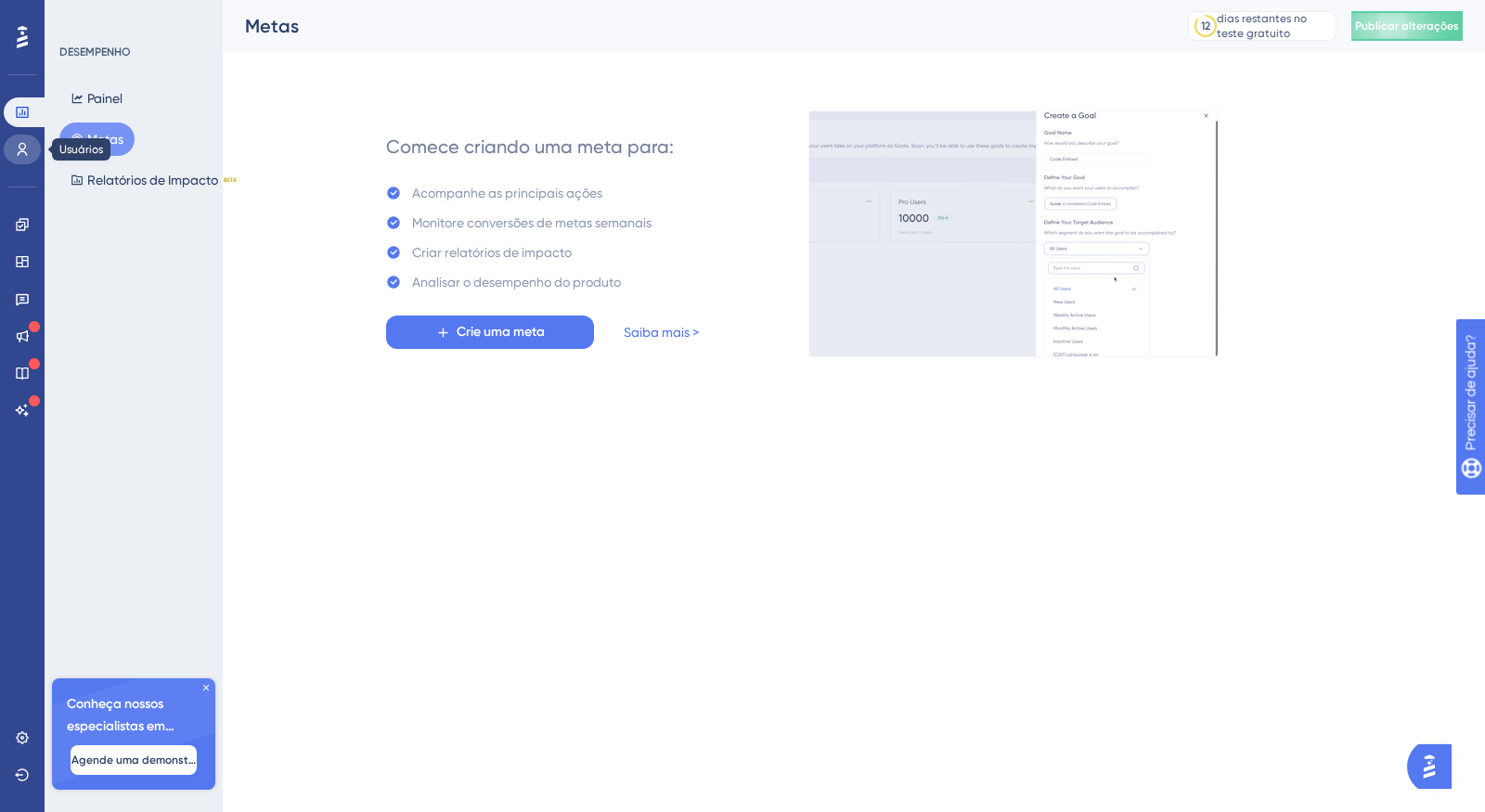 click at bounding box center [22, 149] 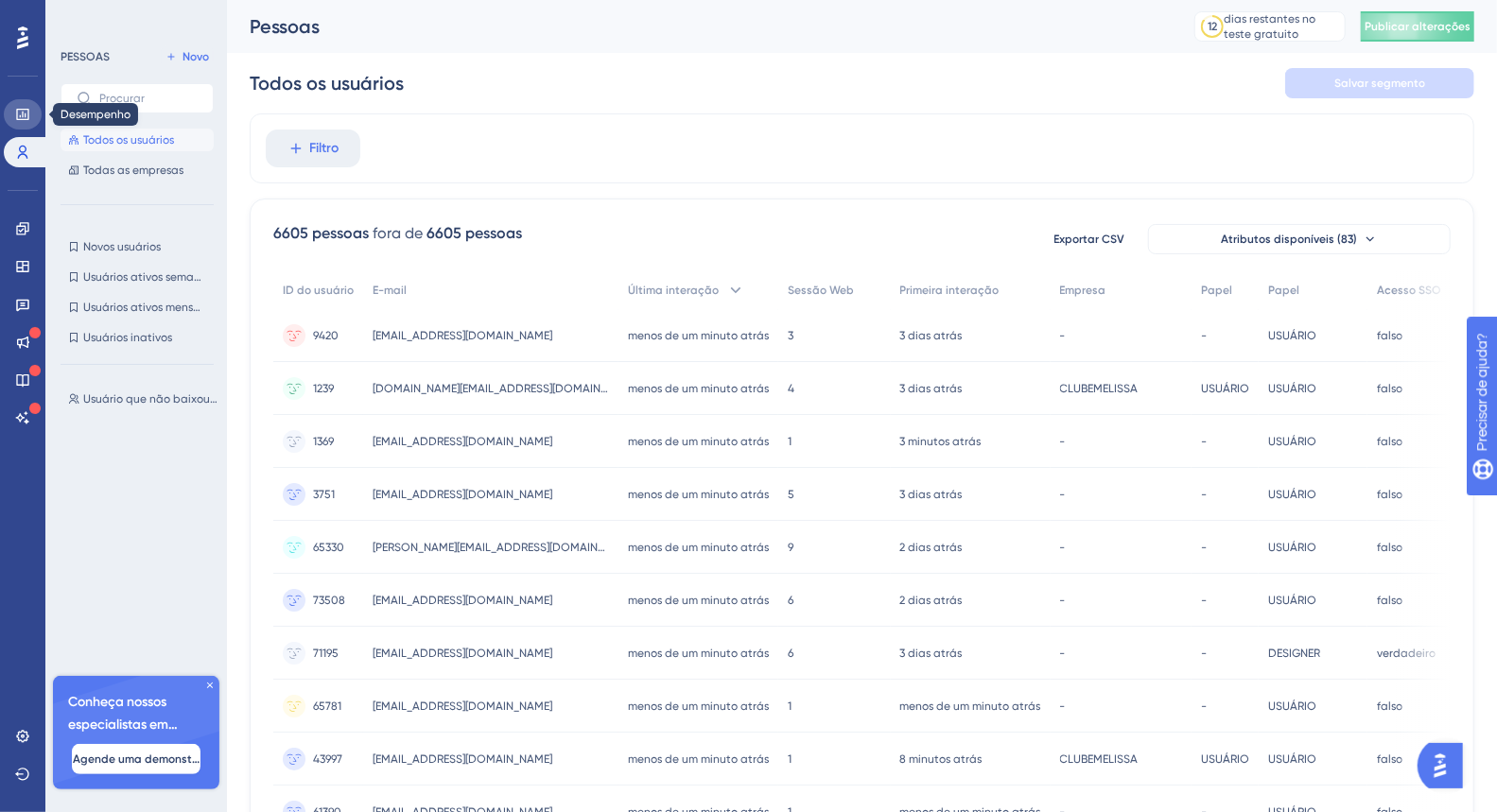 click 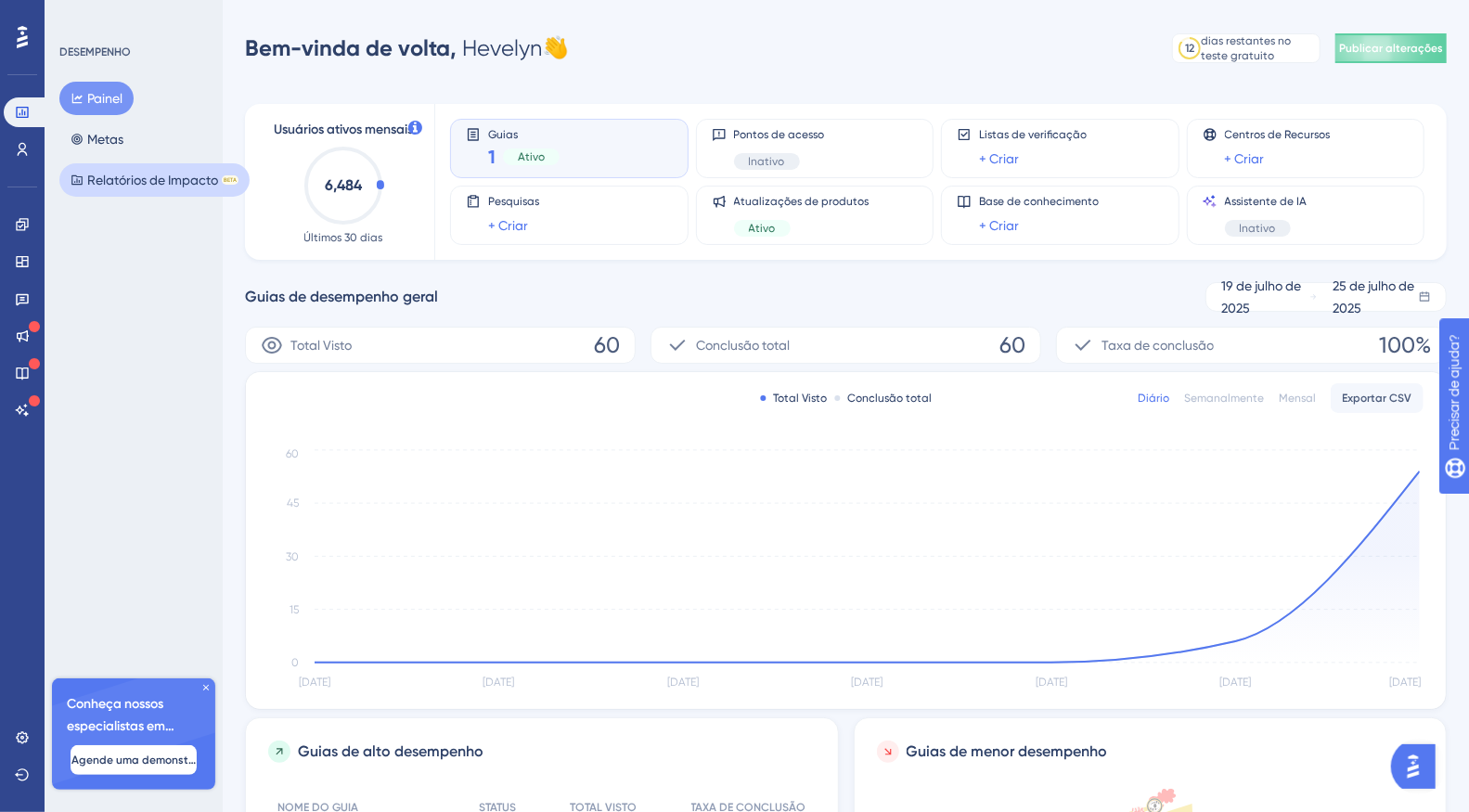 click on "Relatórios de Impacto" at bounding box center [152, 180] 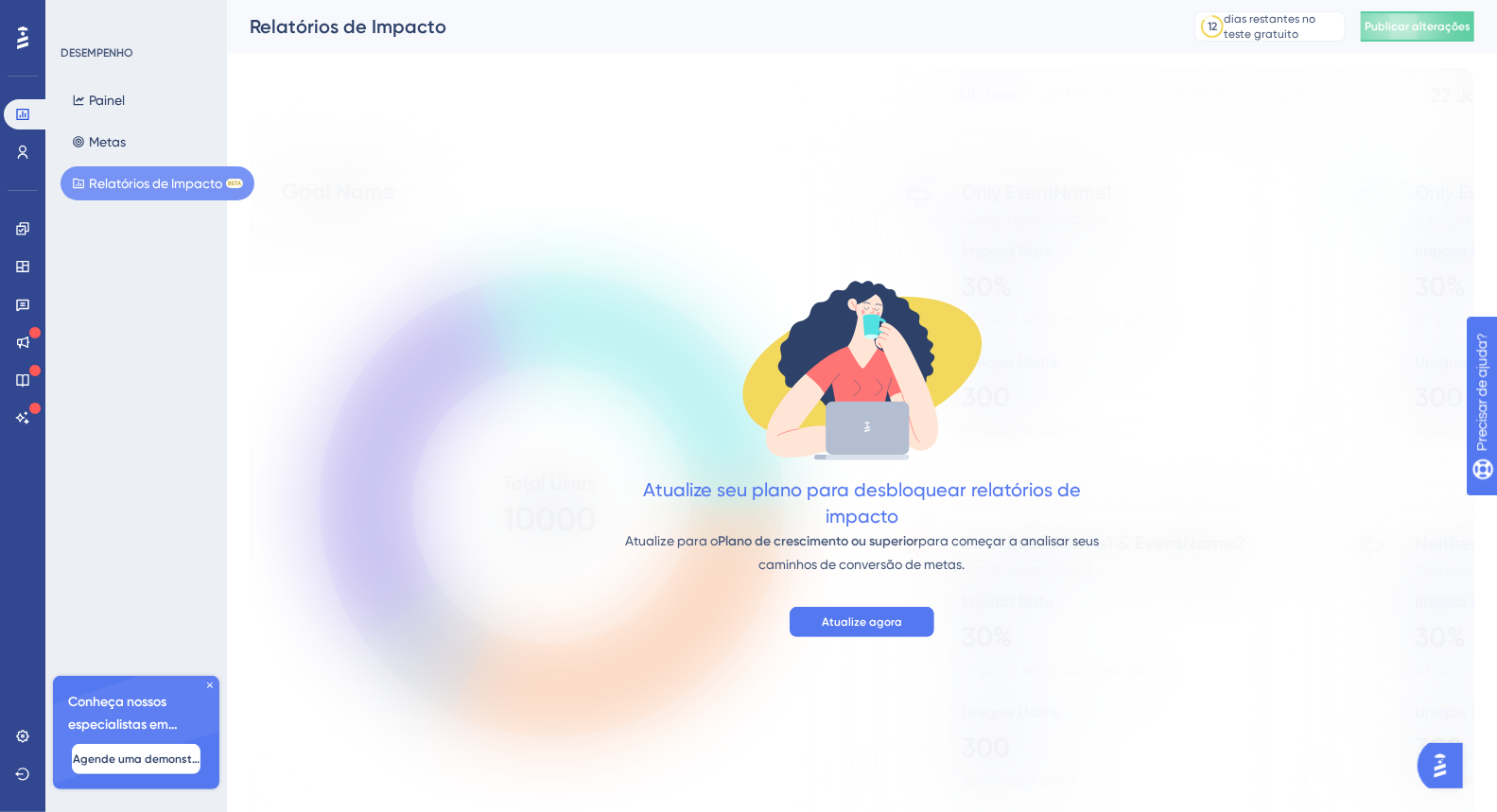 click on "BETA" at bounding box center [235, 182] 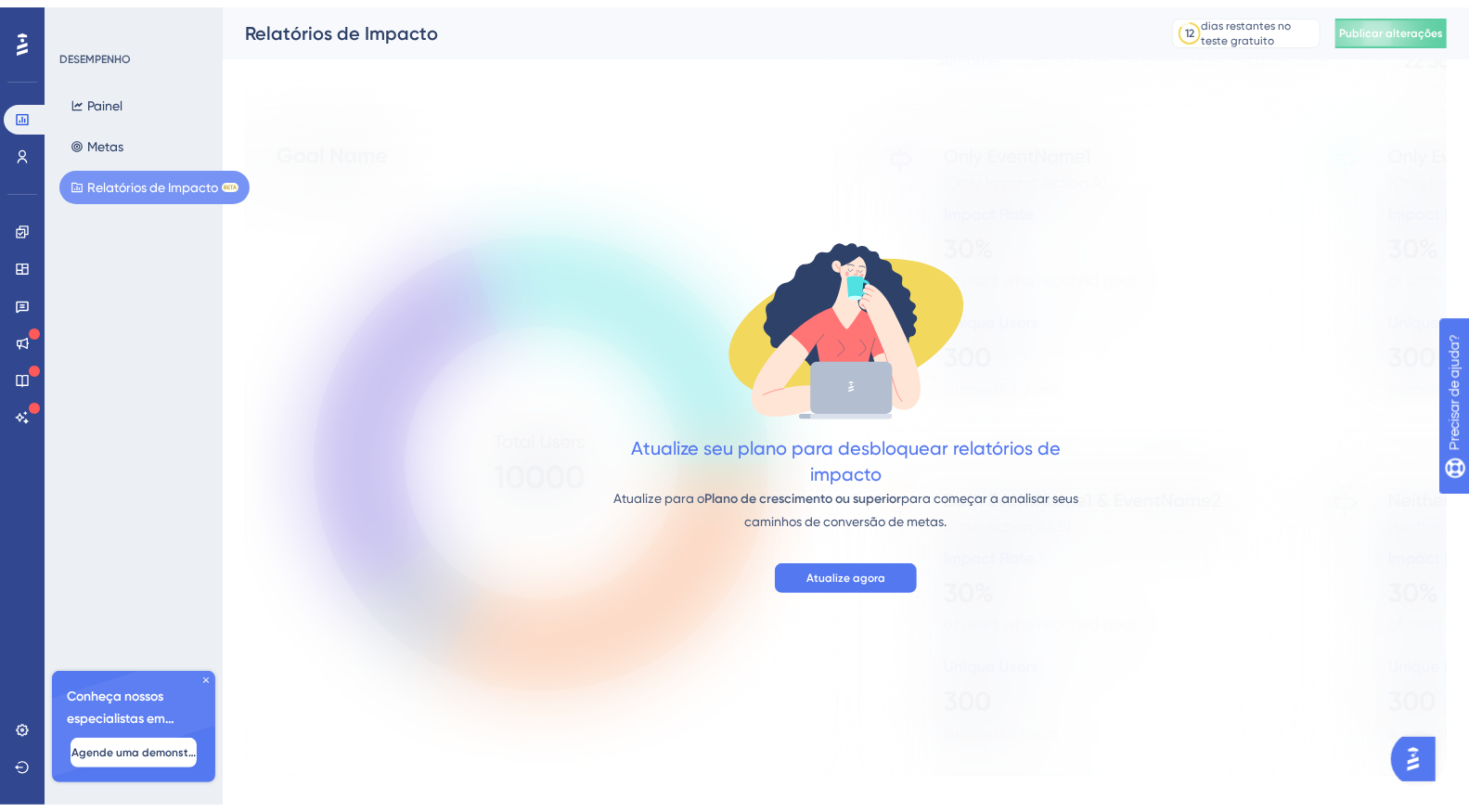 scroll, scrollTop: 56, scrollLeft: 0, axis: vertical 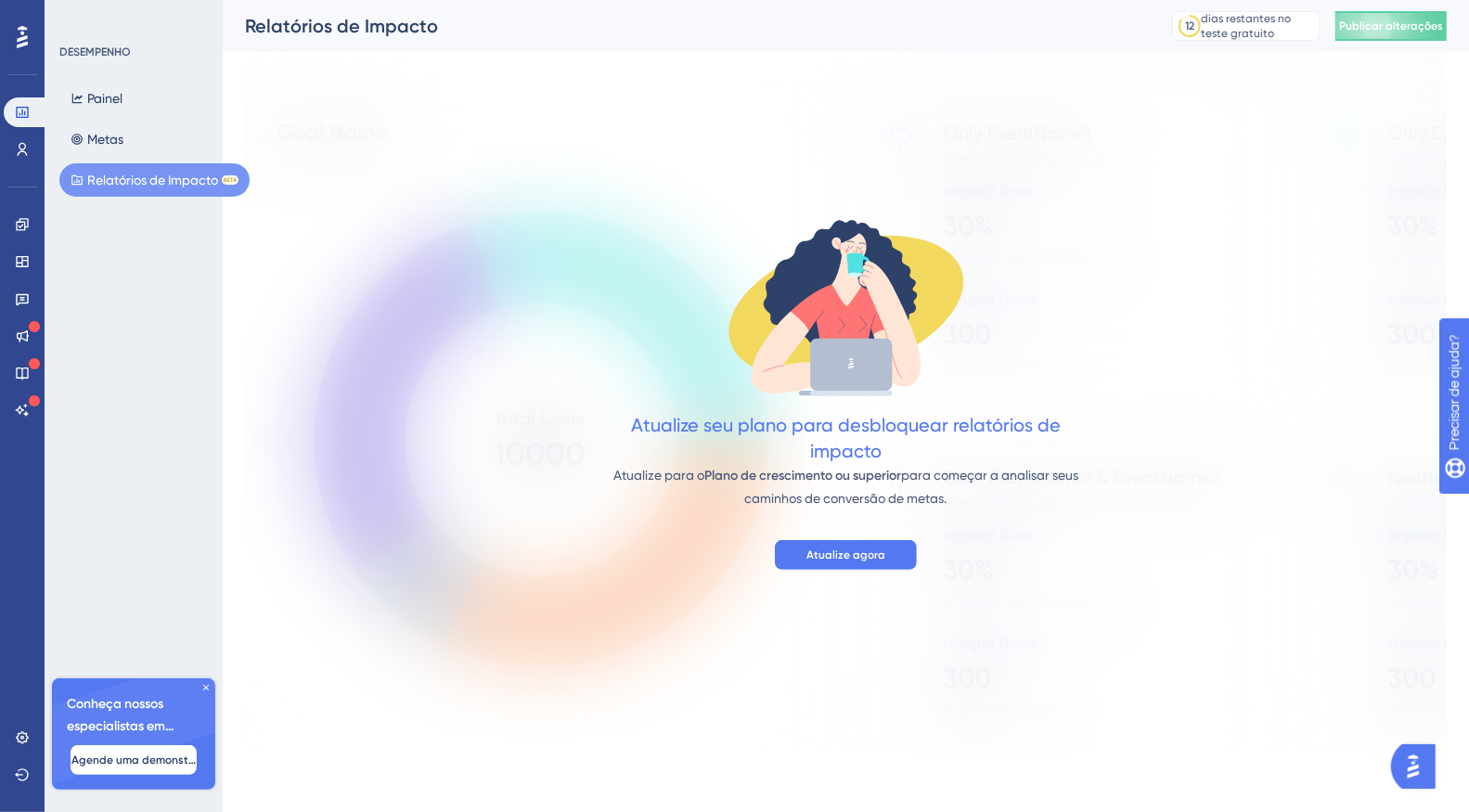 drag, startPoint x: 791, startPoint y: 483, endPoint x: 934, endPoint y: 499, distance: 143.89232 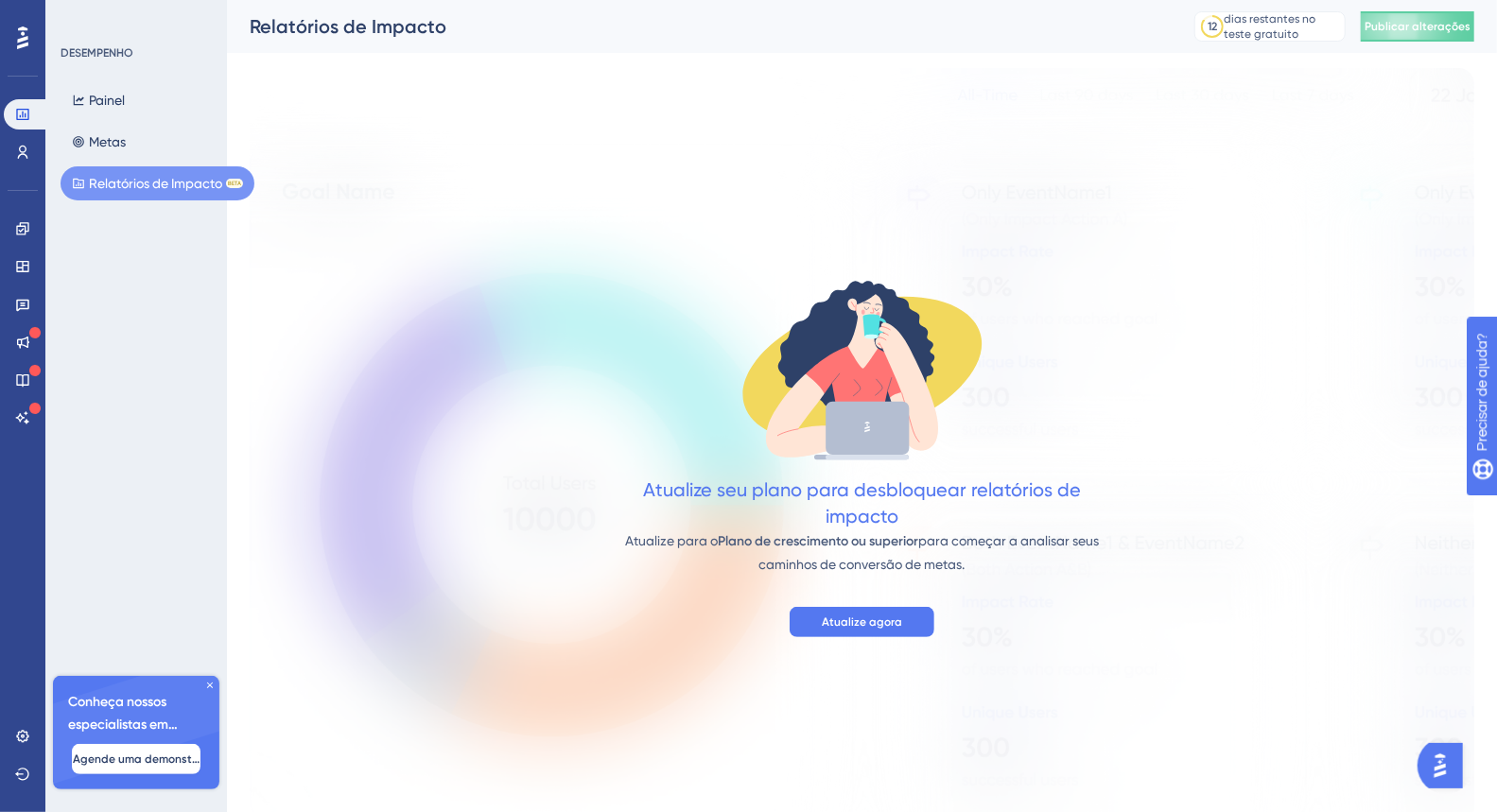 scroll, scrollTop: 0, scrollLeft: 0, axis: both 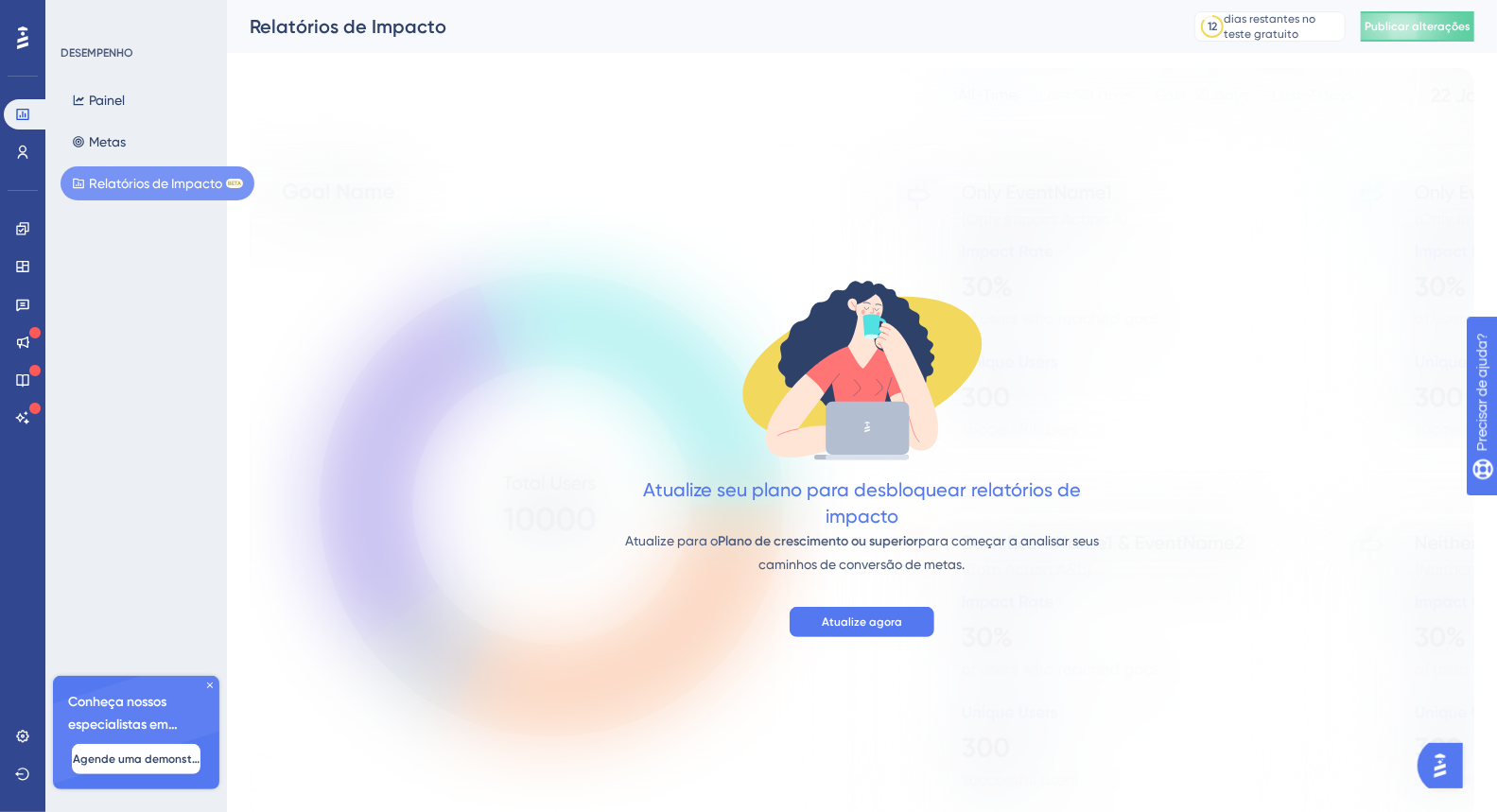 click on "Atualize agora" at bounding box center (862, 622) 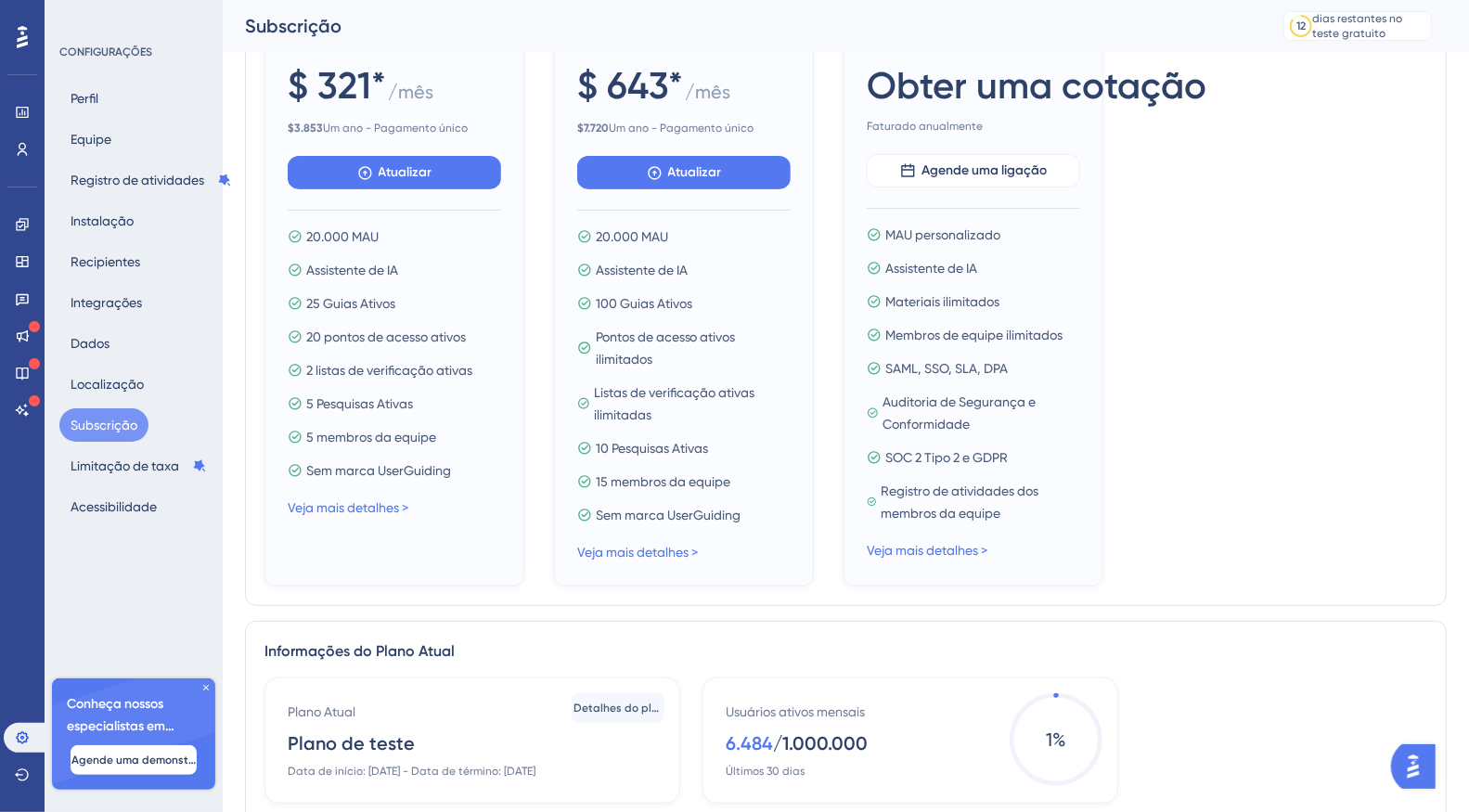 scroll, scrollTop: 341, scrollLeft: 0, axis: vertical 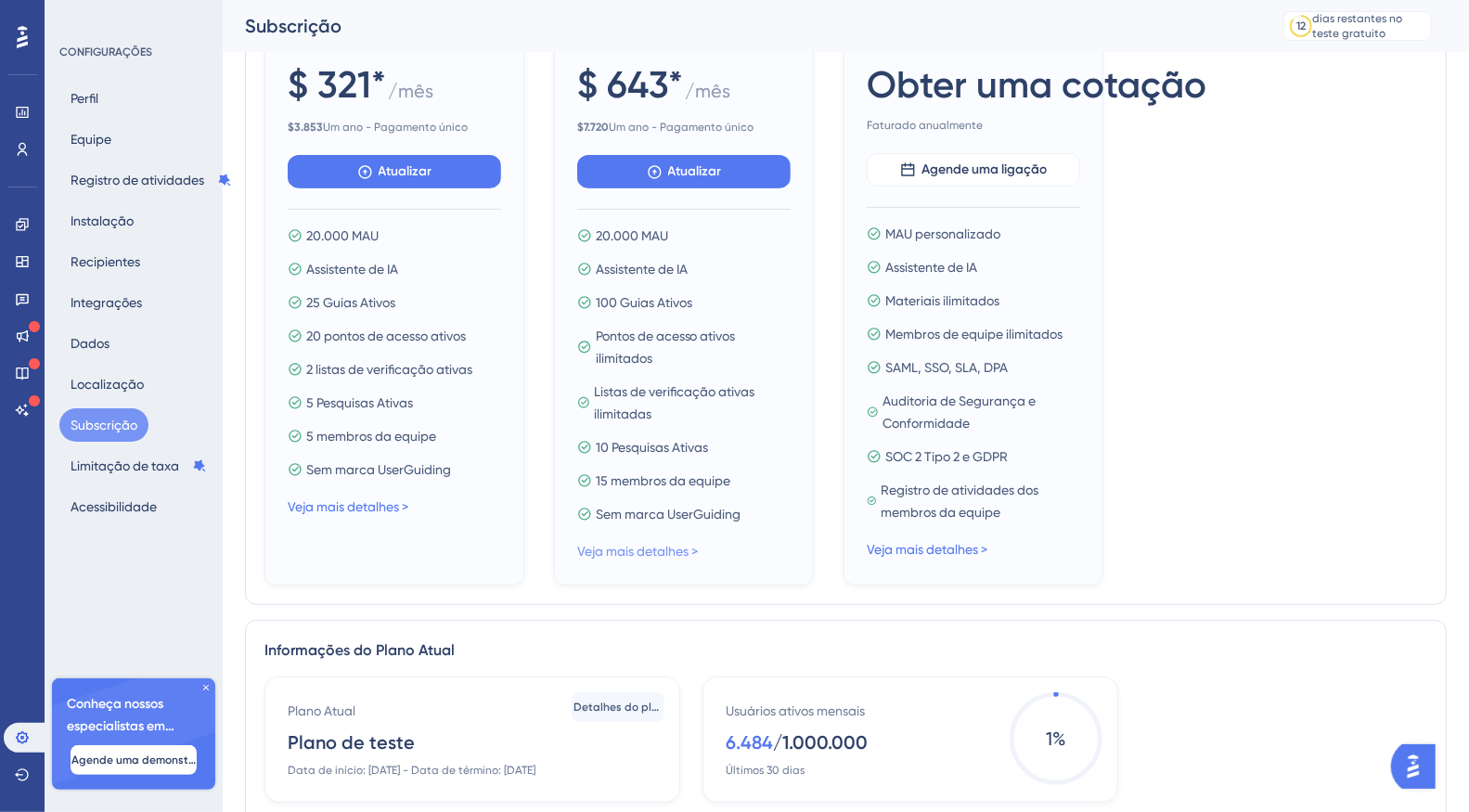 click on "Veja mais detalhes >" at bounding box center [638, 551] 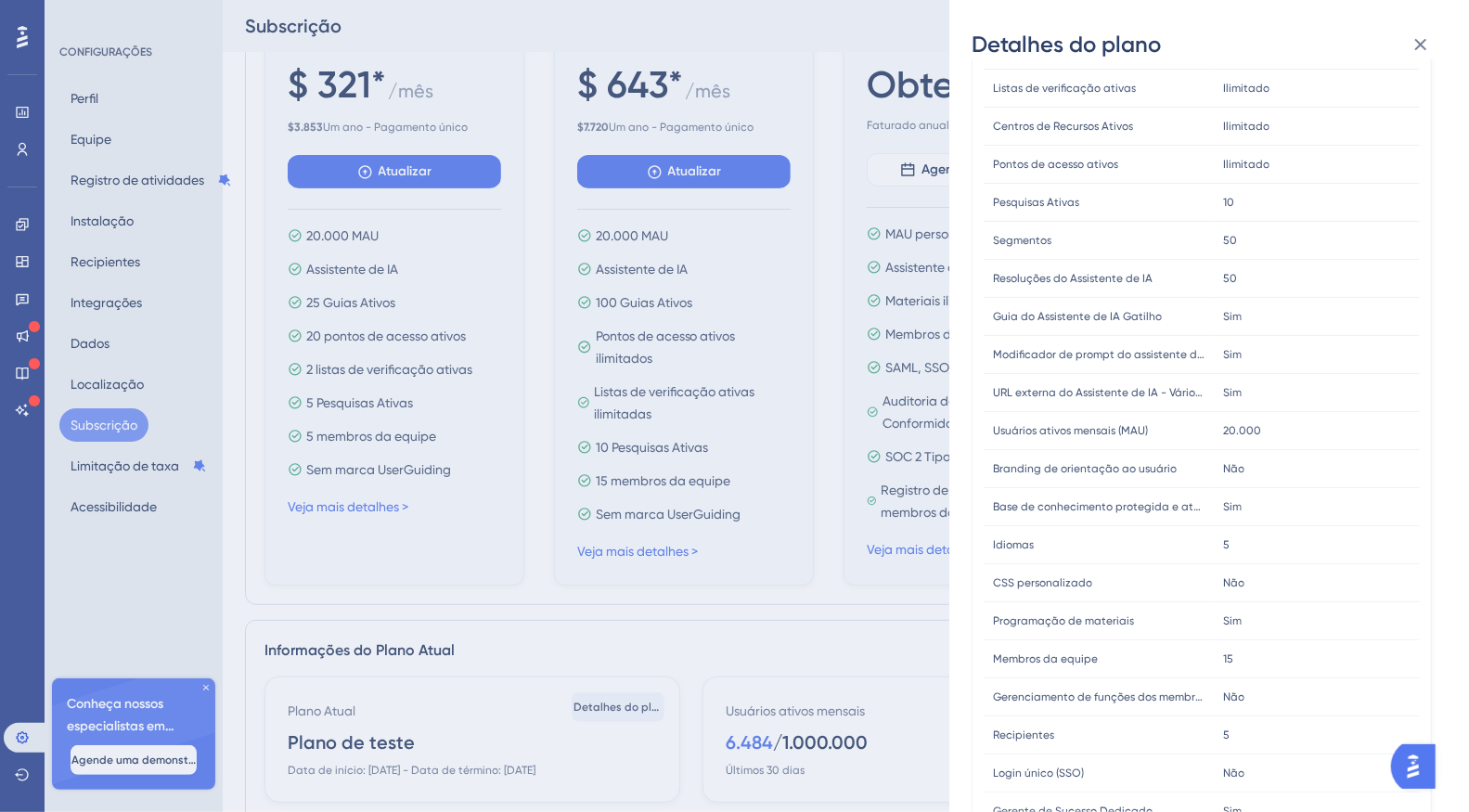 scroll, scrollTop: 347, scrollLeft: 0, axis: vertical 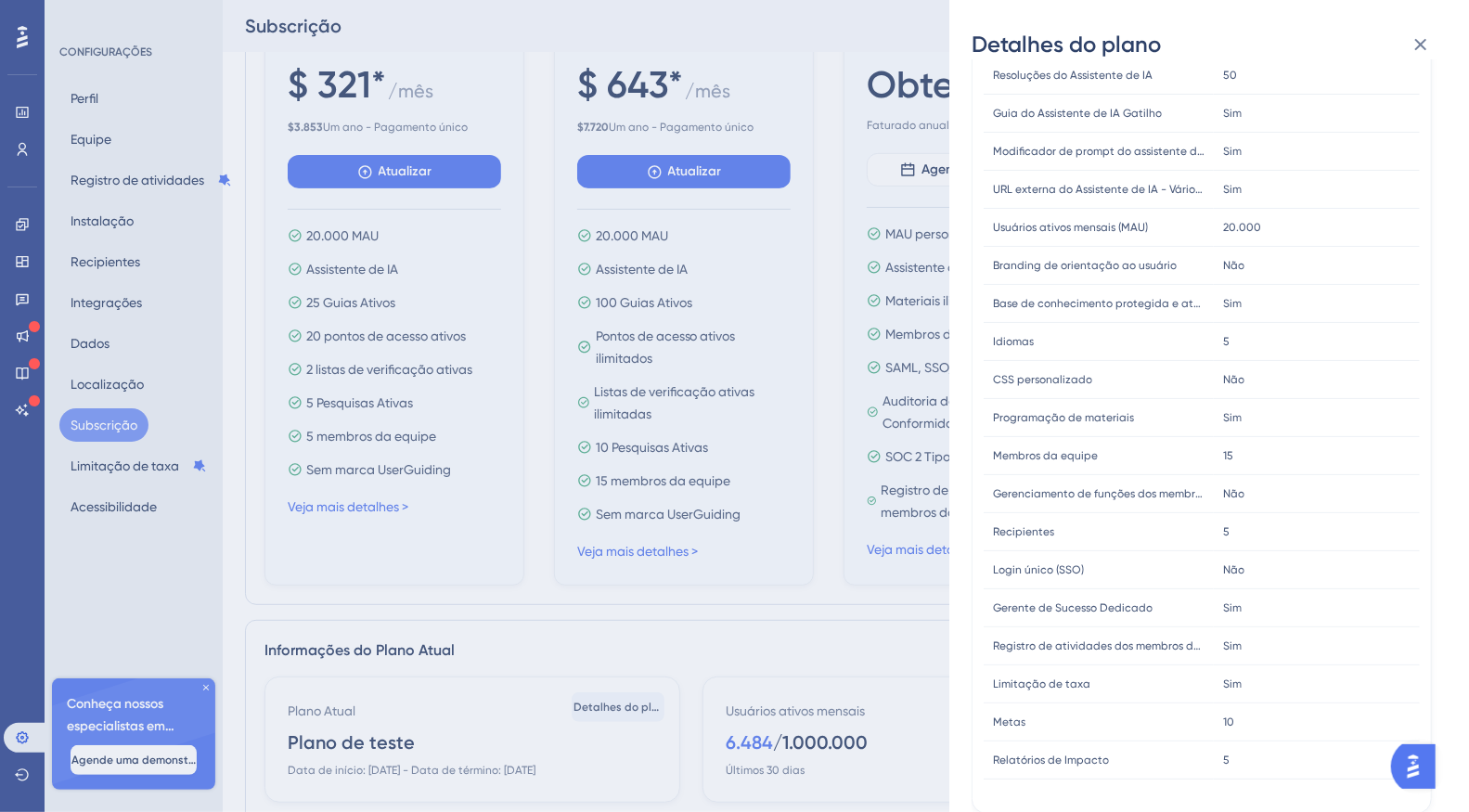 click on "5" at bounding box center (1226, 760) 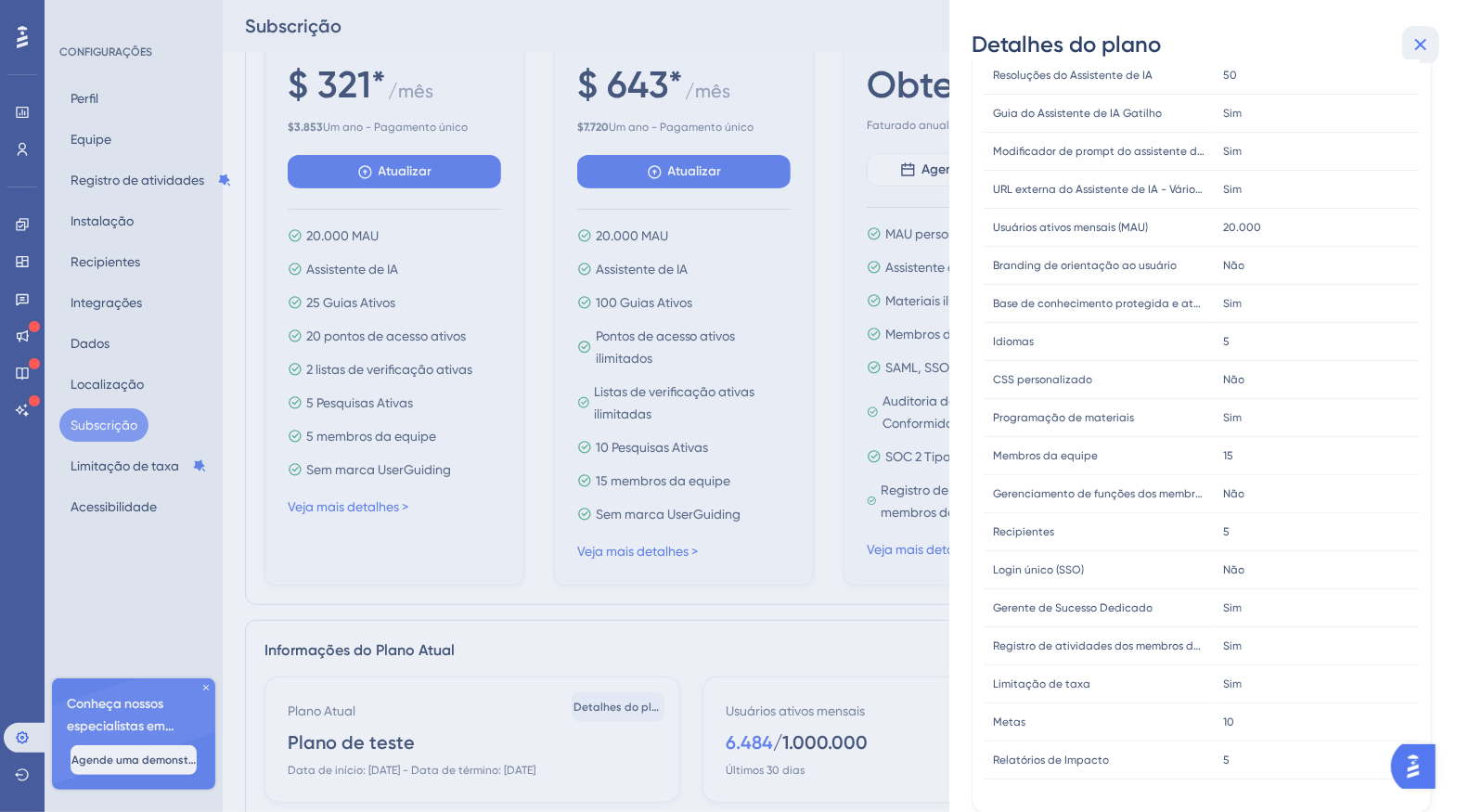 drag, startPoint x: 1419, startPoint y: 41, endPoint x: 1386, endPoint y: 41, distance: 33 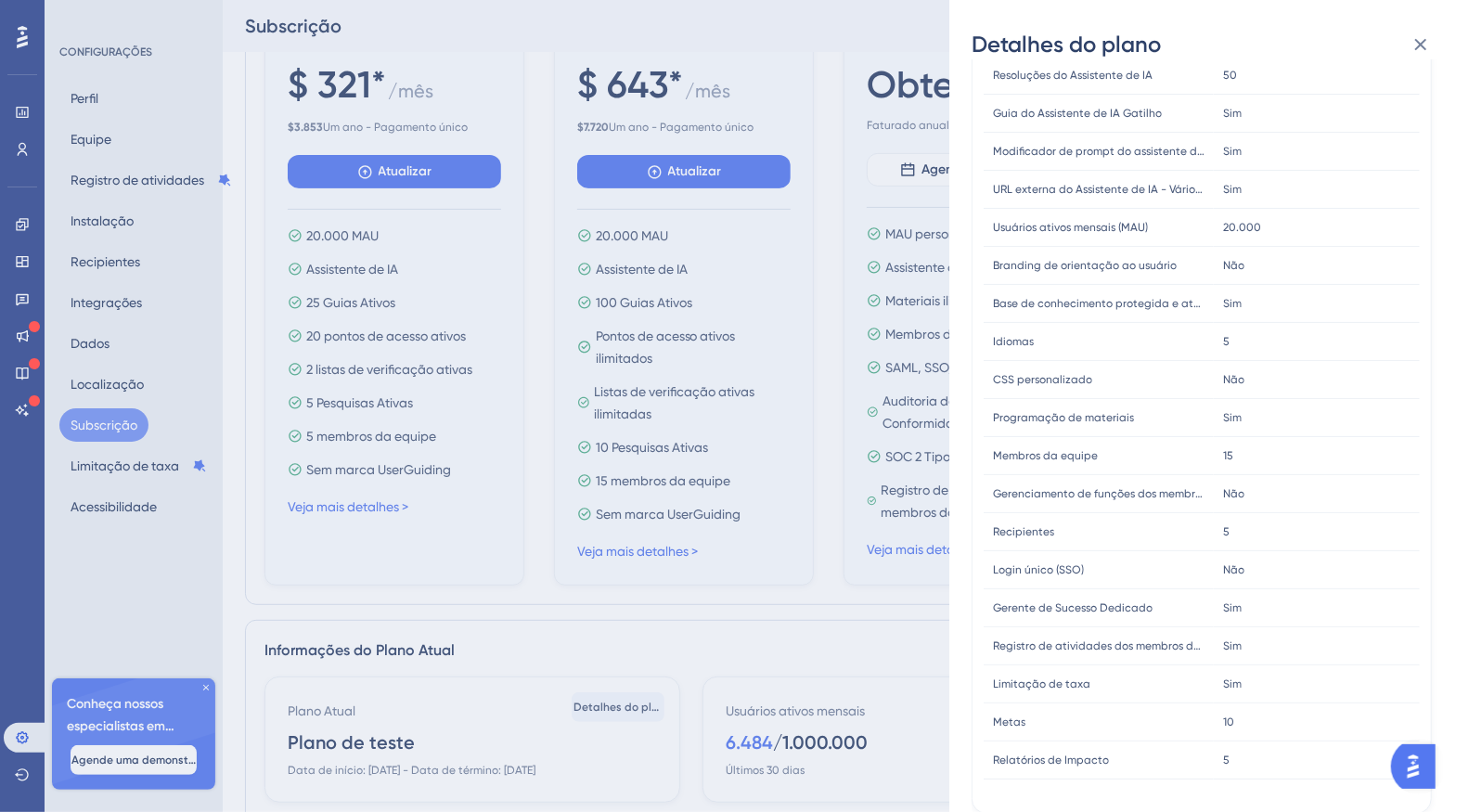 click 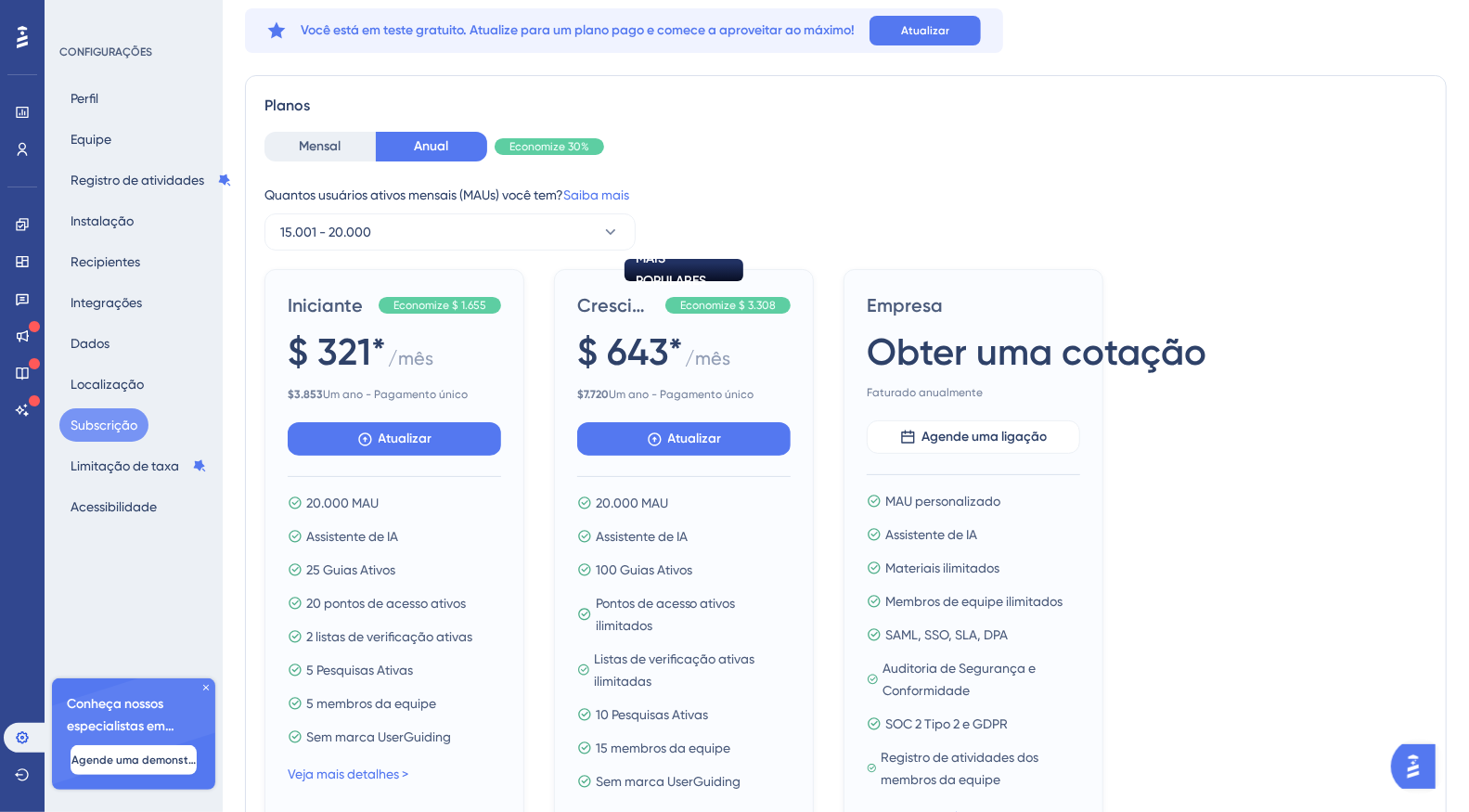 scroll, scrollTop: 0, scrollLeft: 0, axis: both 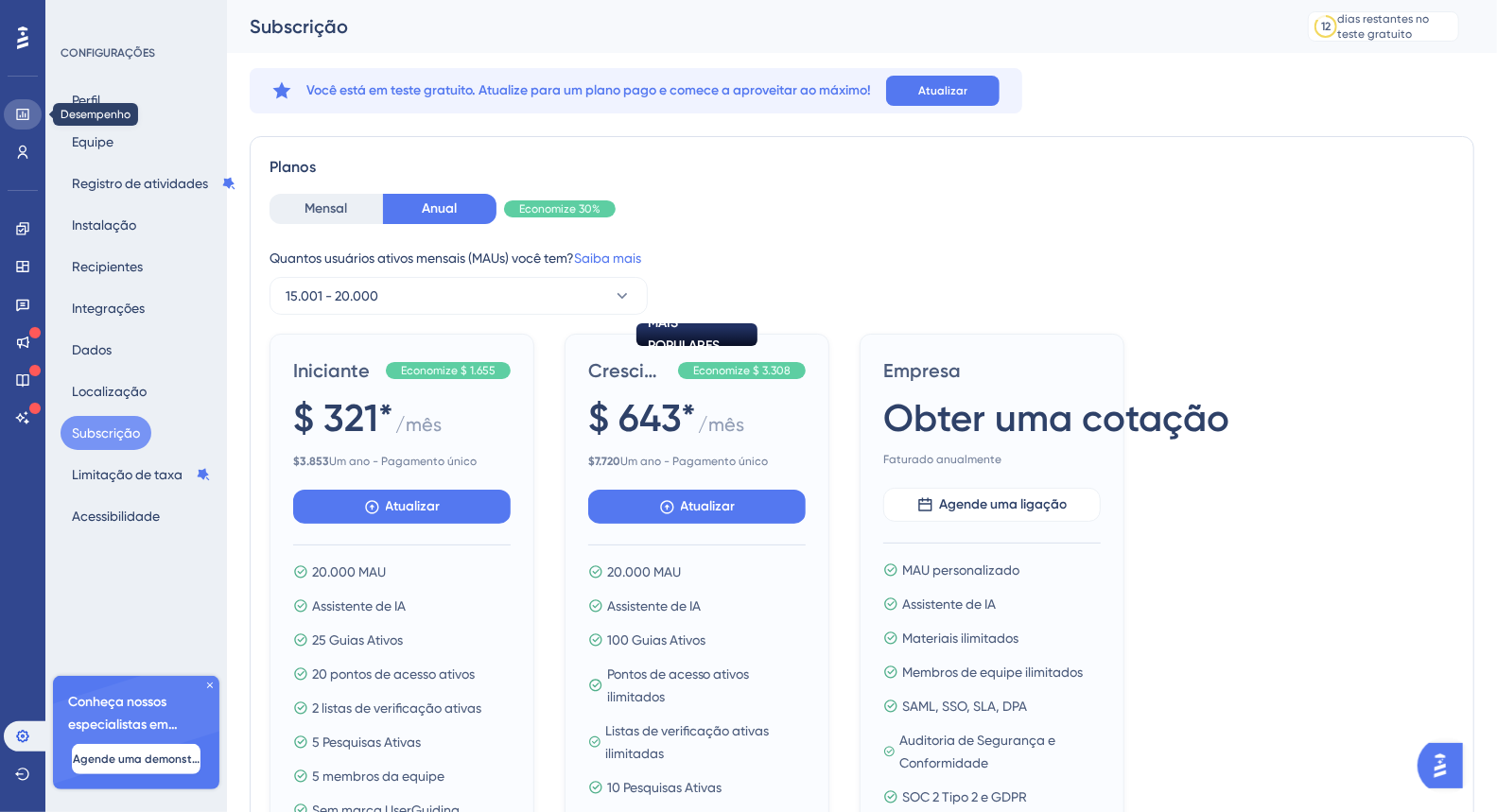 click at bounding box center (23, 114) 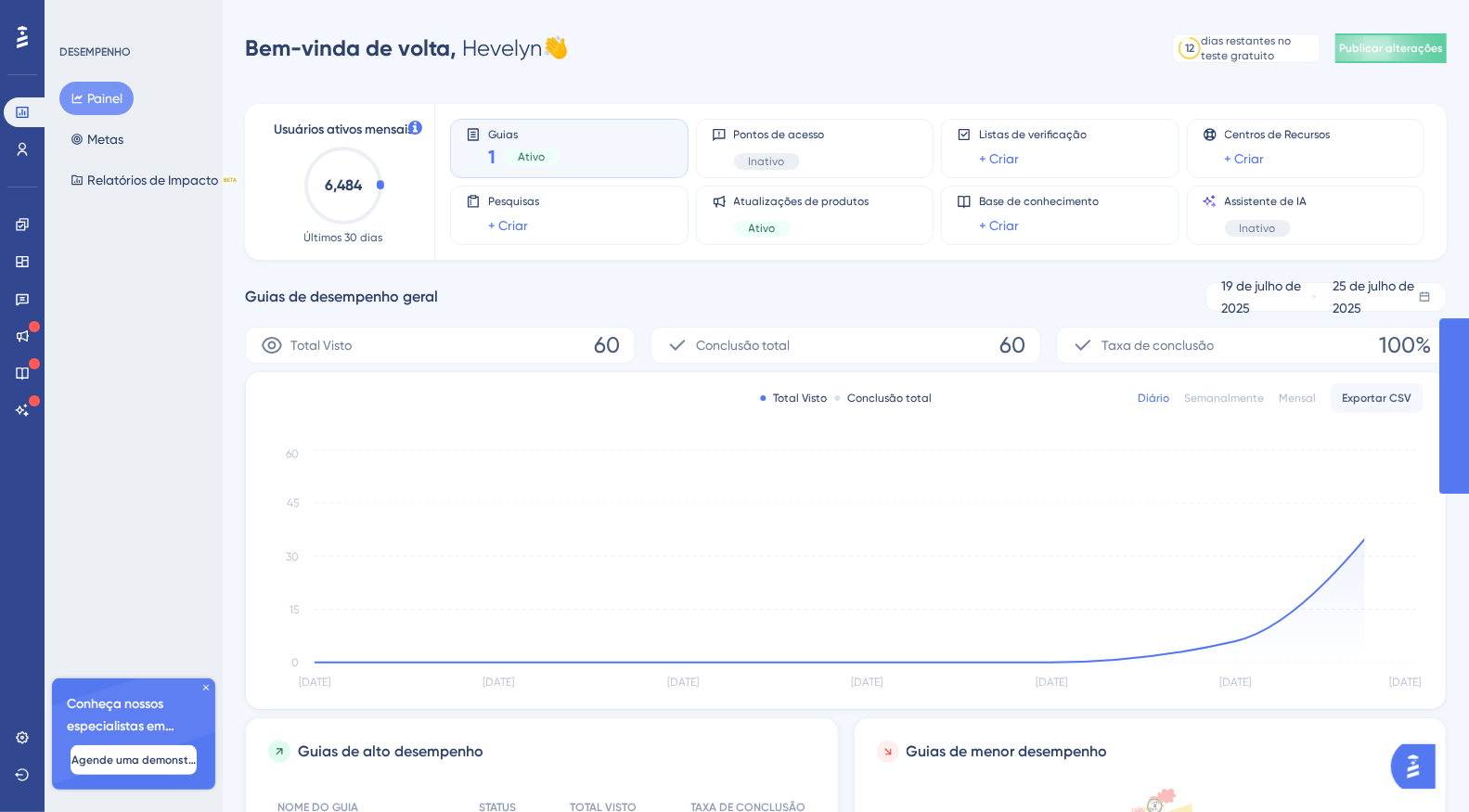 click on "Guias 1 Ativo" at bounding box center [523, 148] 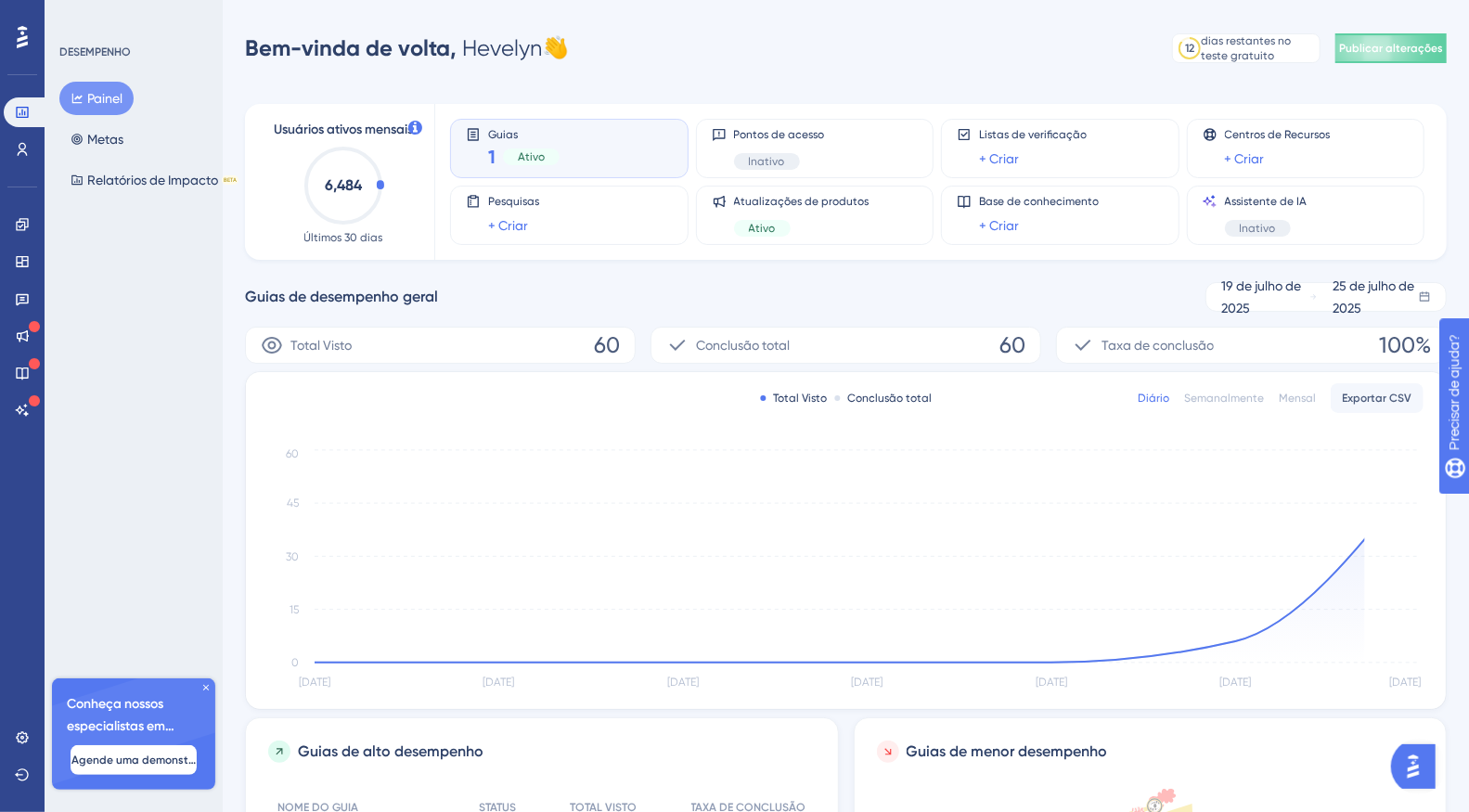 scroll, scrollTop: 0, scrollLeft: 0, axis: both 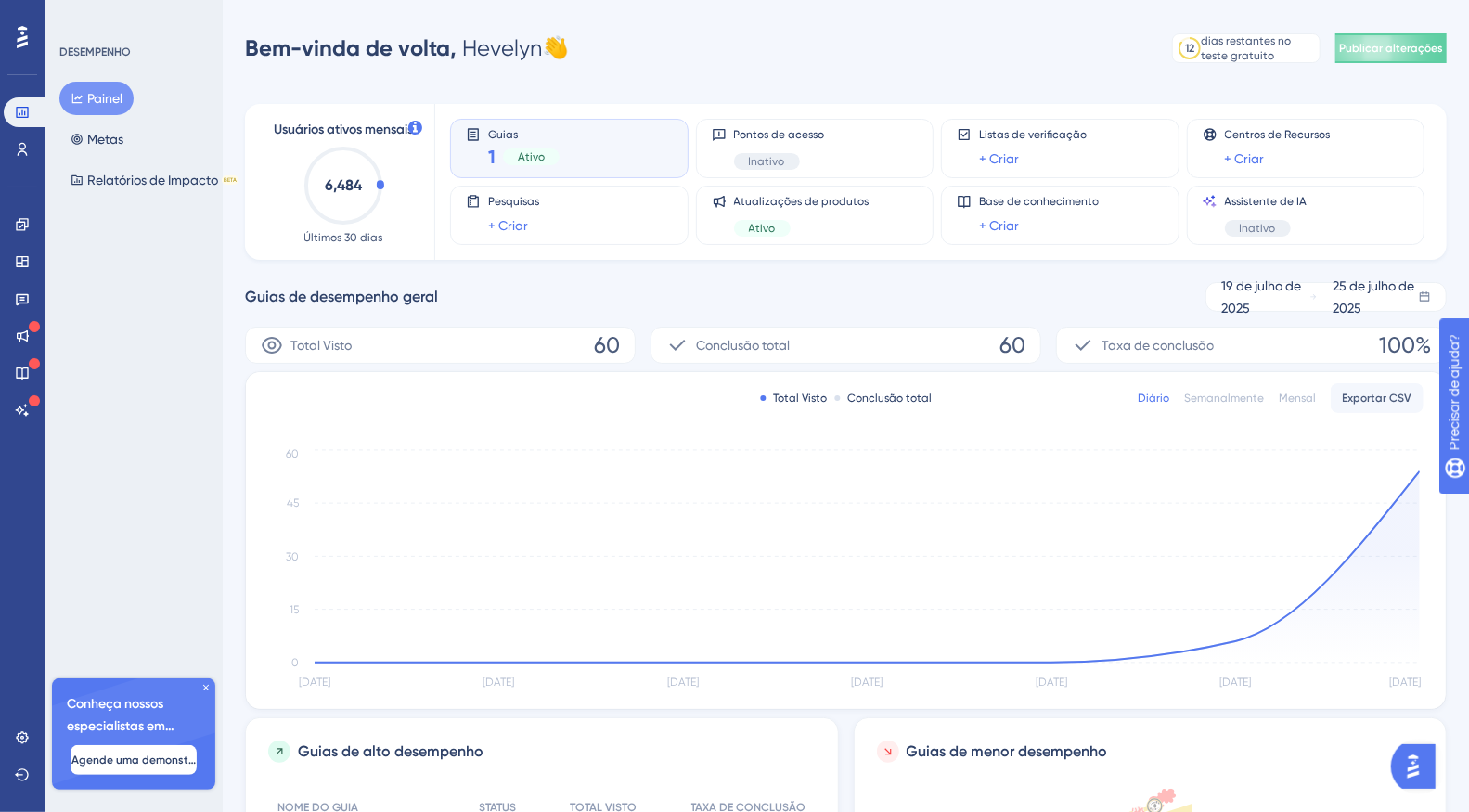 click on "Guias 1 Ativo" at bounding box center [569, 148] 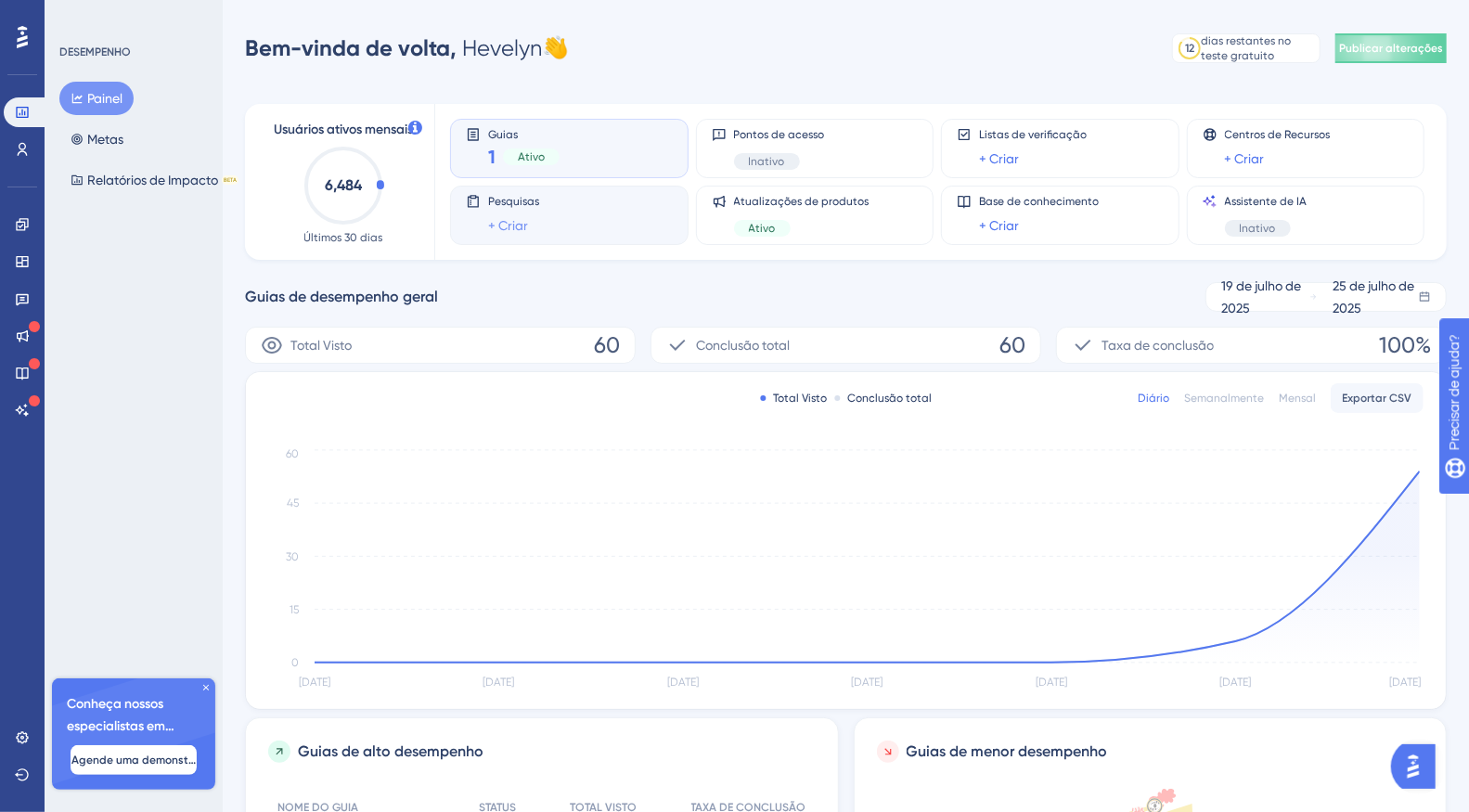 click on "+ Criar" at bounding box center [508, 226] 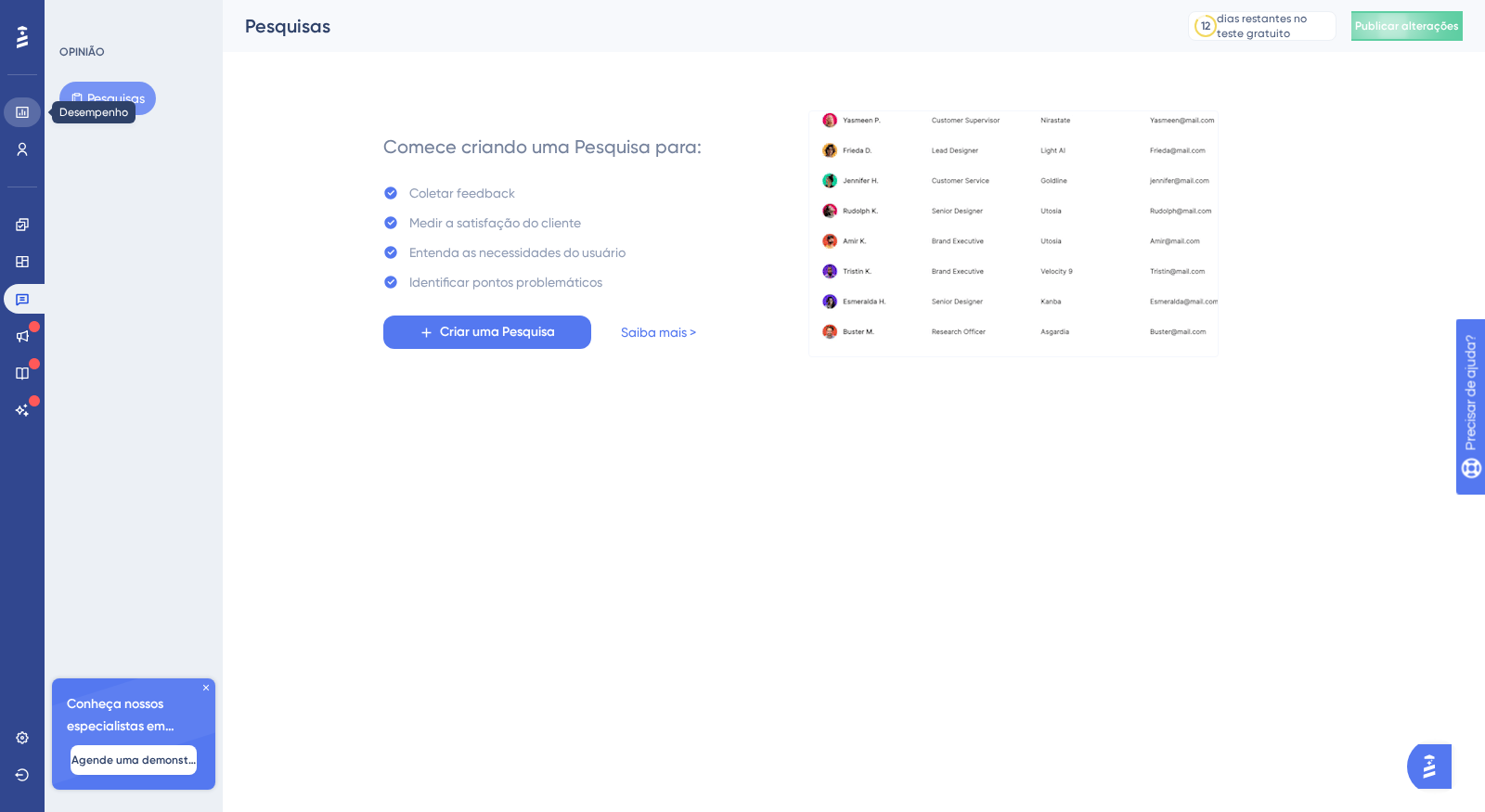 click at bounding box center [22, 112] 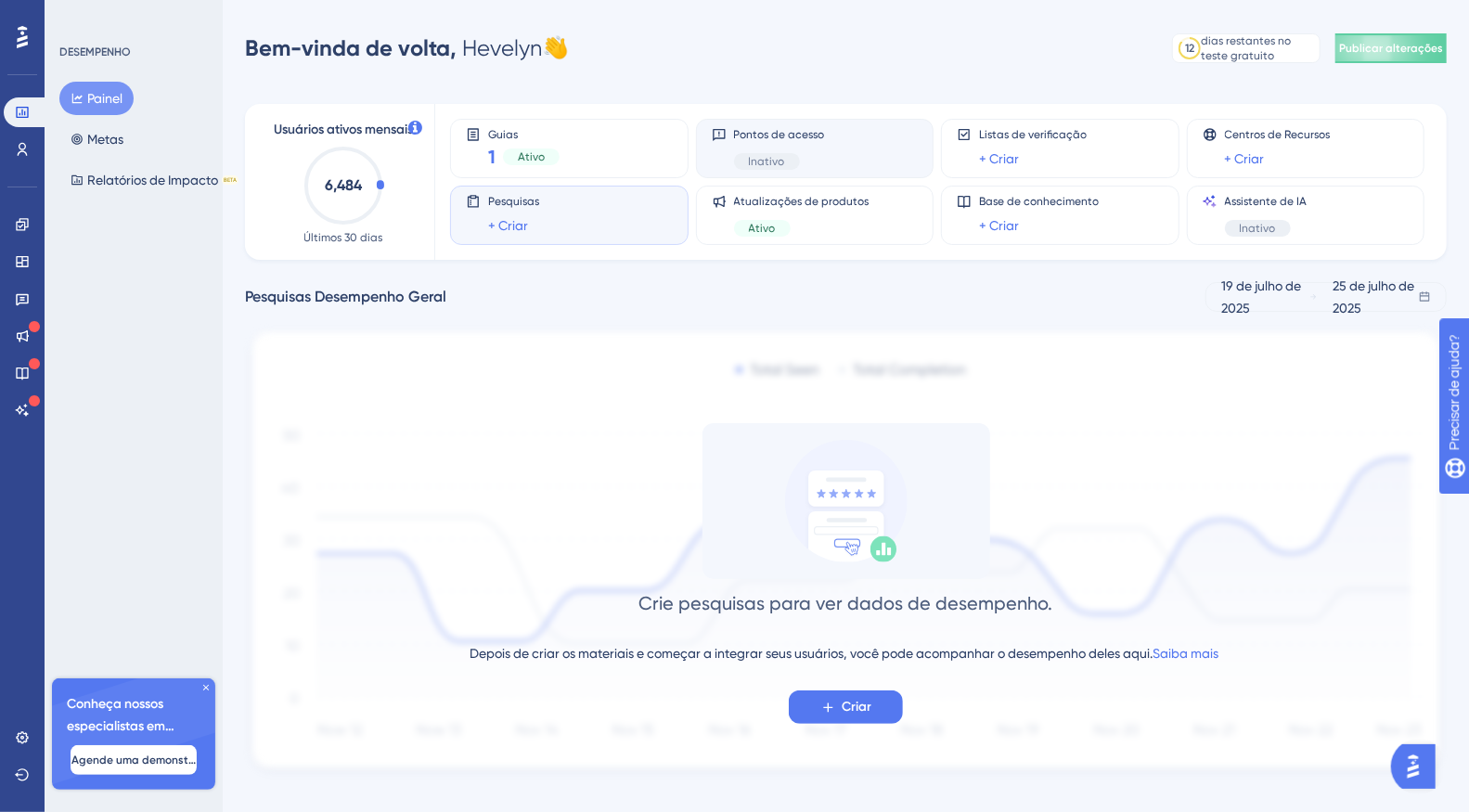 click on "Pontos de acesso Inativo" at bounding box center [815, 148] 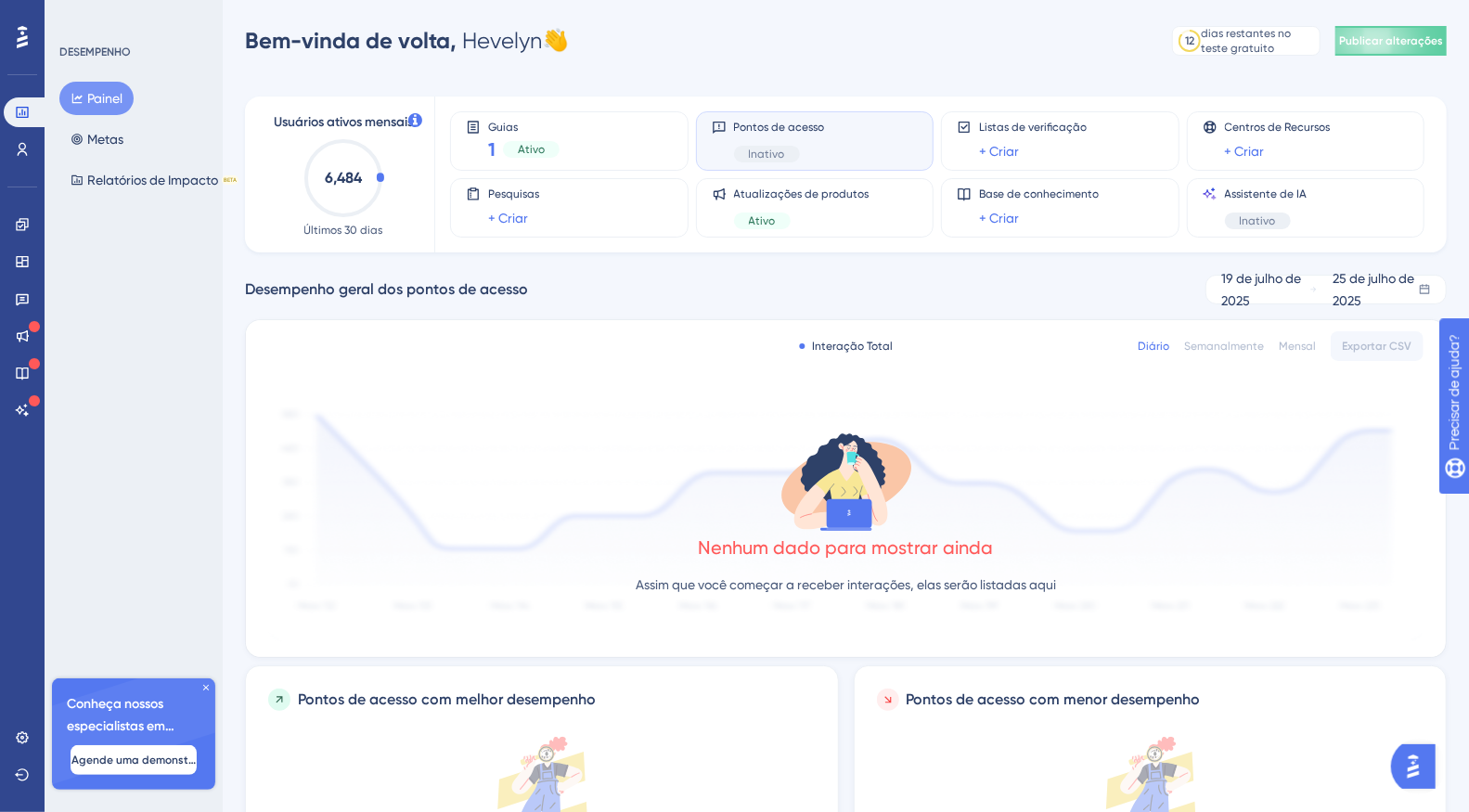 scroll, scrollTop: 0, scrollLeft: 0, axis: both 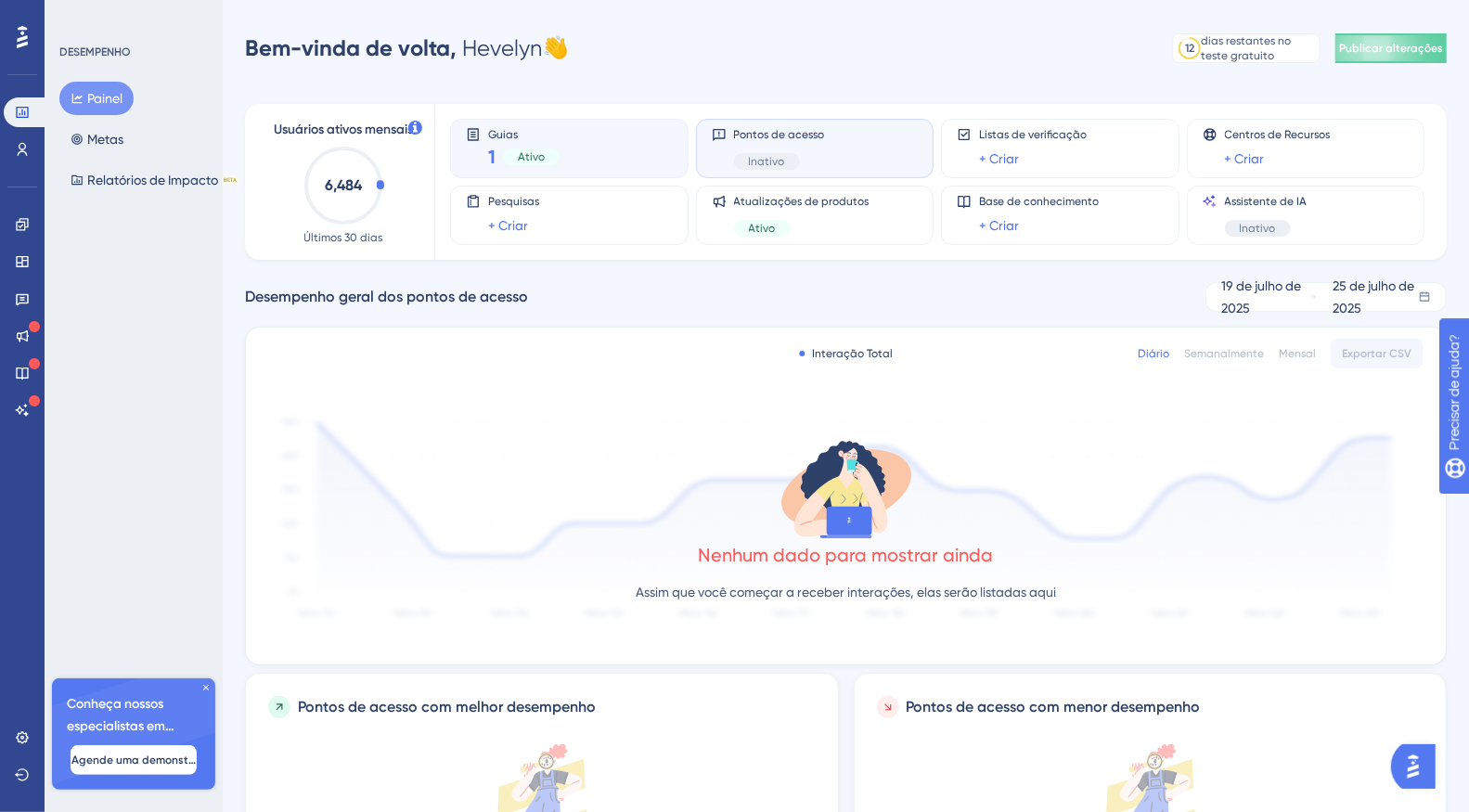 click on "Guias 1 Ativo" at bounding box center (569, 148) 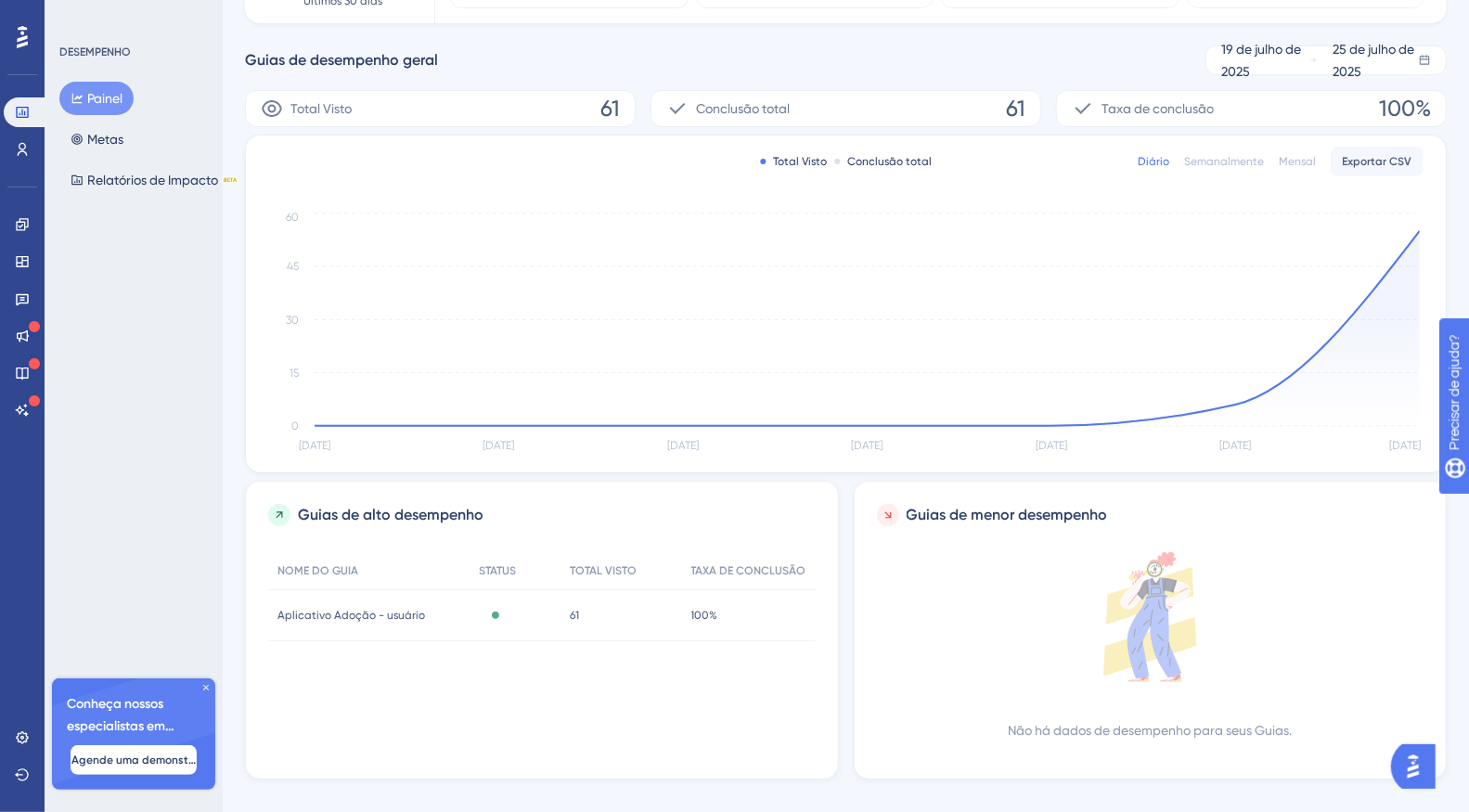 scroll, scrollTop: 0, scrollLeft: 0, axis: both 